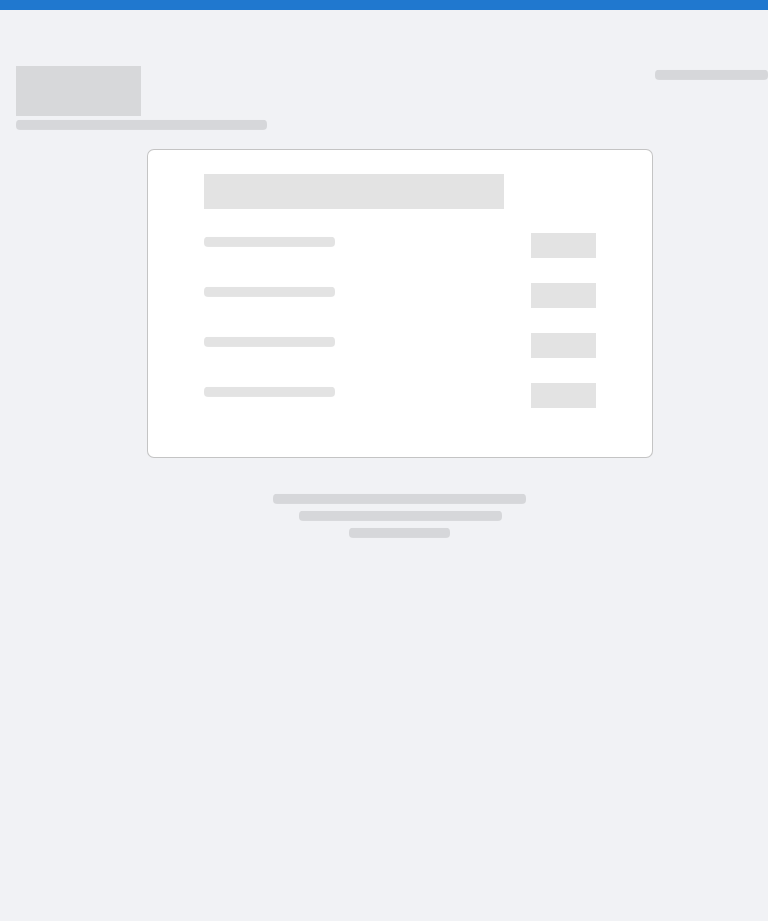 scroll, scrollTop: 0, scrollLeft: 0, axis: both 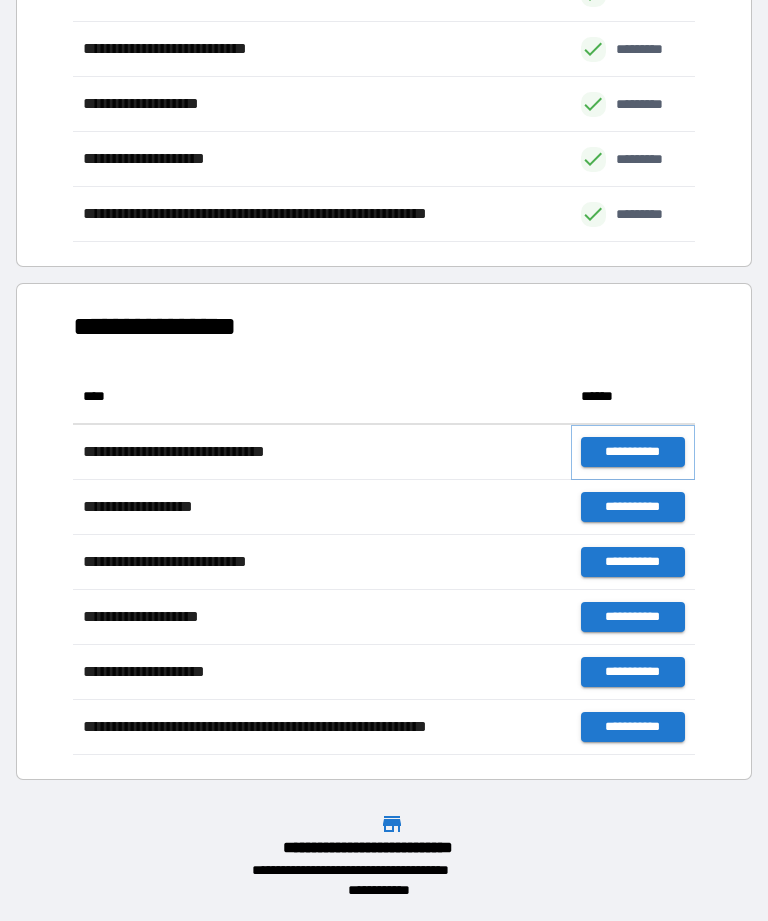 click on "**********" at bounding box center [633, 452] 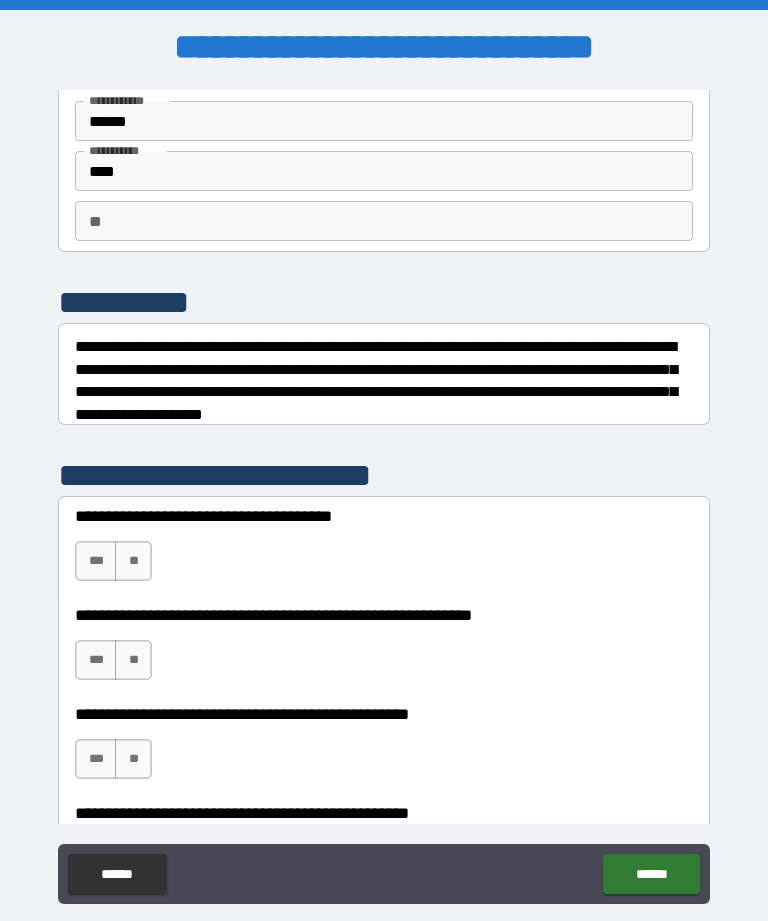 scroll, scrollTop: 117, scrollLeft: 0, axis: vertical 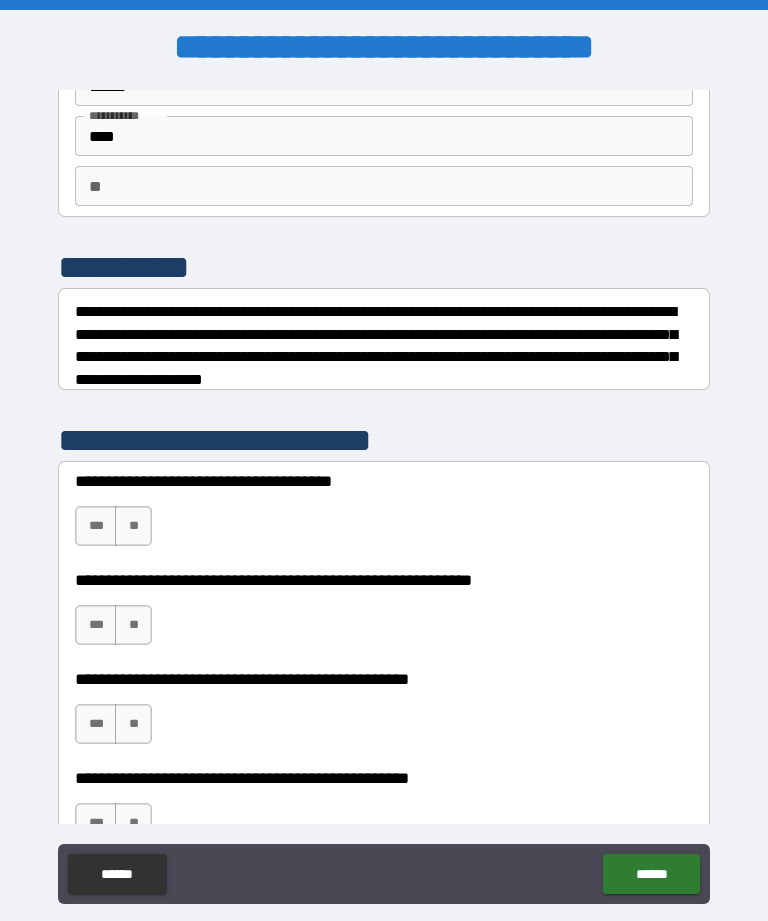click on "***" at bounding box center (96, 526) 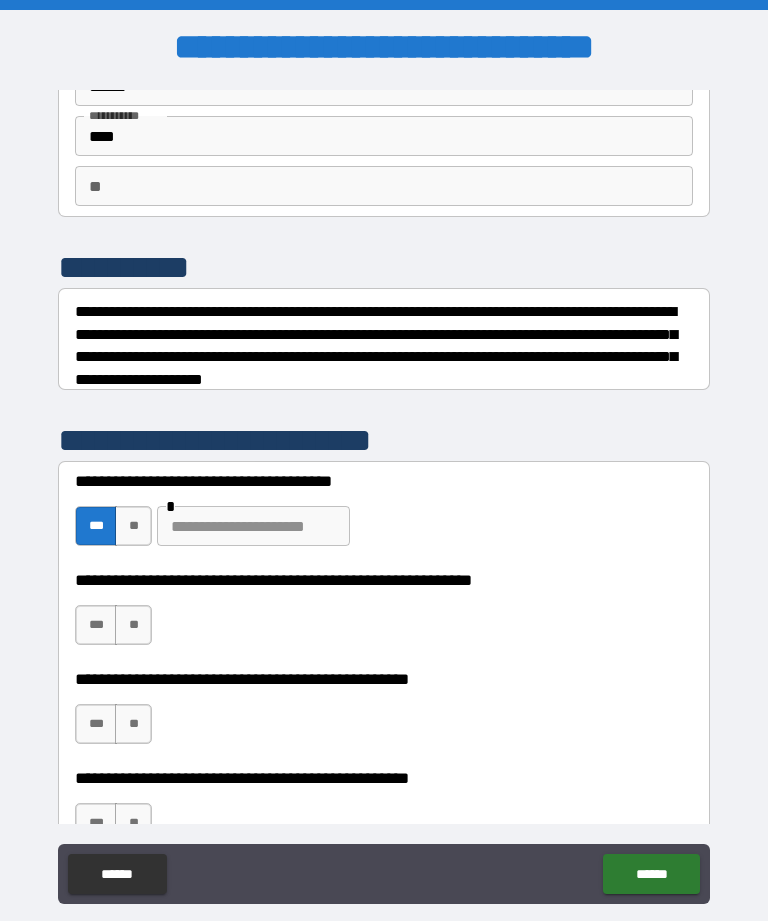 click on "**" at bounding box center [133, 526] 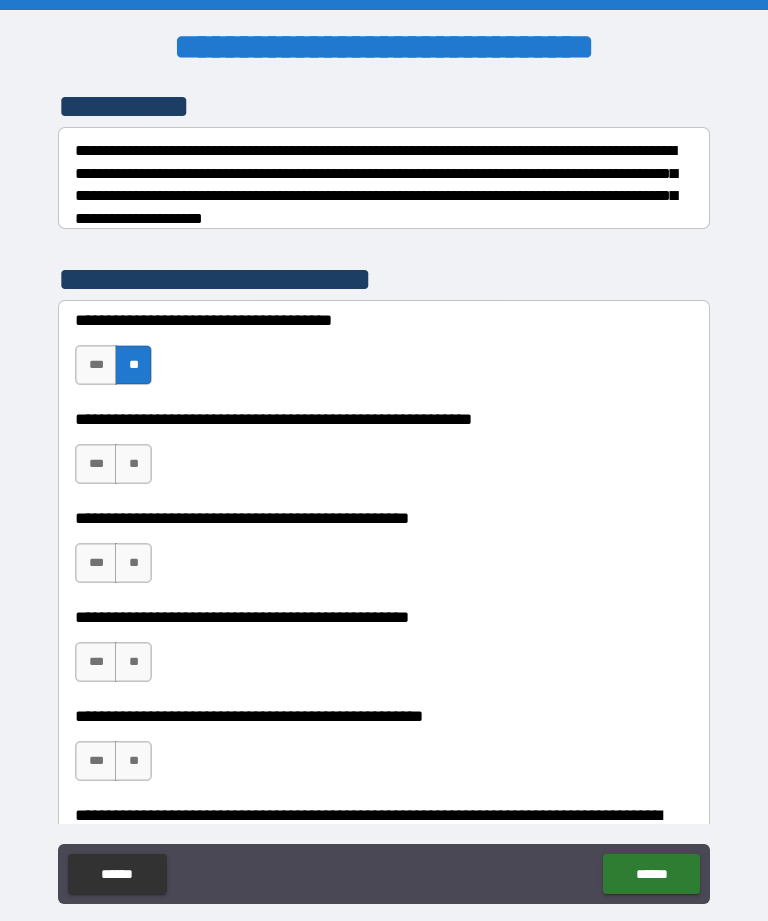 scroll, scrollTop: 287, scrollLeft: 0, axis: vertical 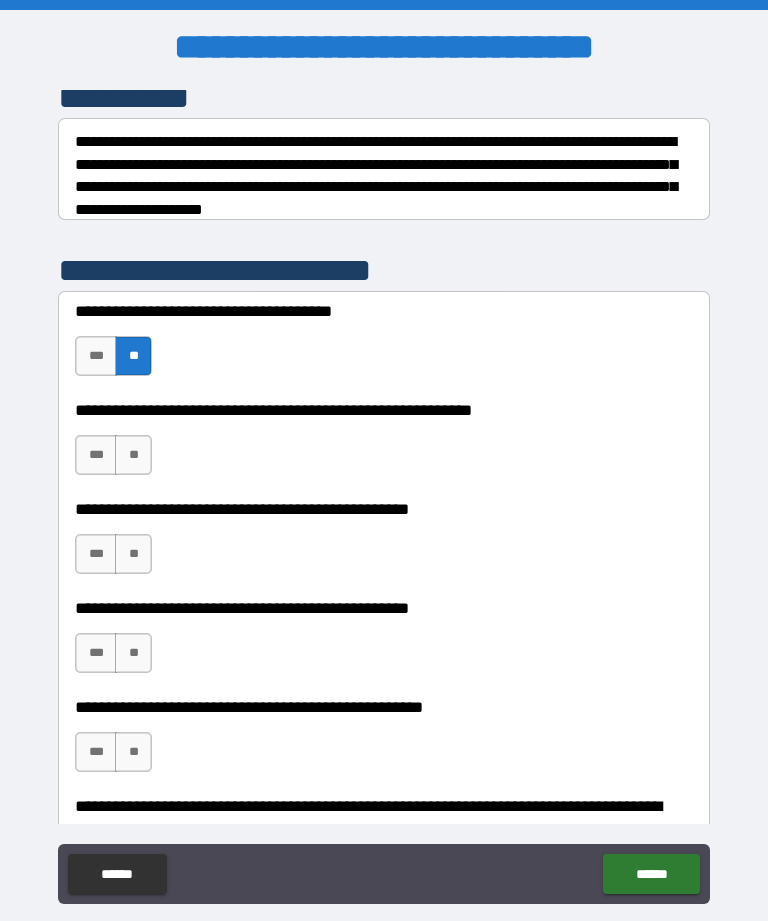 click on "**" at bounding box center (133, 455) 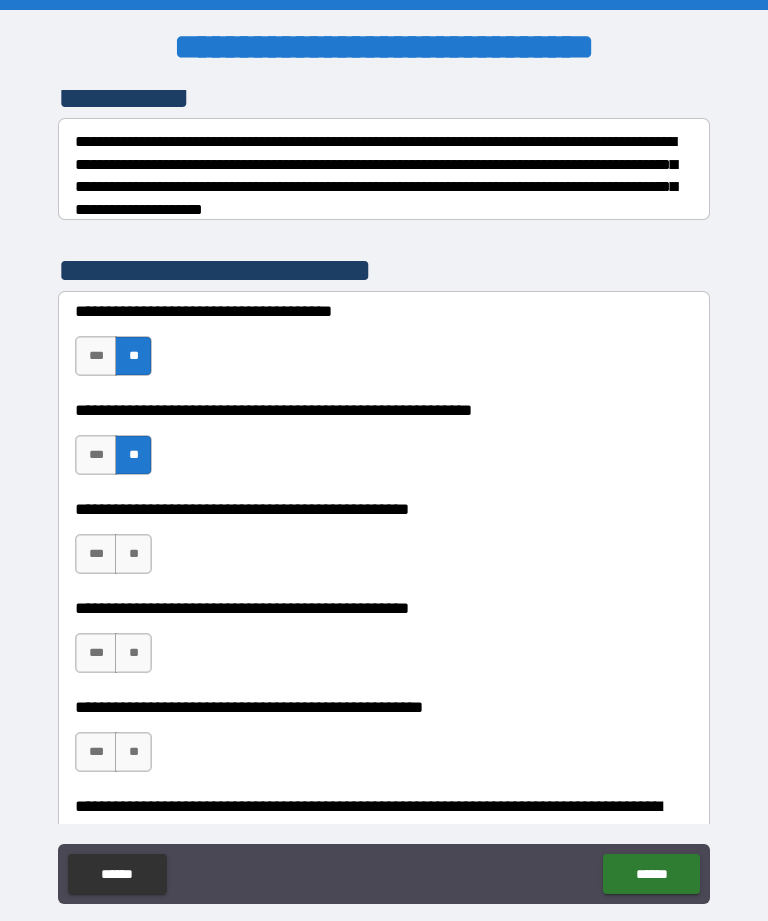 click on "**" at bounding box center (133, 554) 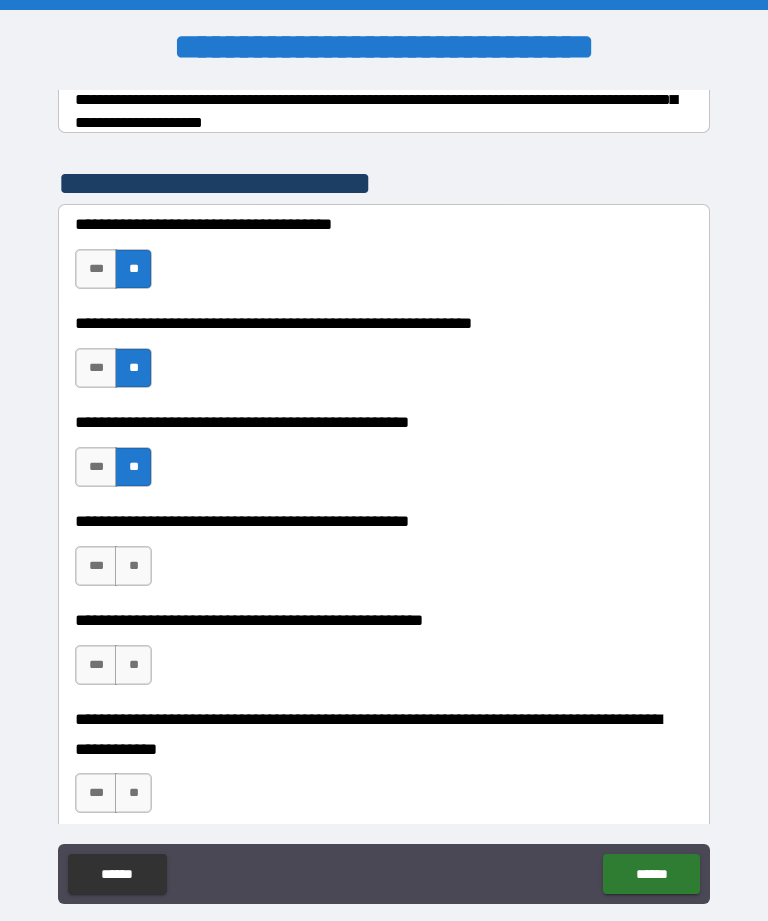 scroll, scrollTop: 389, scrollLeft: 0, axis: vertical 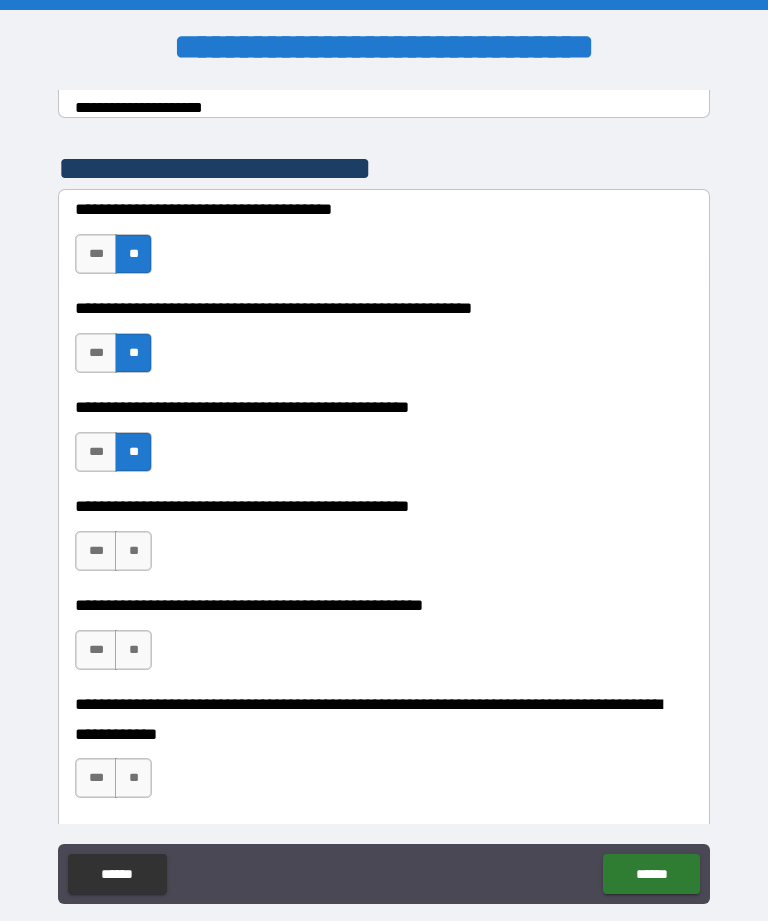click on "**" at bounding box center [133, 551] 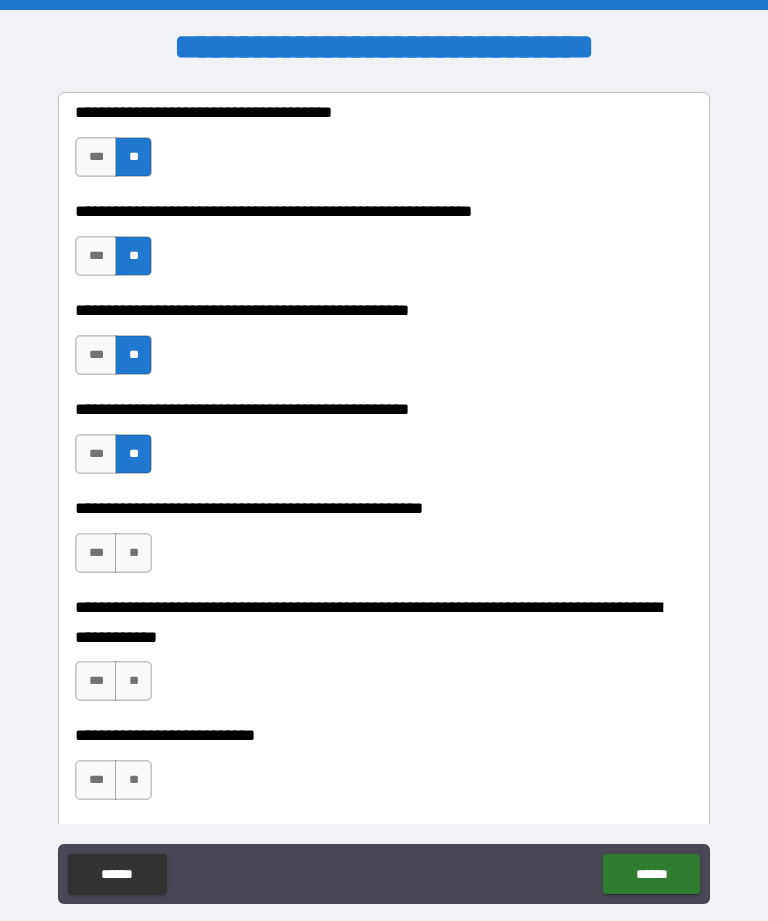 scroll, scrollTop: 493, scrollLeft: 0, axis: vertical 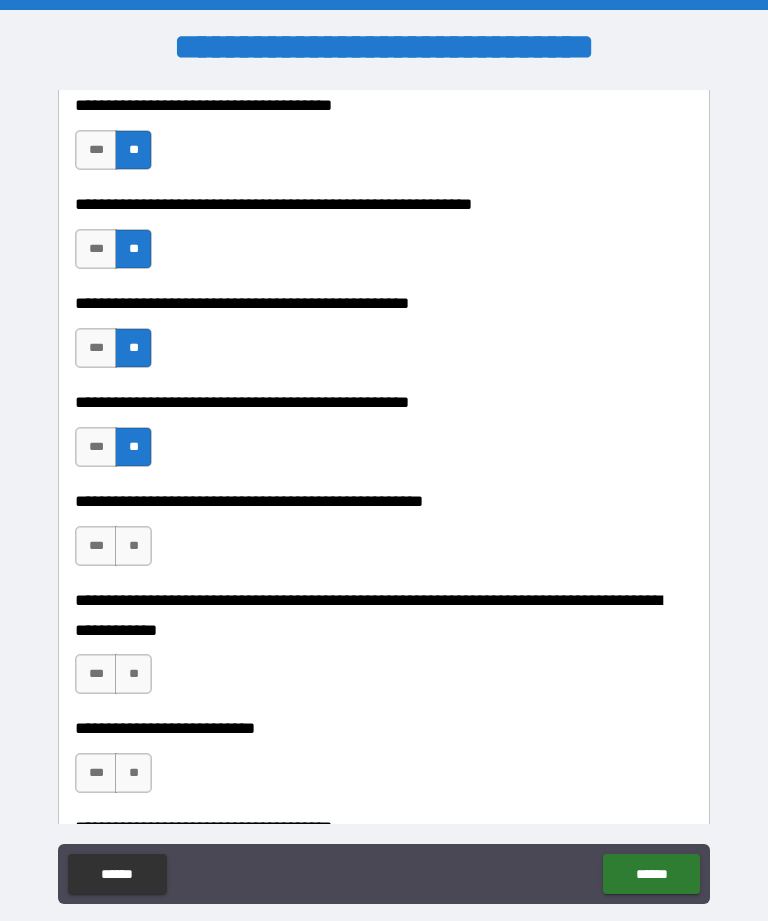 click on "**" at bounding box center [133, 546] 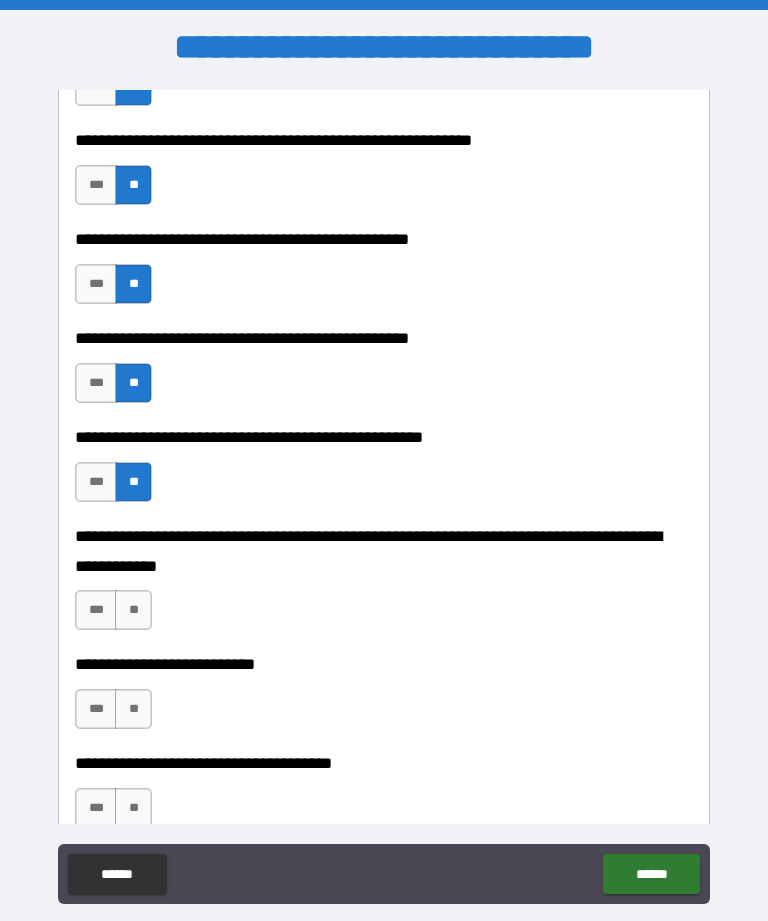 scroll, scrollTop: 566, scrollLeft: 0, axis: vertical 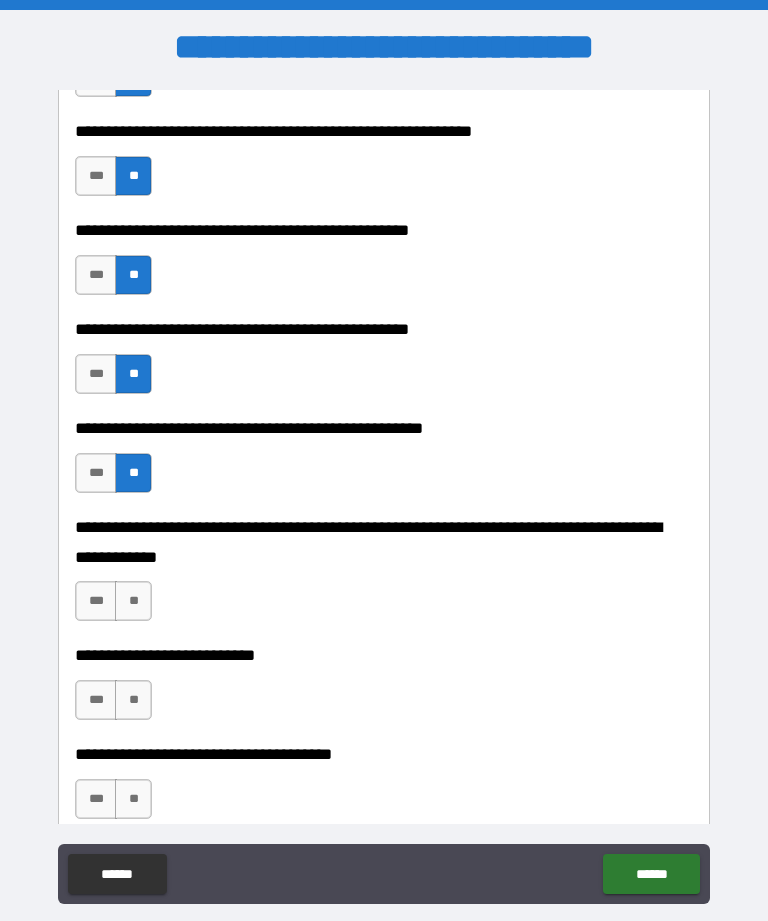 click on "**" at bounding box center [133, 601] 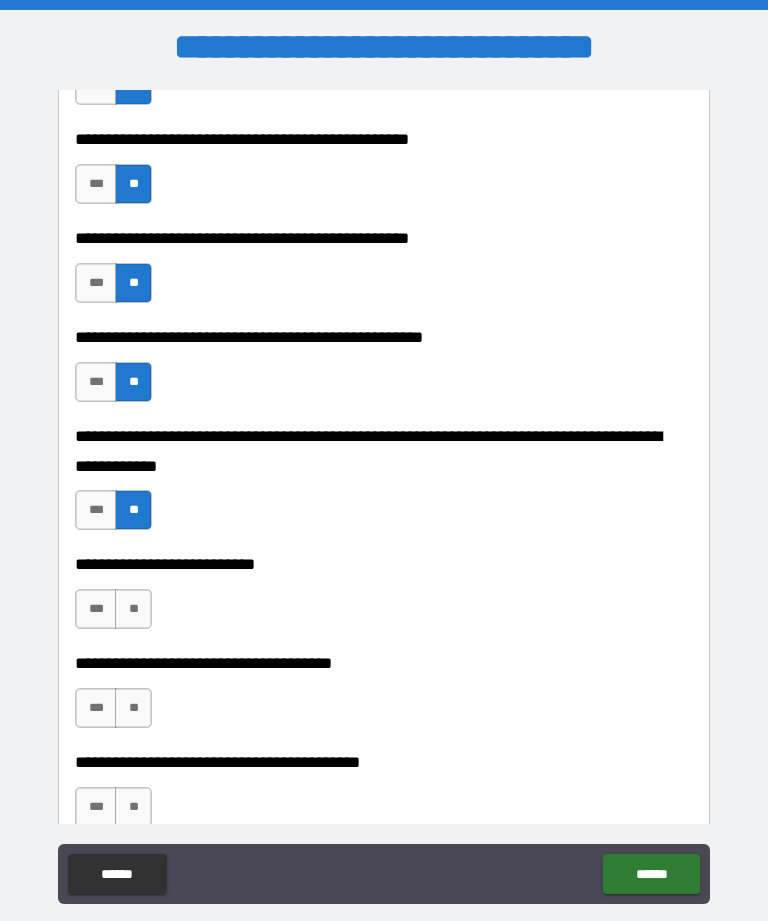 click on "**" at bounding box center (133, 609) 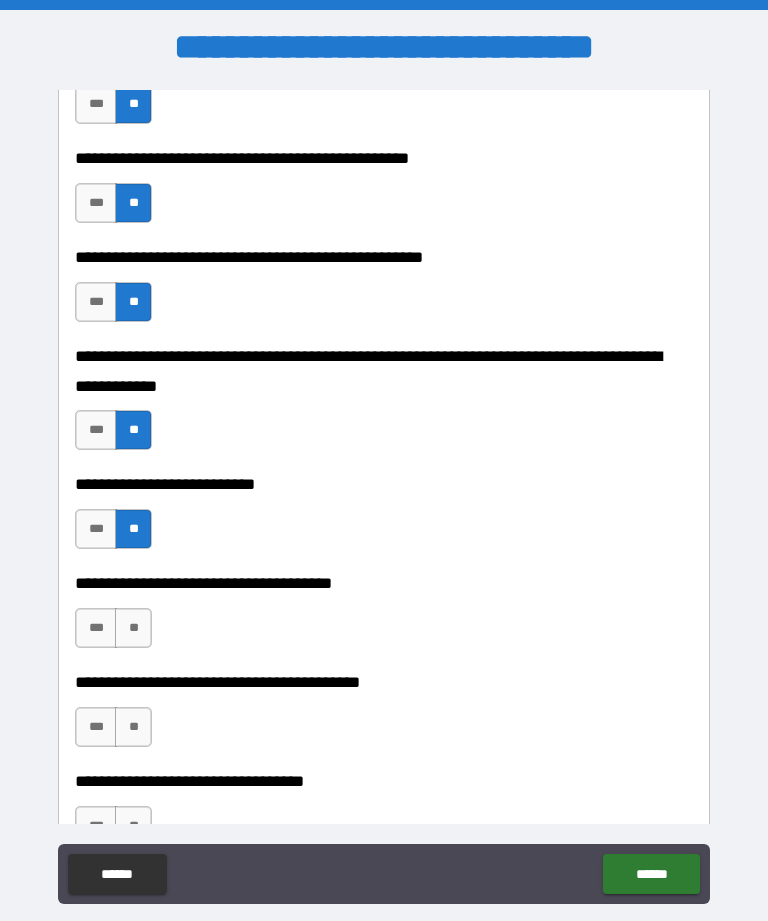 click on "**" at bounding box center (133, 628) 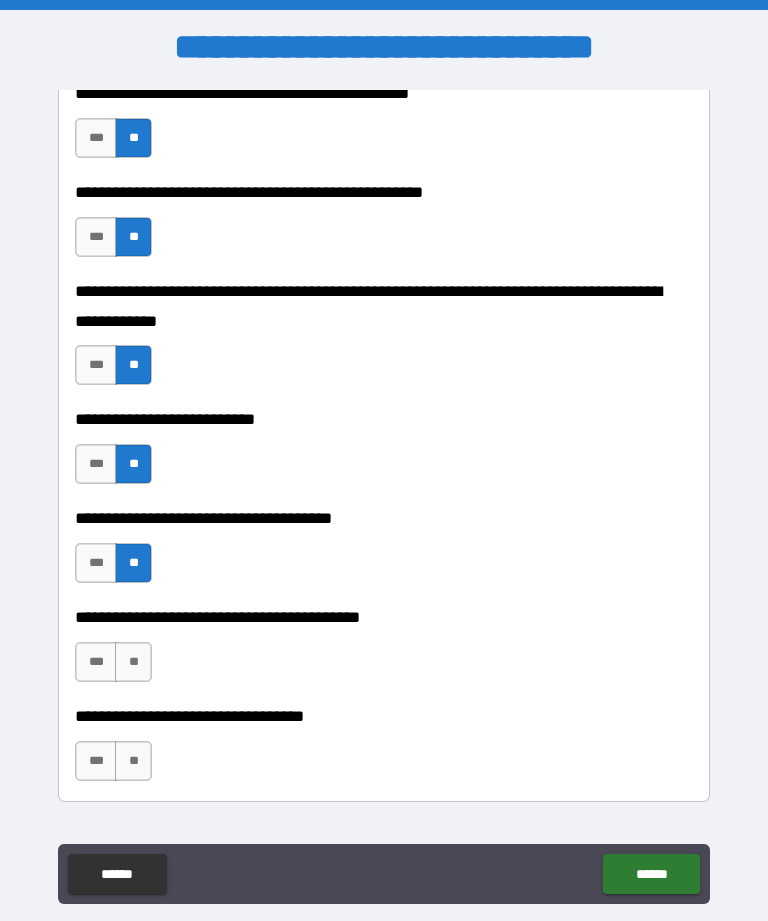 click on "**" at bounding box center [133, 662] 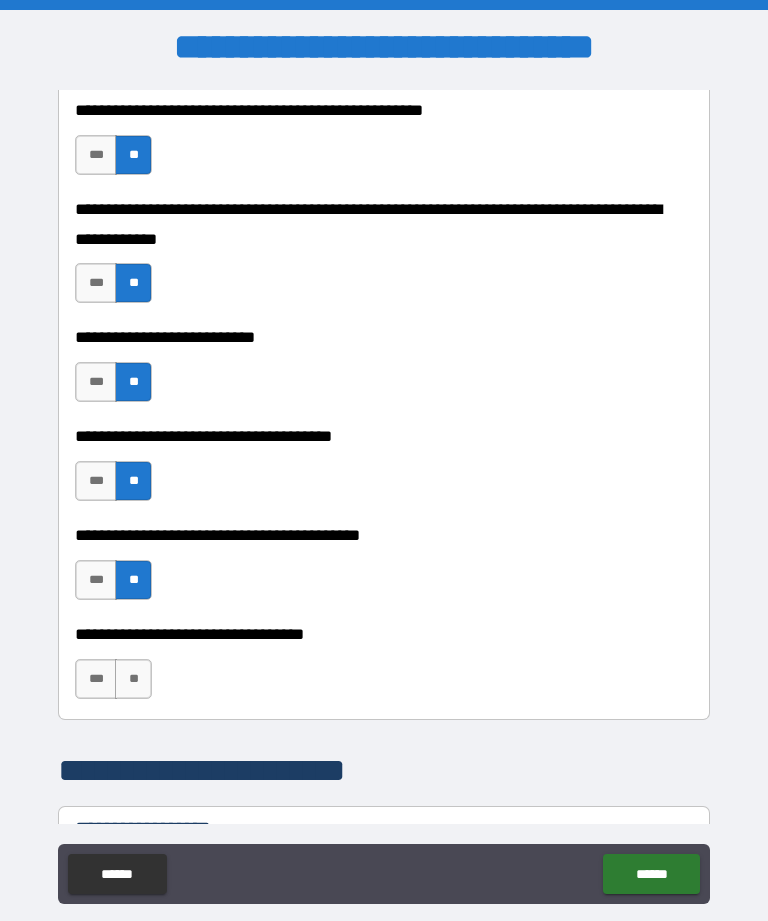 click on "**" at bounding box center (133, 679) 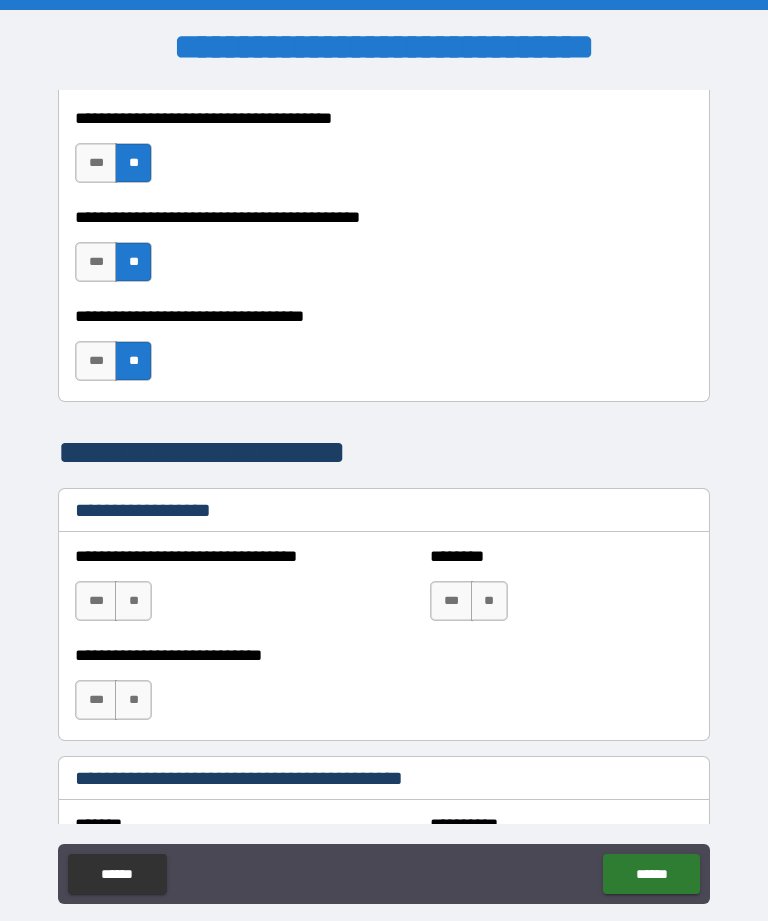 scroll, scrollTop: 1207, scrollLeft: 0, axis: vertical 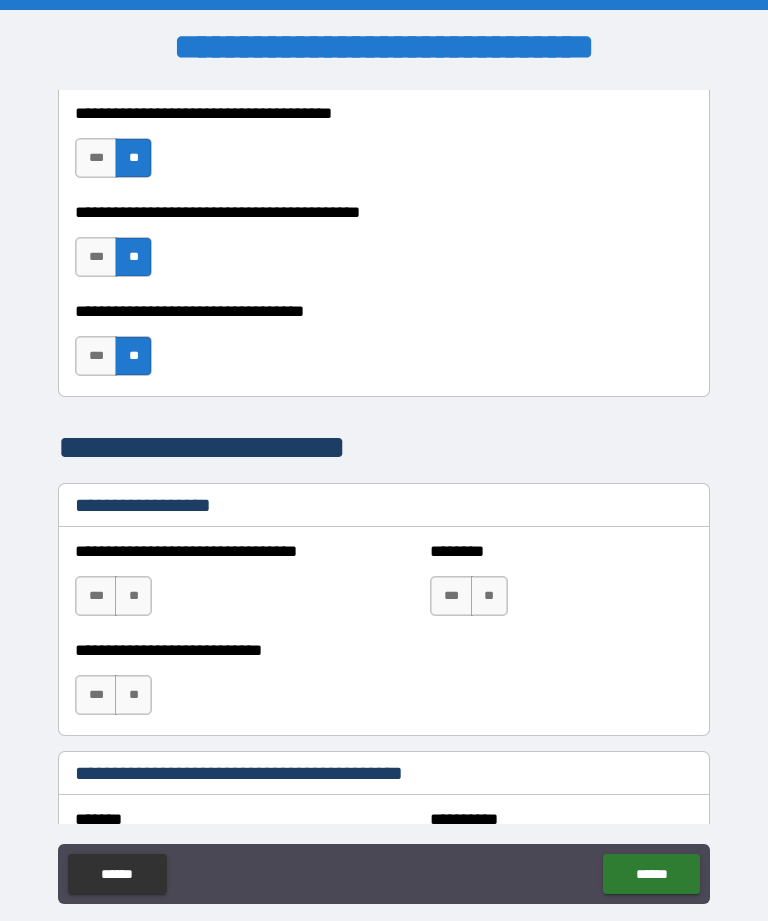 click on "**" at bounding box center (133, 596) 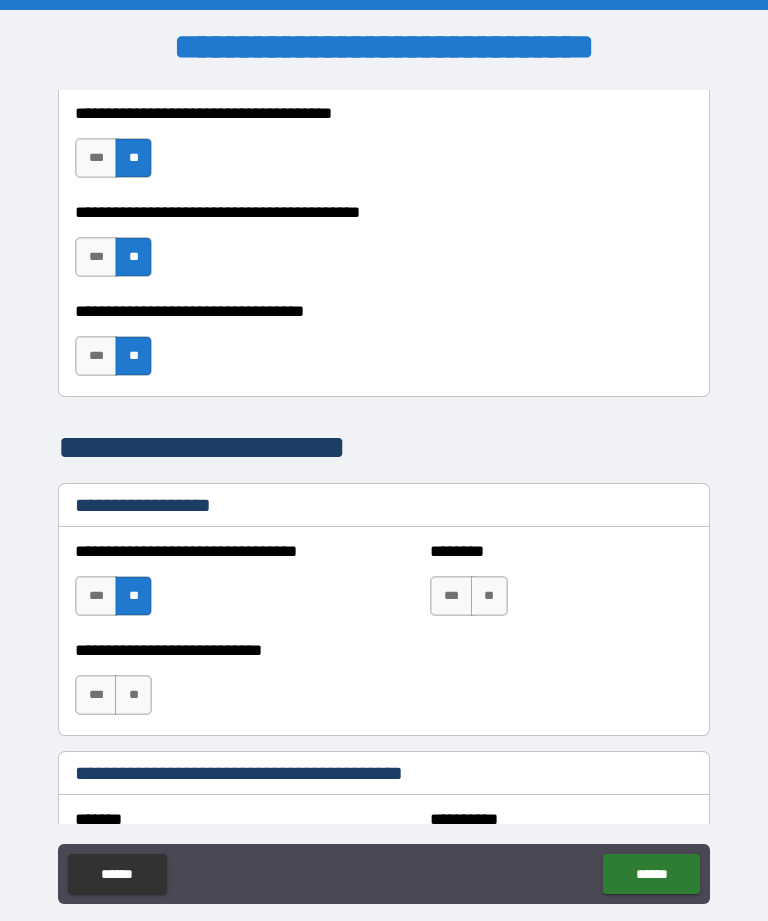 click on "**" at bounding box center (489, 596) 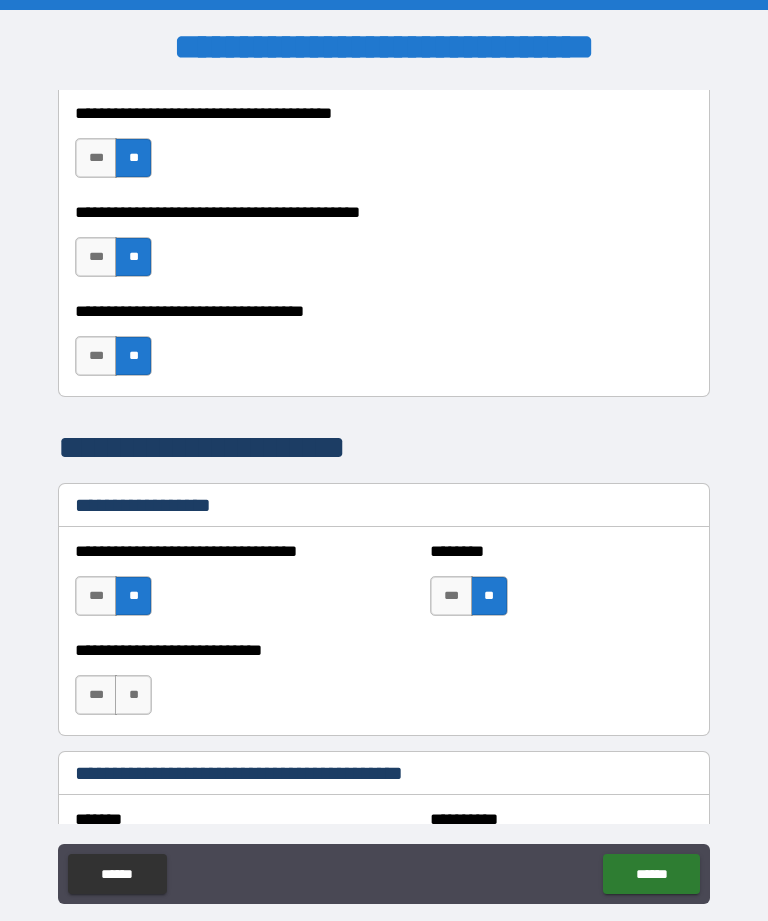 click on "**" at bounding box center (133, 695) 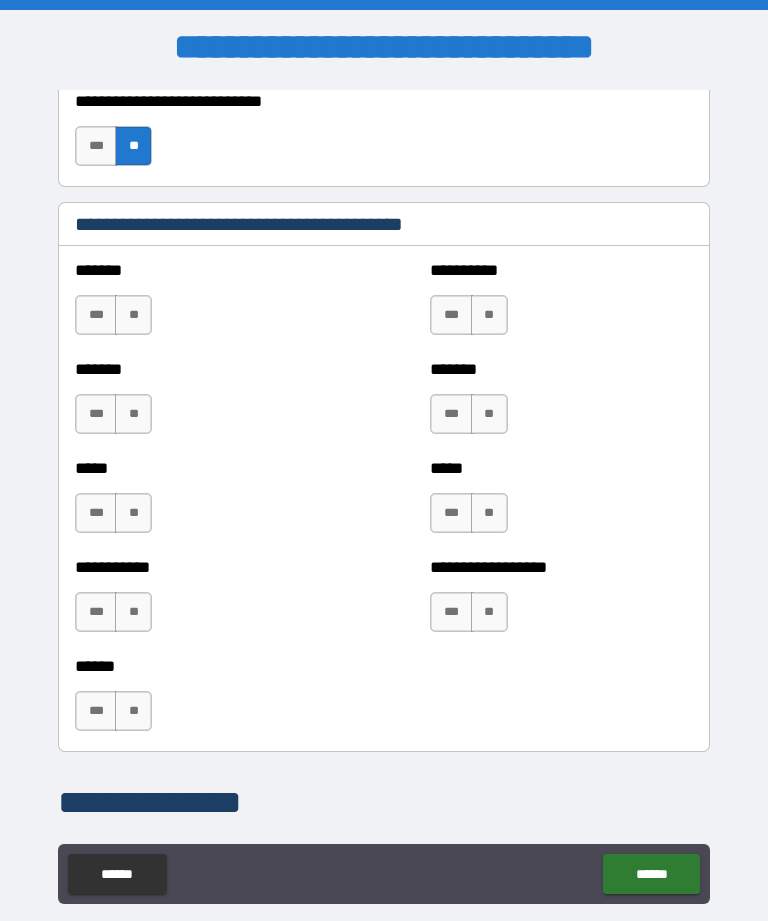 scroll, scrollTop: 1757, scrollLeft: 0, axis: vertical 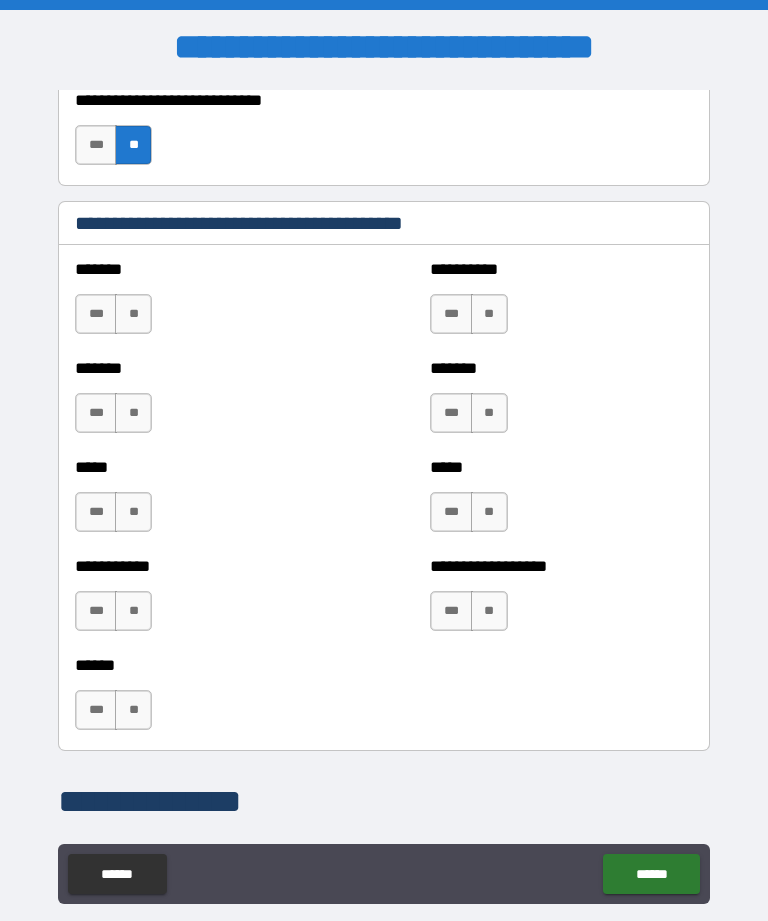 click on "**" at bounding box center (133, 314) 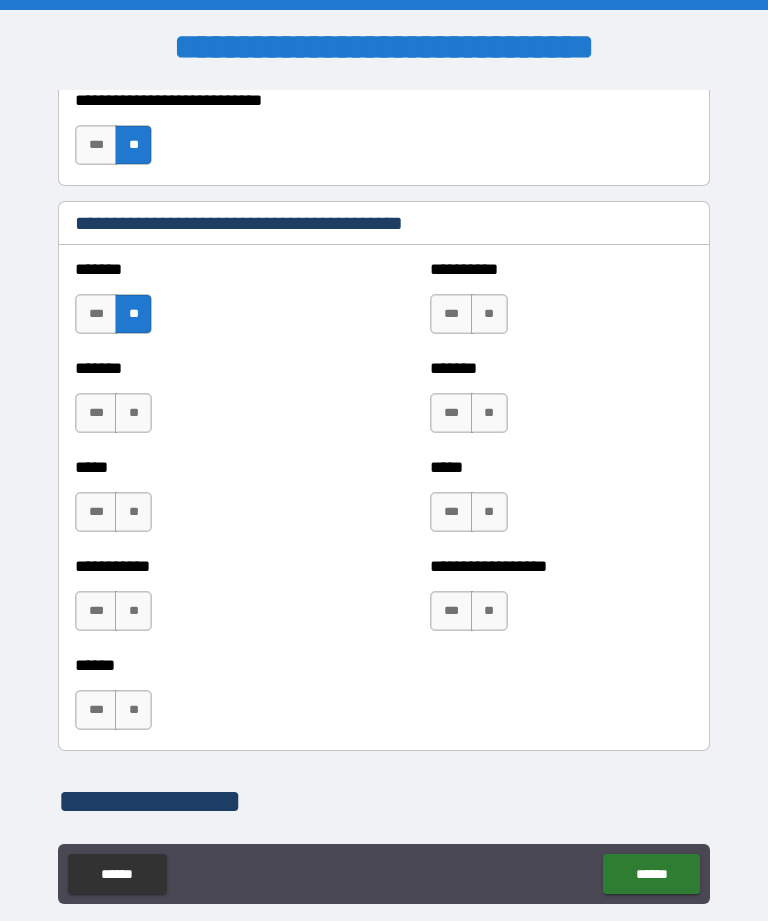 click on "**" at bounding box center [489, 314] 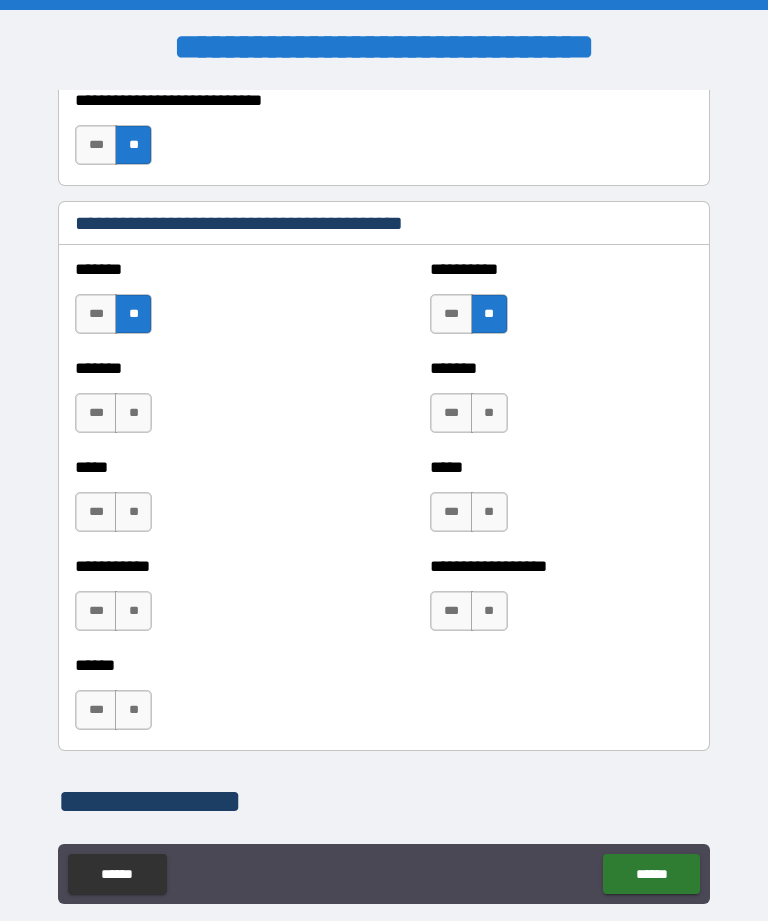 click on "**" at bounding box center (133, 413) 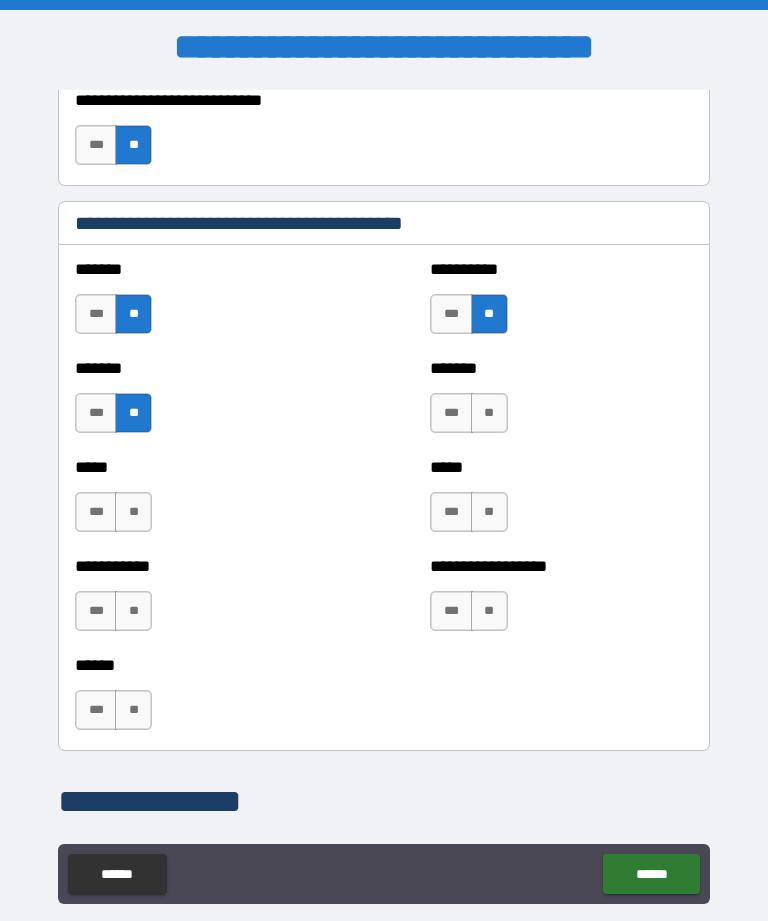 click on "**" at bounding box center [489, 413] 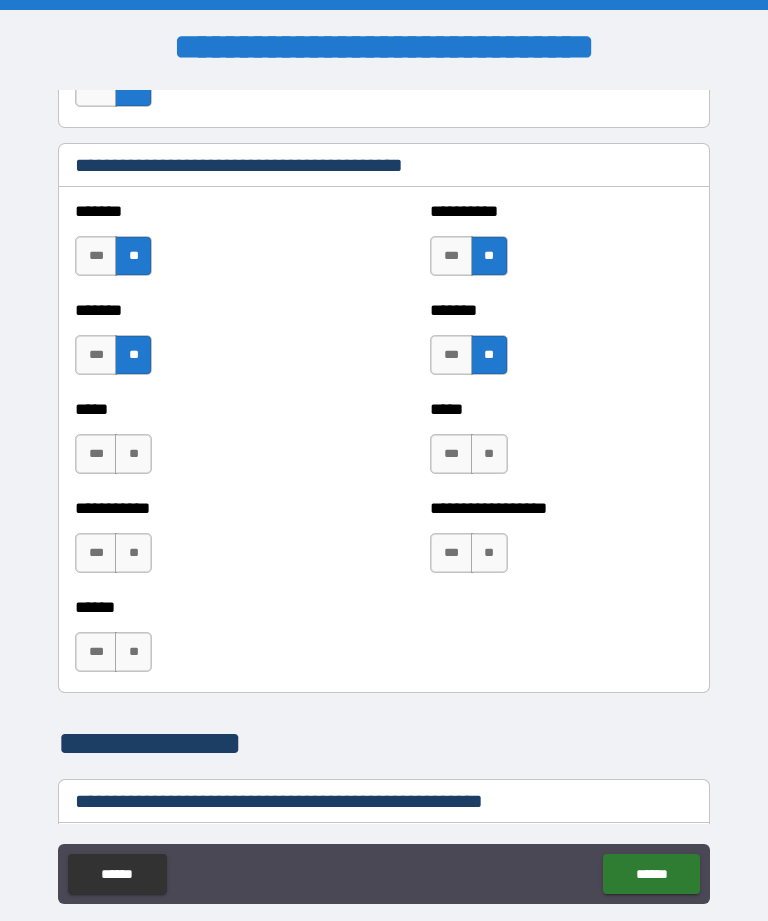 scroll, scrollTop: 1816, scrollLeft: 0, axis: vertical 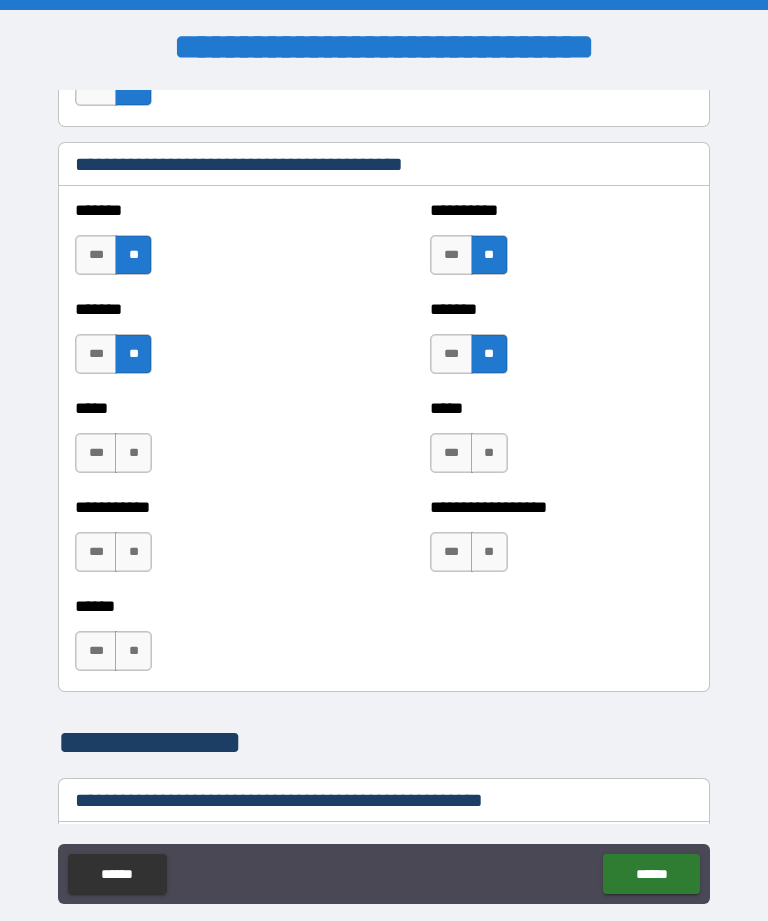 click on "**" at bounding box center (133, 453) 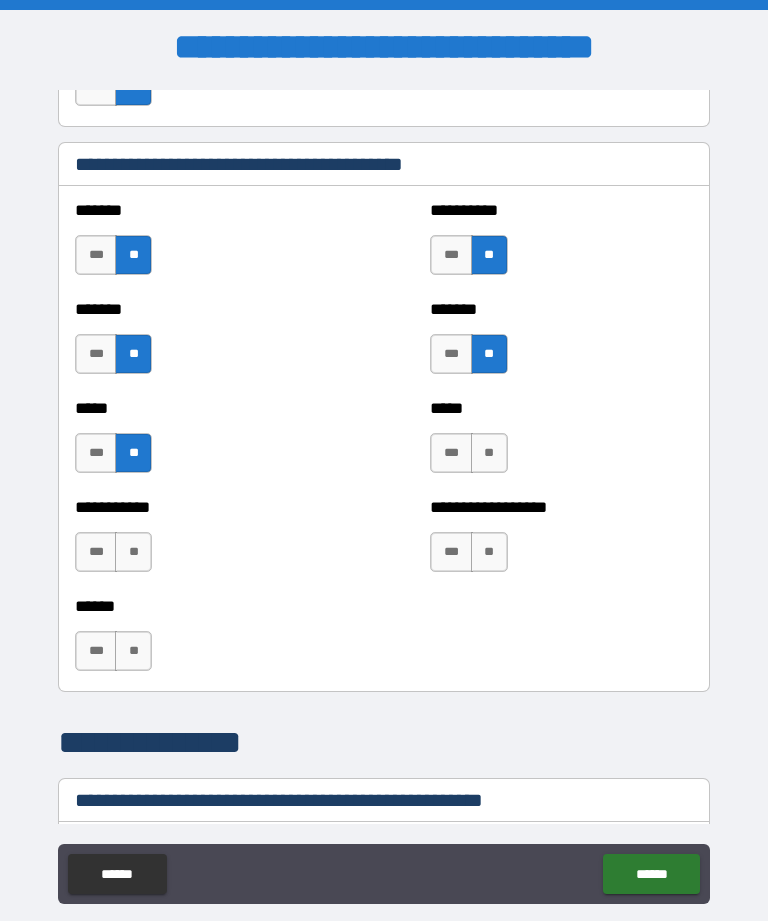 click on "**" at bounding box center (489, 453) 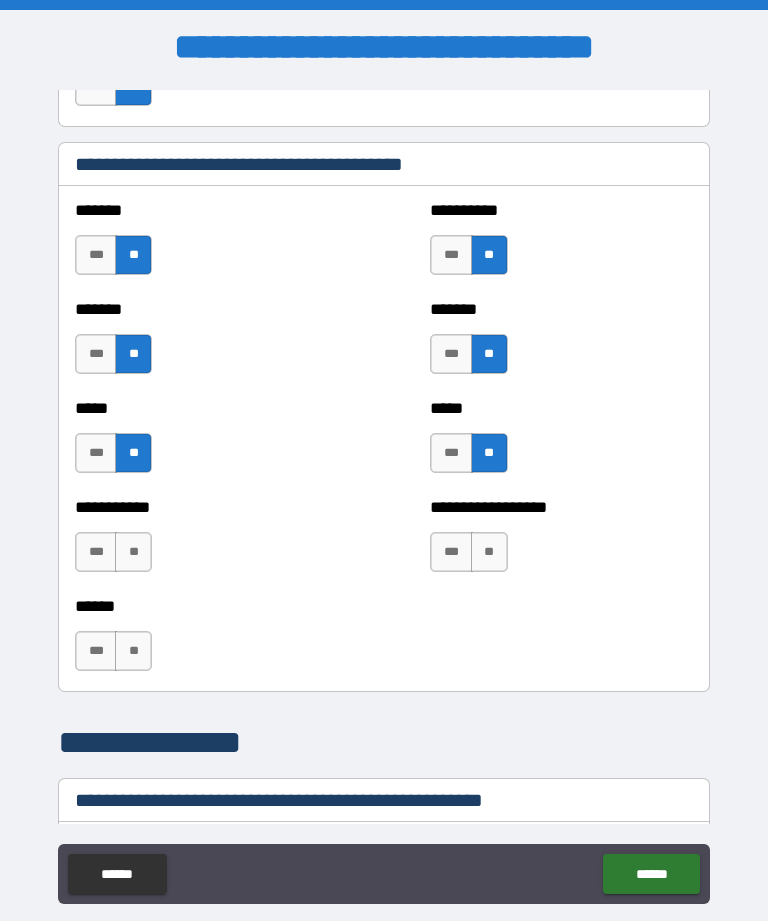 click on "**" at bounding box center [133, 552] 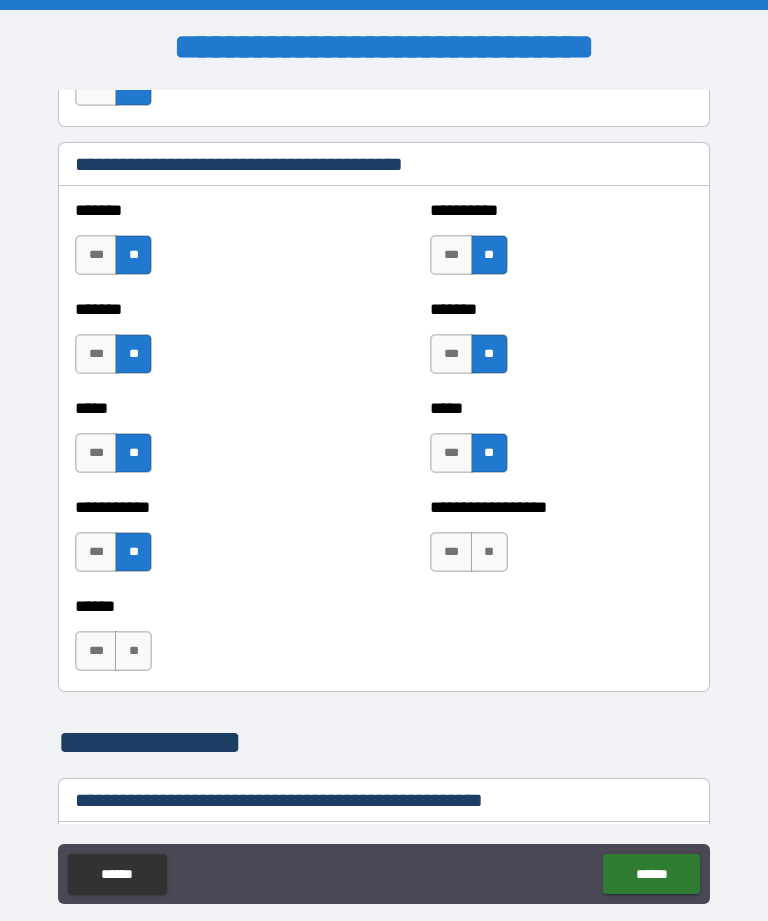 click on "**" at bounding box center (489, 552) 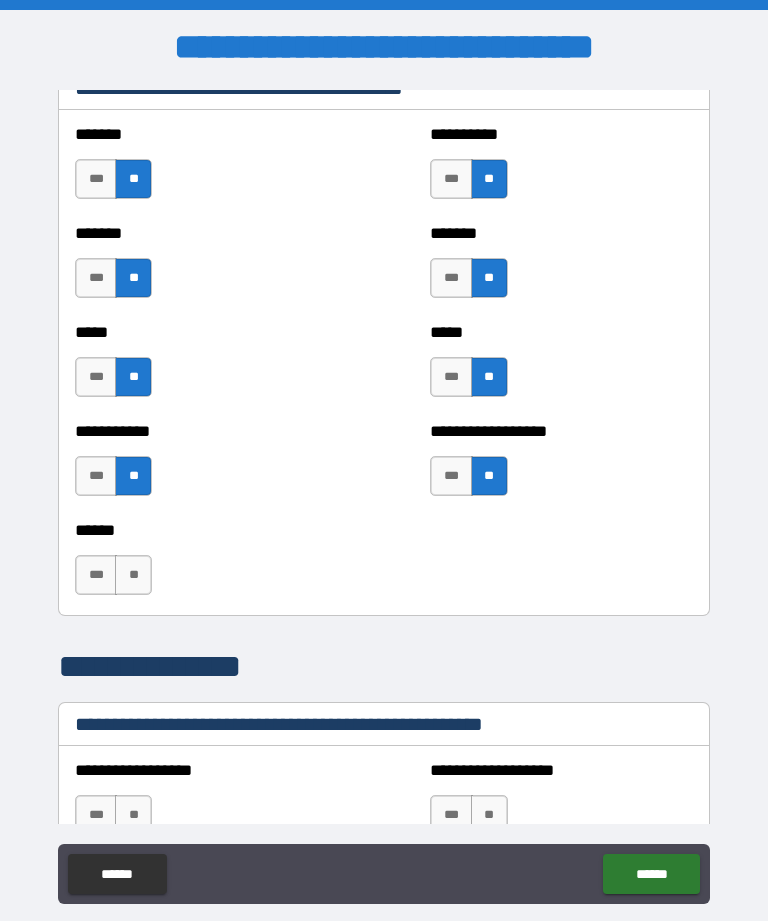 scroll, scrollTop: 1895, scrollLeft: 0, axis: vertical 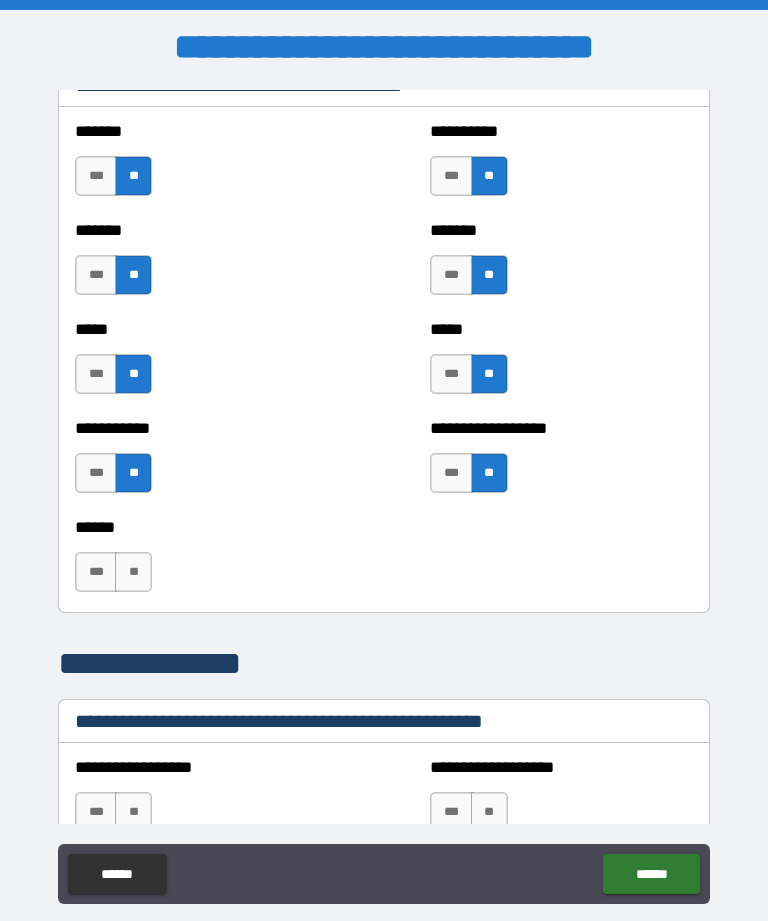 click on "**" at bounding box center (133, 572) 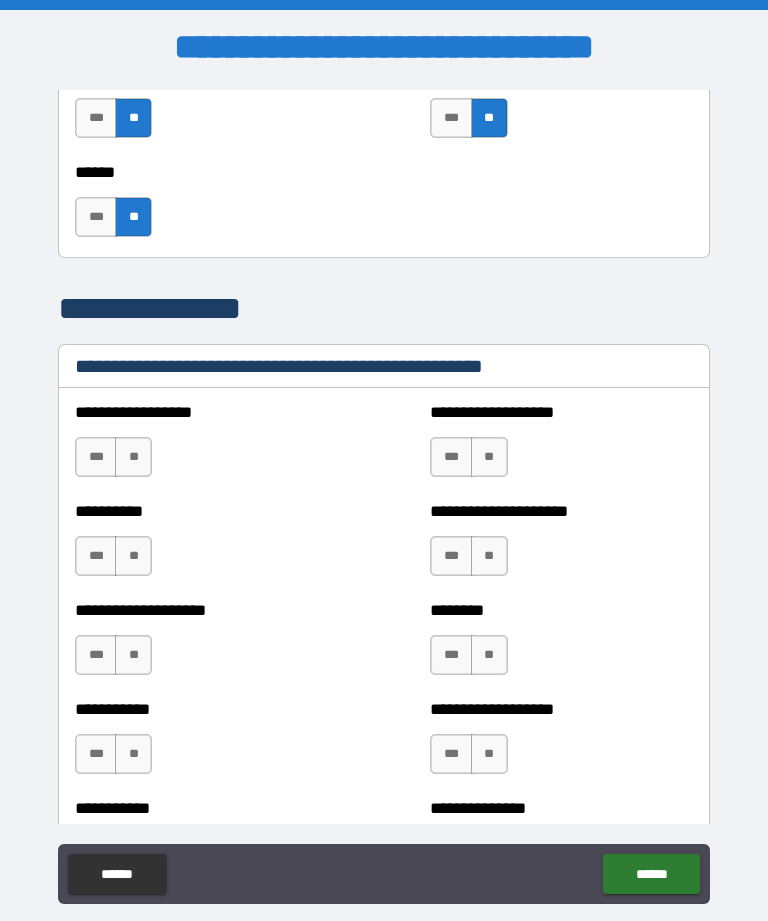 scroll, scrollTop: 2257, scrollLeft: 0, axis: vertical 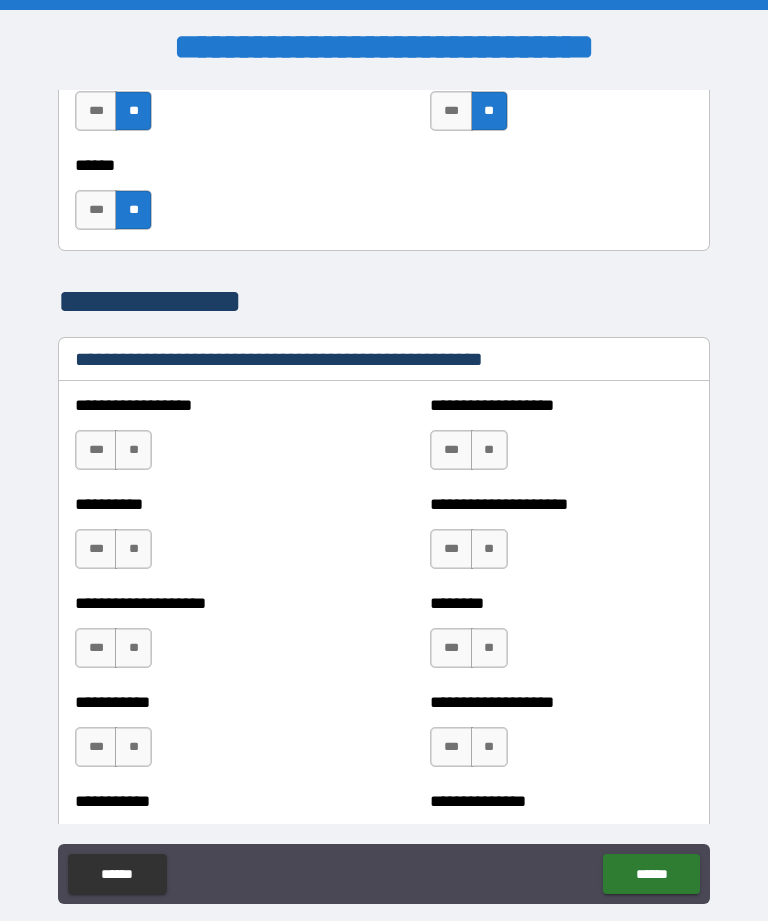 click on "**" at bounding box center (133, 450) 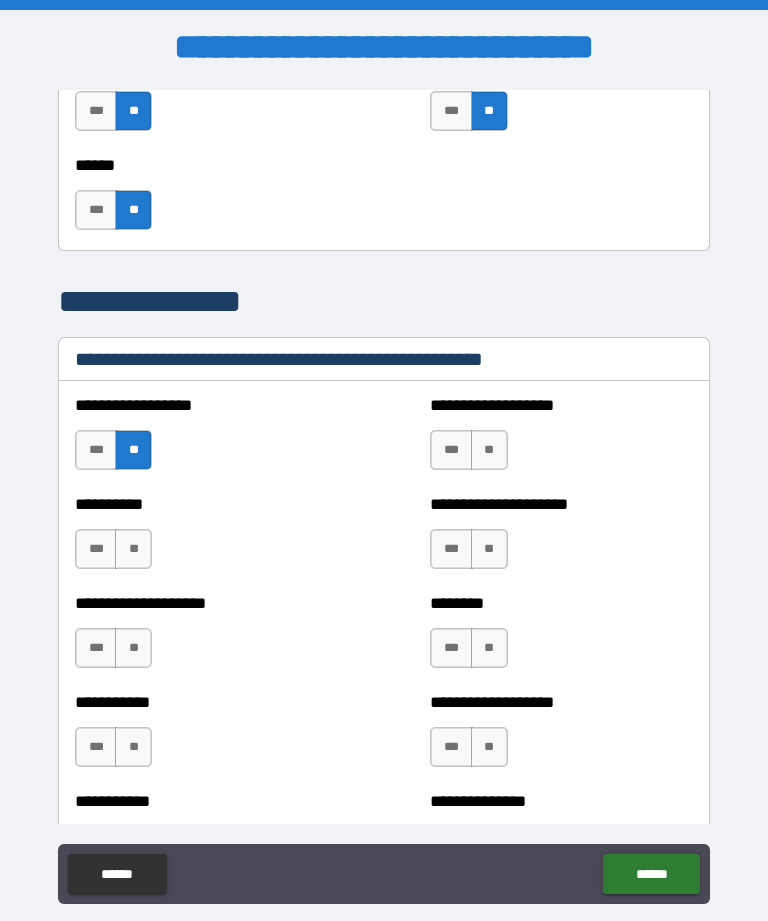 click on "**" at bounding box center [489, 450] 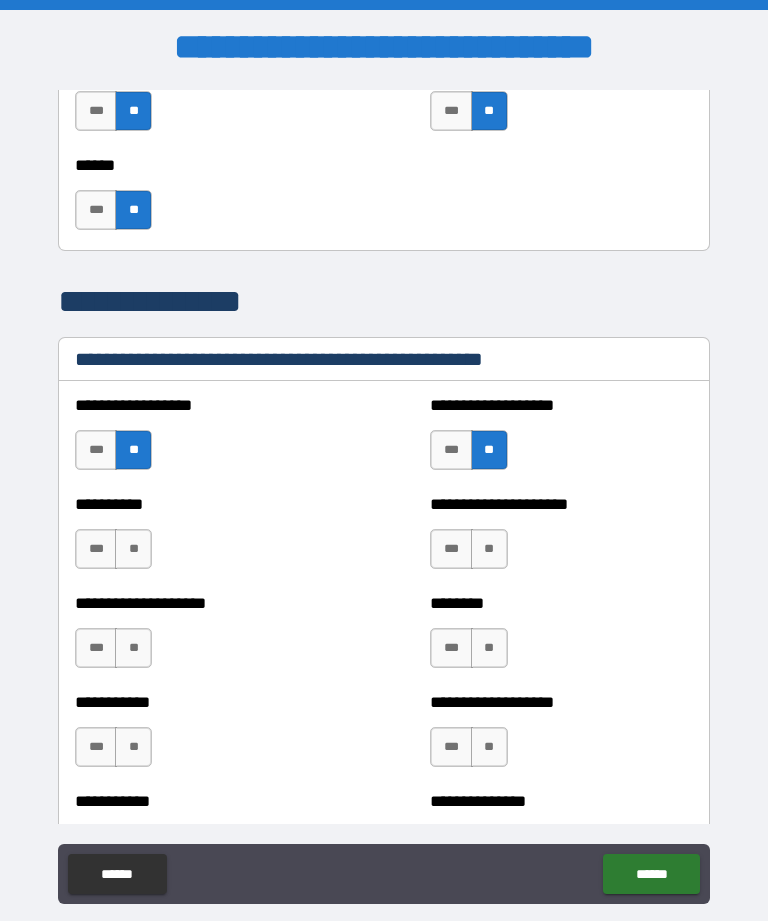 click on "**" at bounding box center (489, 549) 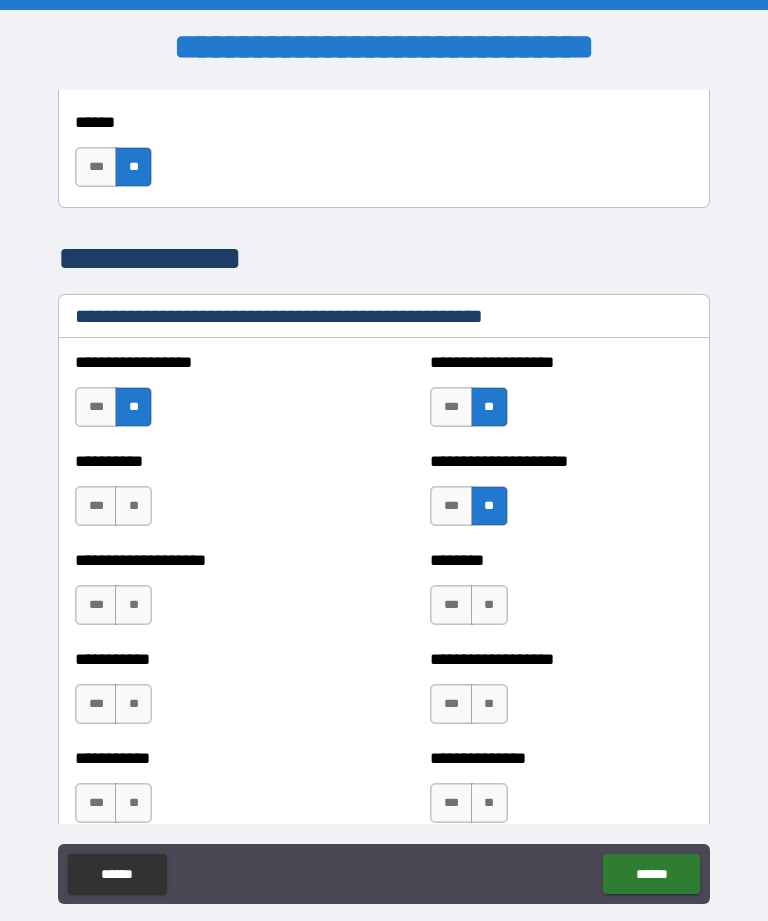 scroll, scrollTop: 2301, scrollLeft: 0, axis: vertical 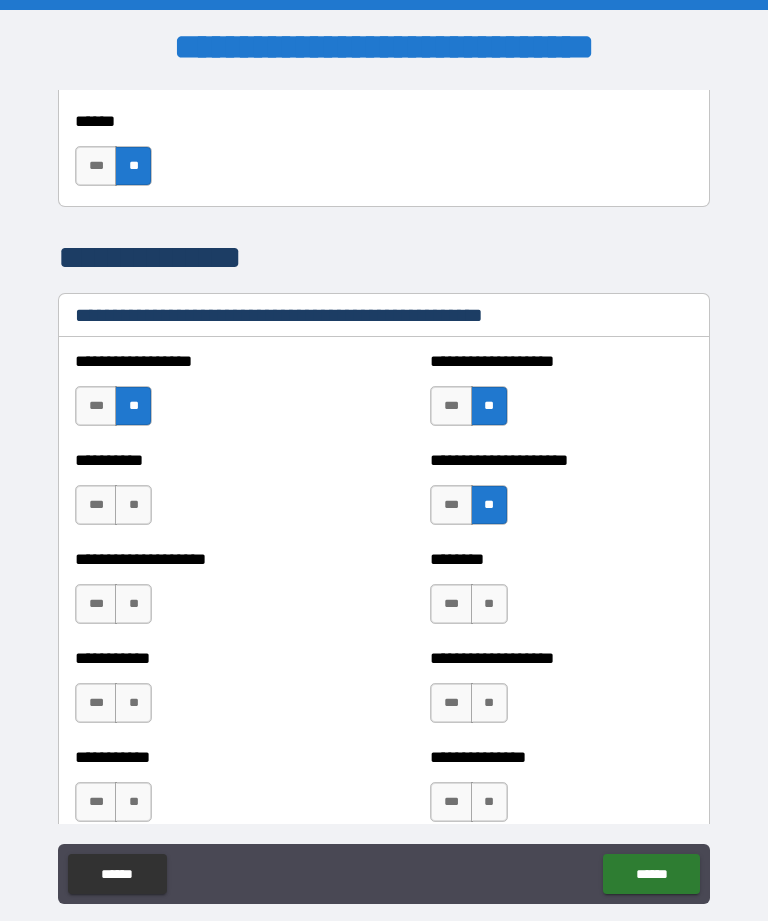 click on "**" at bounding box center [133, 505] 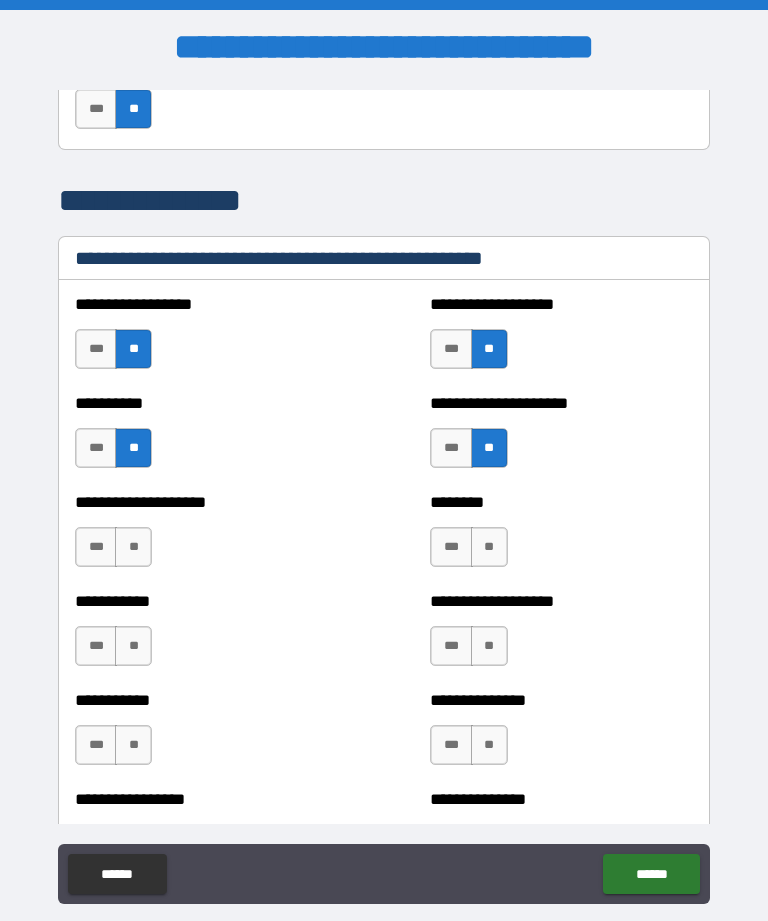 scroll, scrollTop: 2361, scrollLeft: 0, axis: vertical 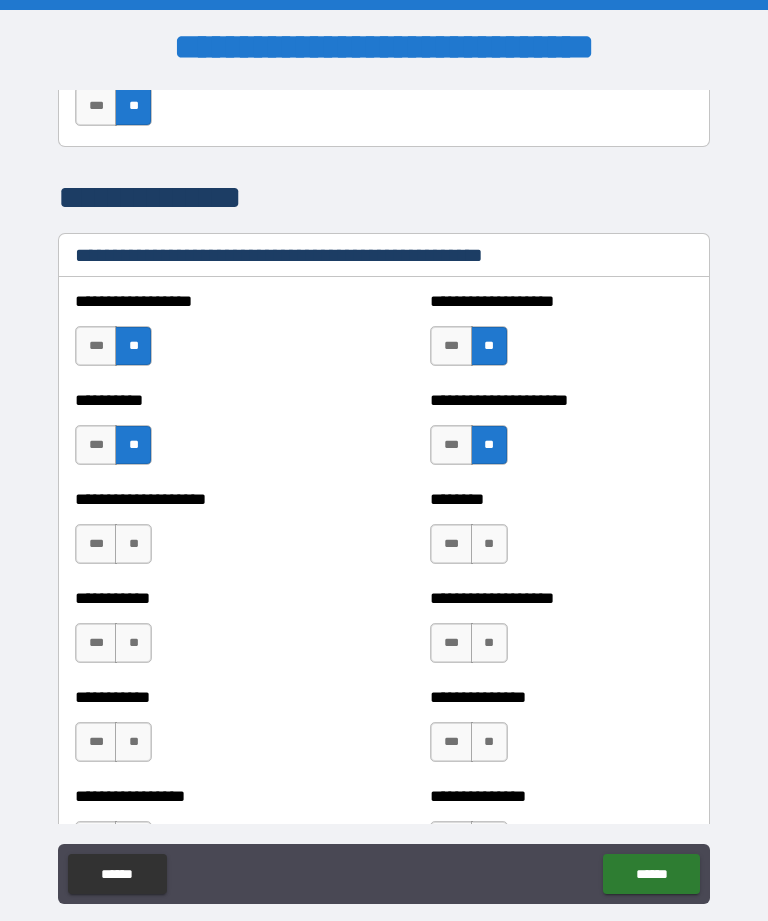 click on "**" at bounding box center (133, 544) 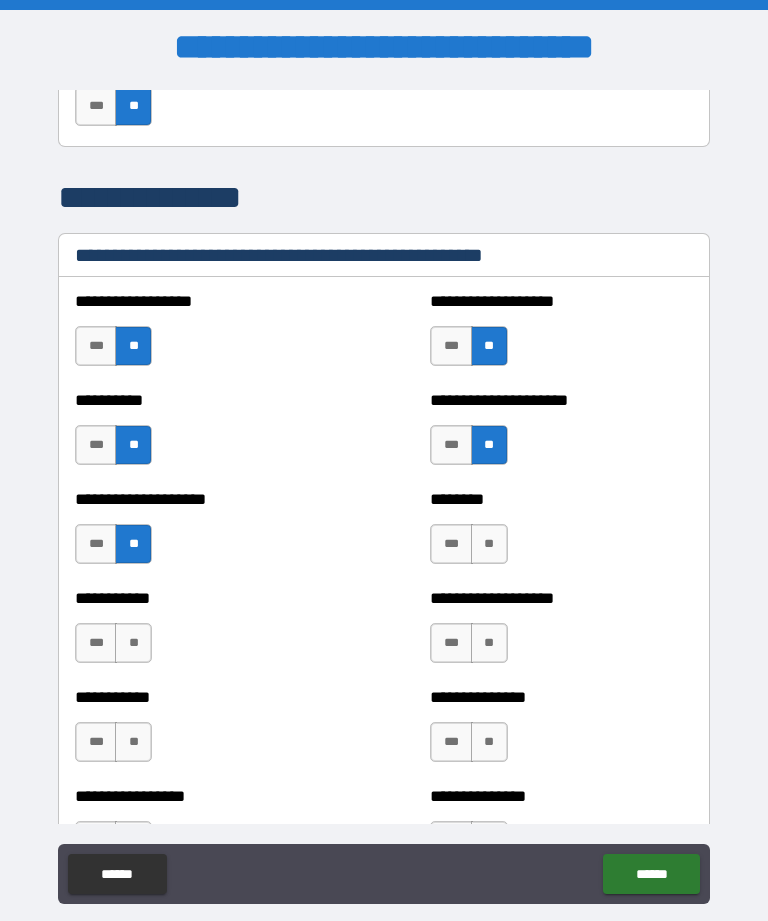 click on "**" at bounding box center [489, 544] 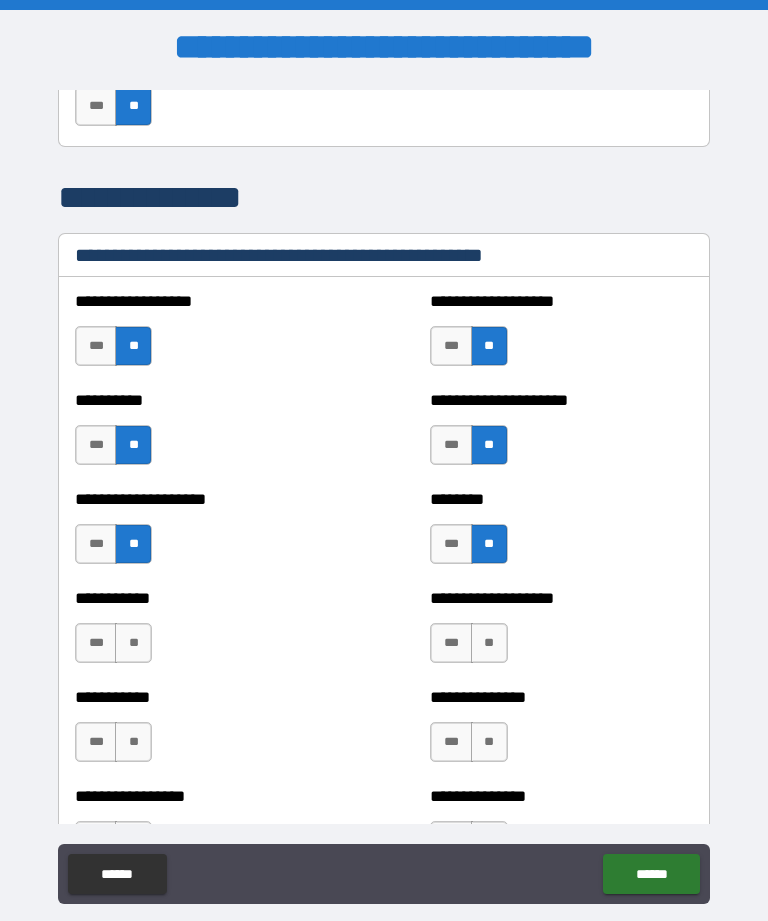 click on "**" at bounding box center (133, 643) 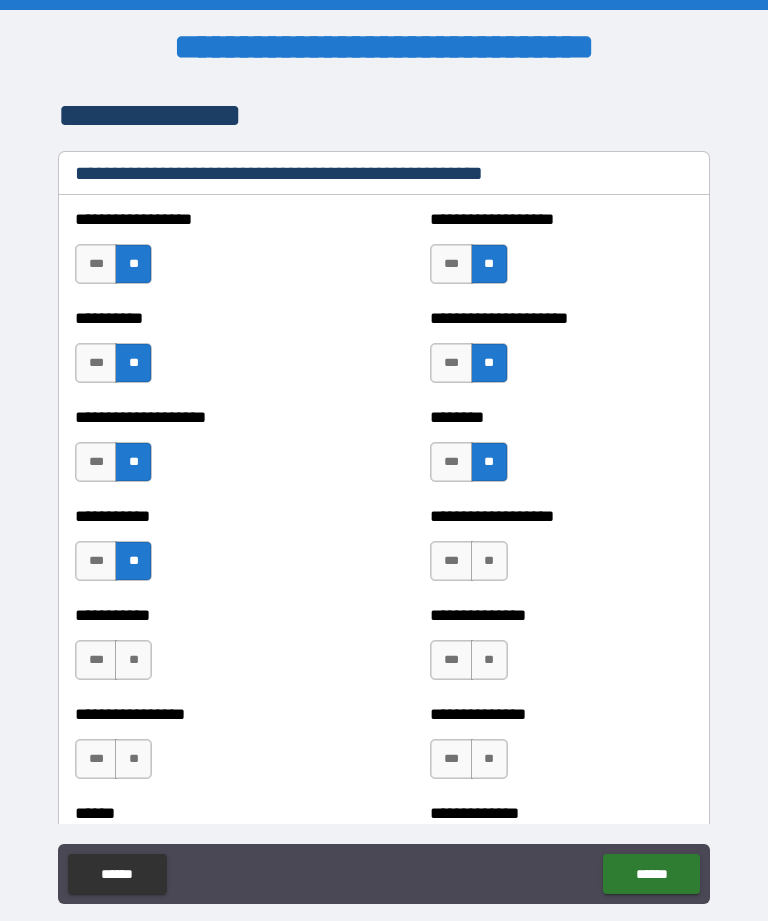 scroll, scrollTop: 2445, scrollLeft: 0, axis: vertical 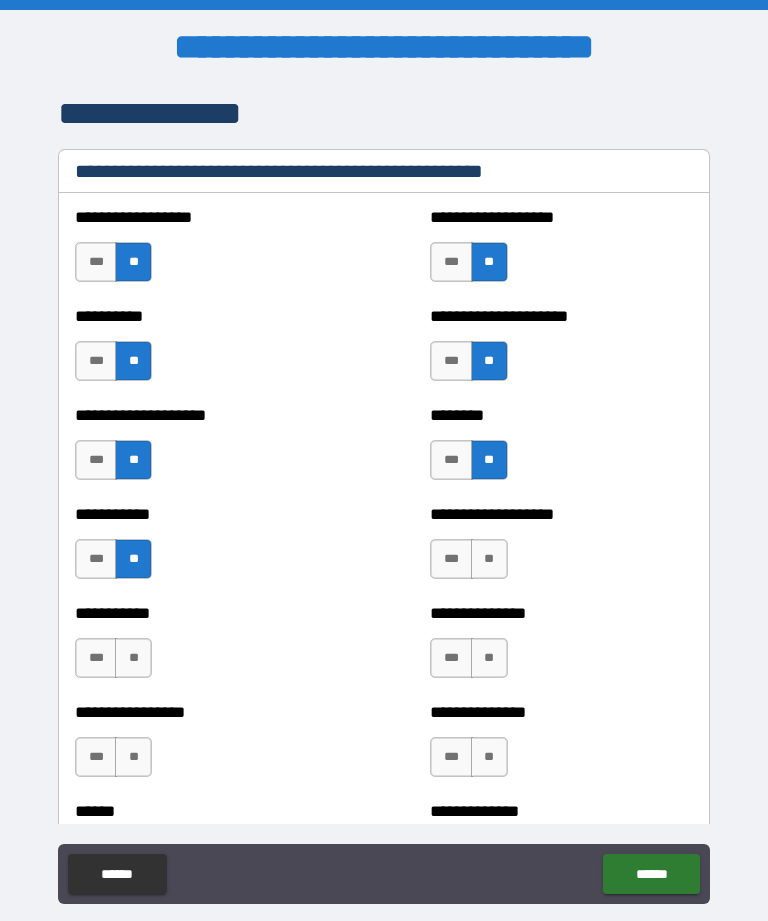 click on "**" at bounding box center (133, 658) 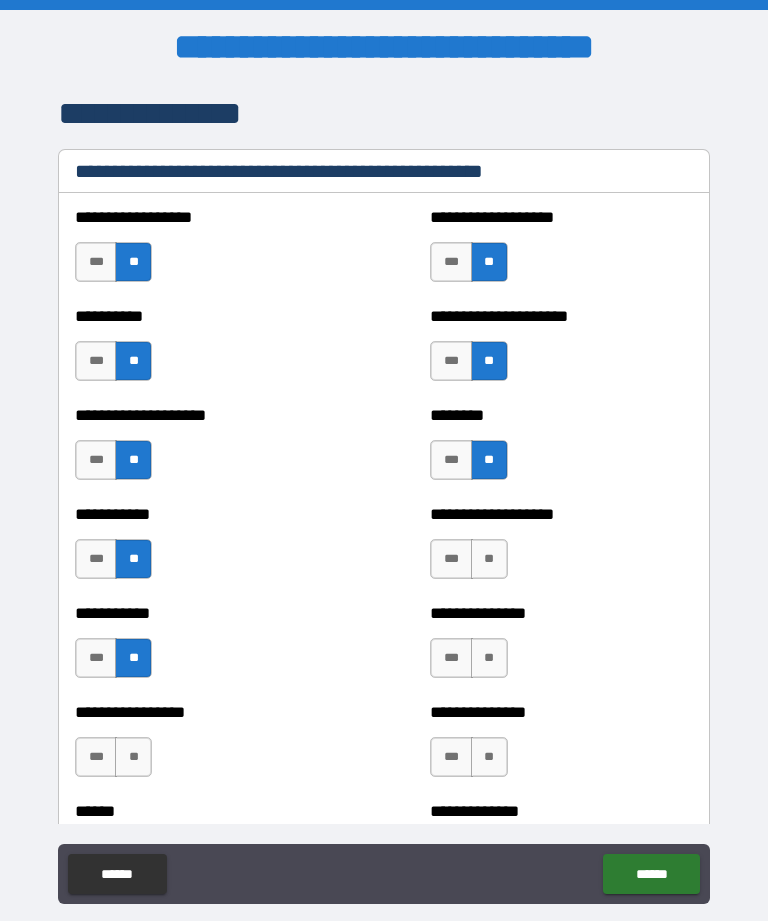 click on "**" at bounding box center (489, 559) 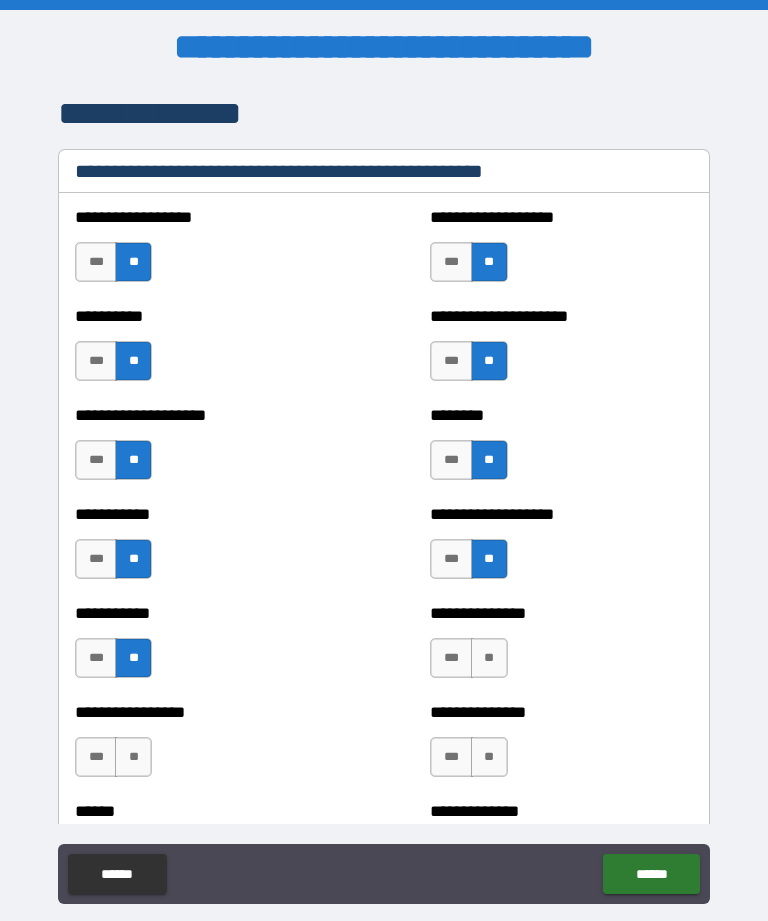 click on "**" at bounding box center (489, 658) 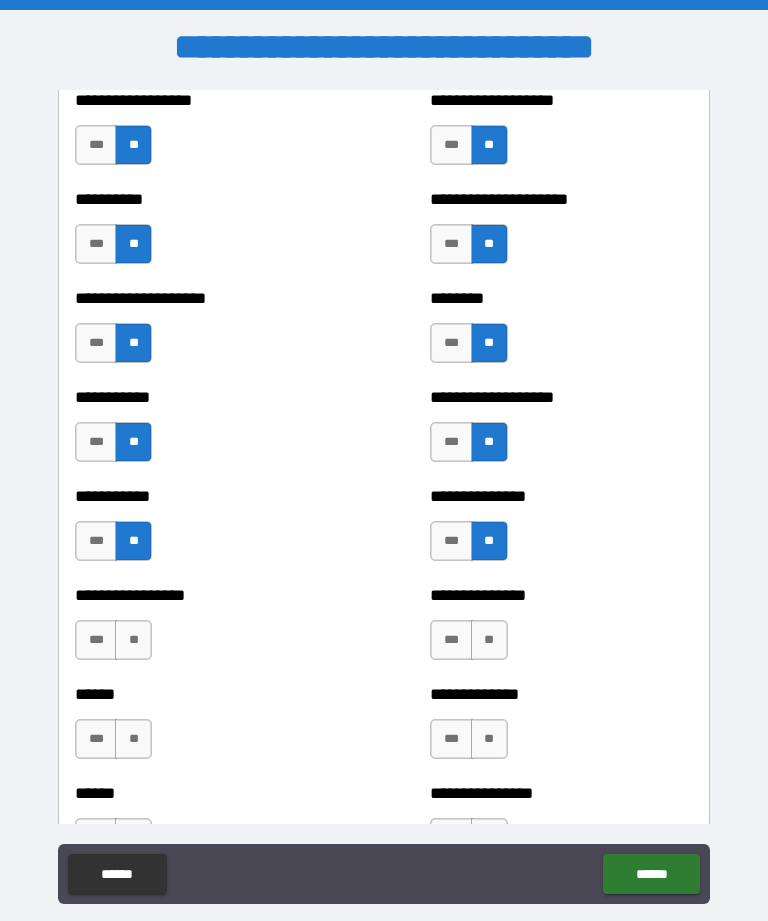 scroll, scrollTop: 2563, scrollLeft: 0, axis: vertical 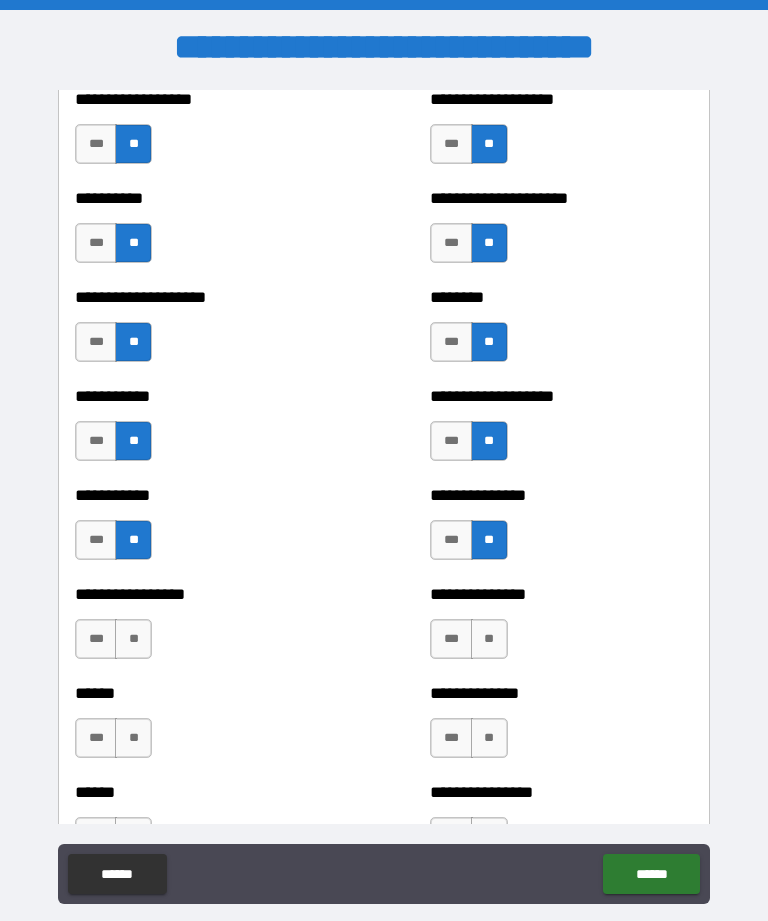 click on "**" at bounding box center [133, 639] 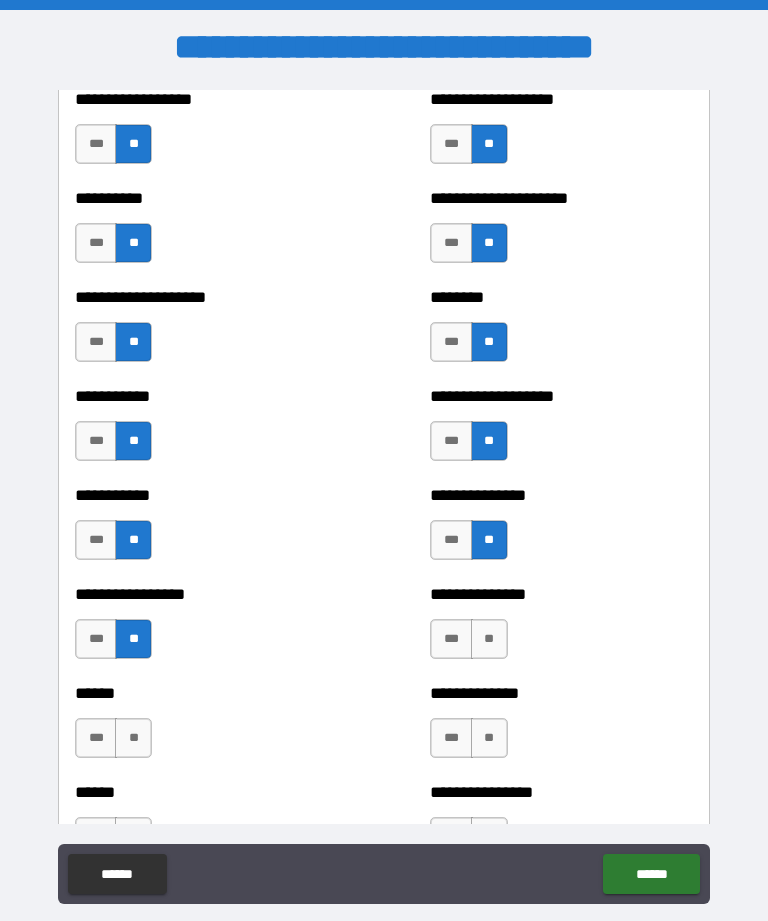 click on "**" at bounding box center (489, 639) 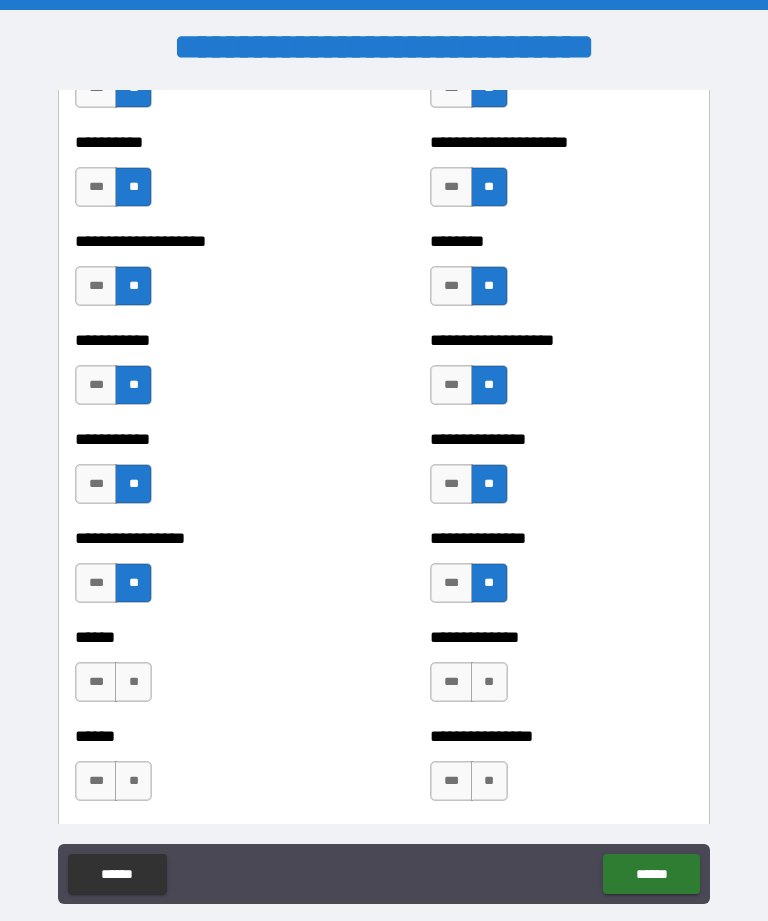 scroll, scrollTop: 2640, scrollLeft: 0, axis: vertical 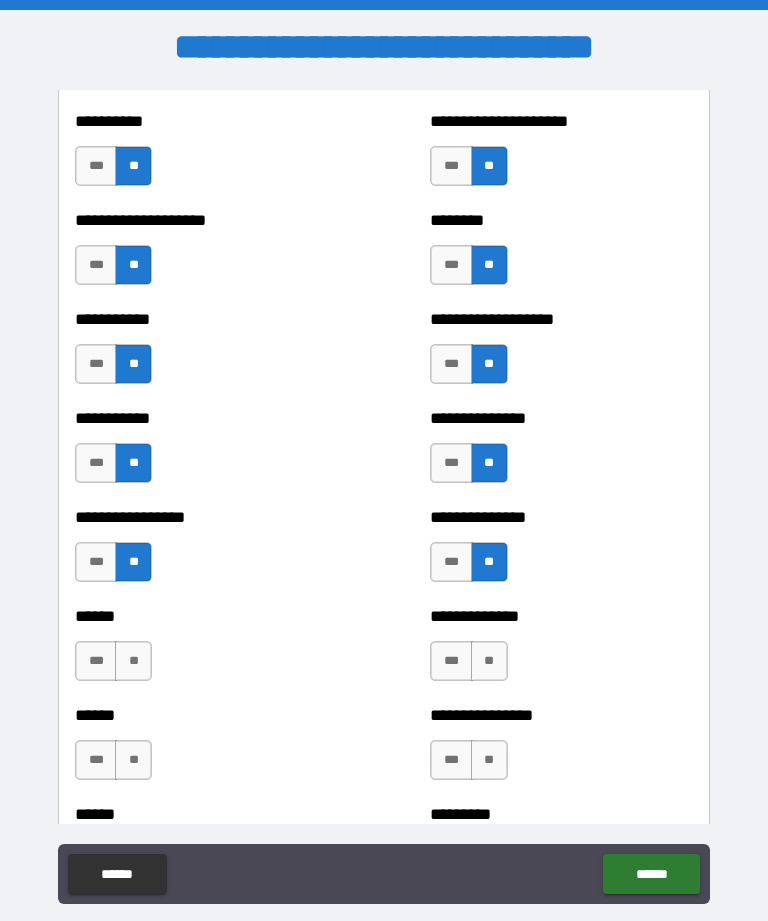 click on "**" at bounding box center [133, 661] 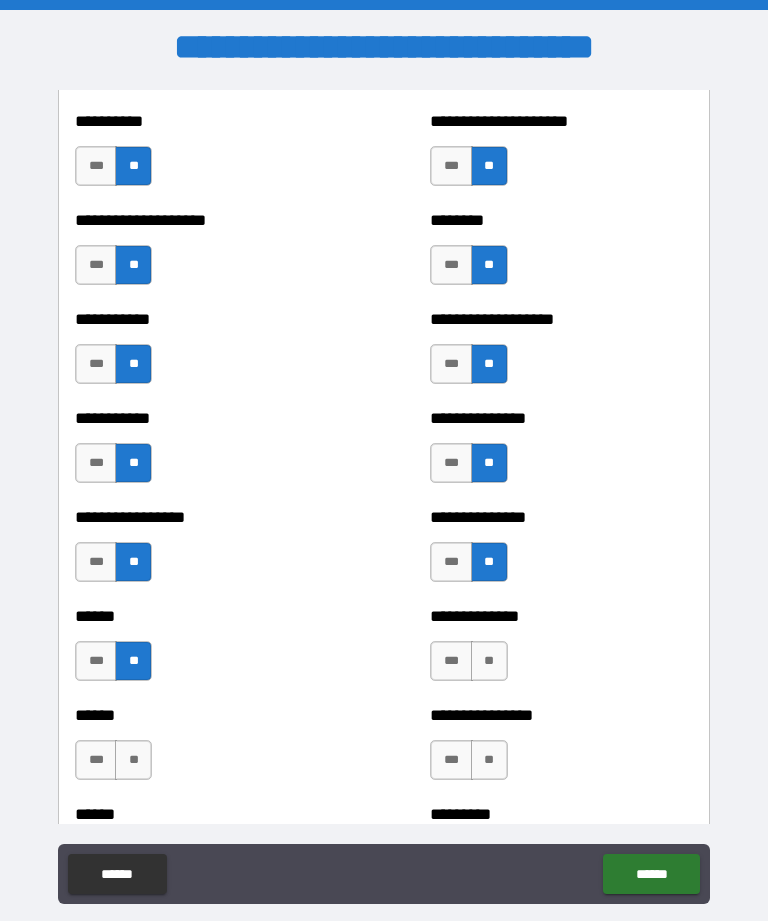 click on "**" at bounding box center (489, 661) 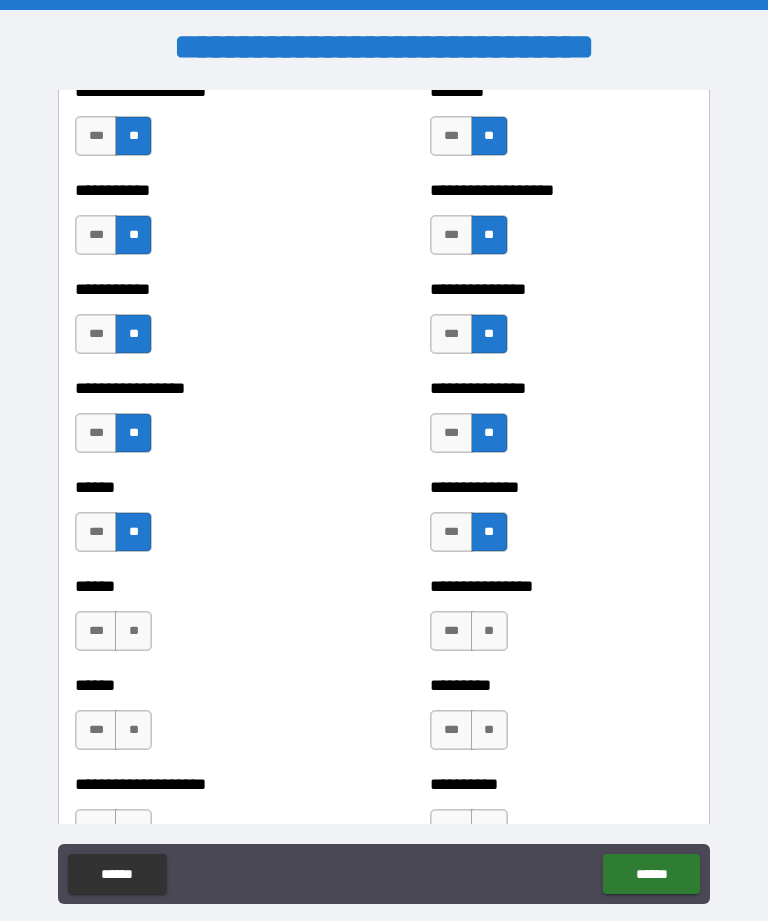 scroll, scrollTop: 2772, scrollLeft: 0, axis: vertical 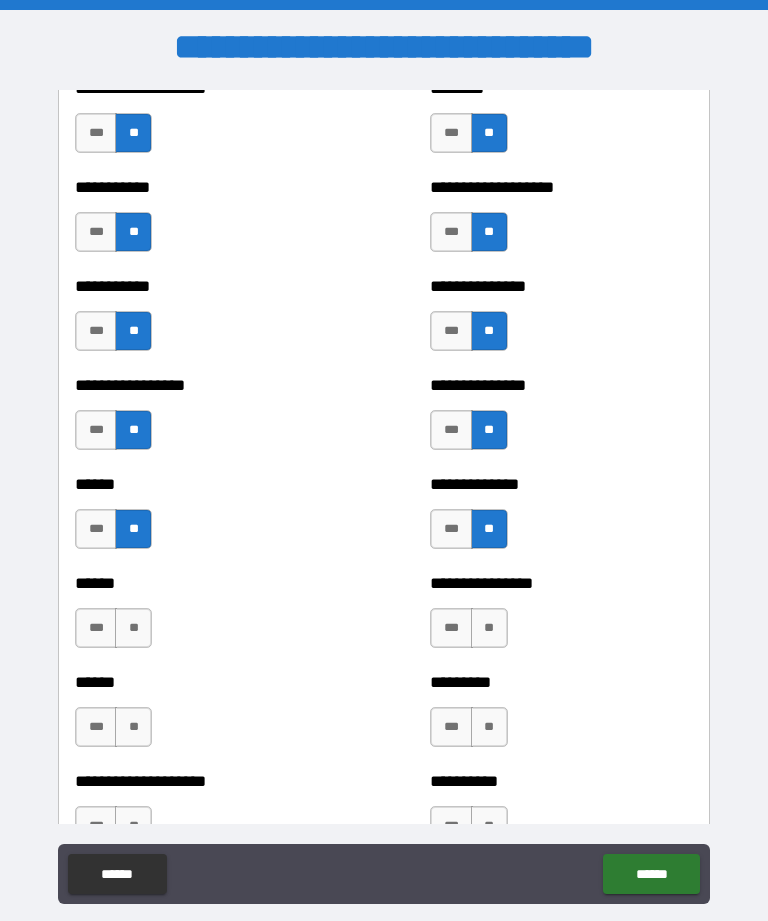click on "**" at bounding box center [489, 628] 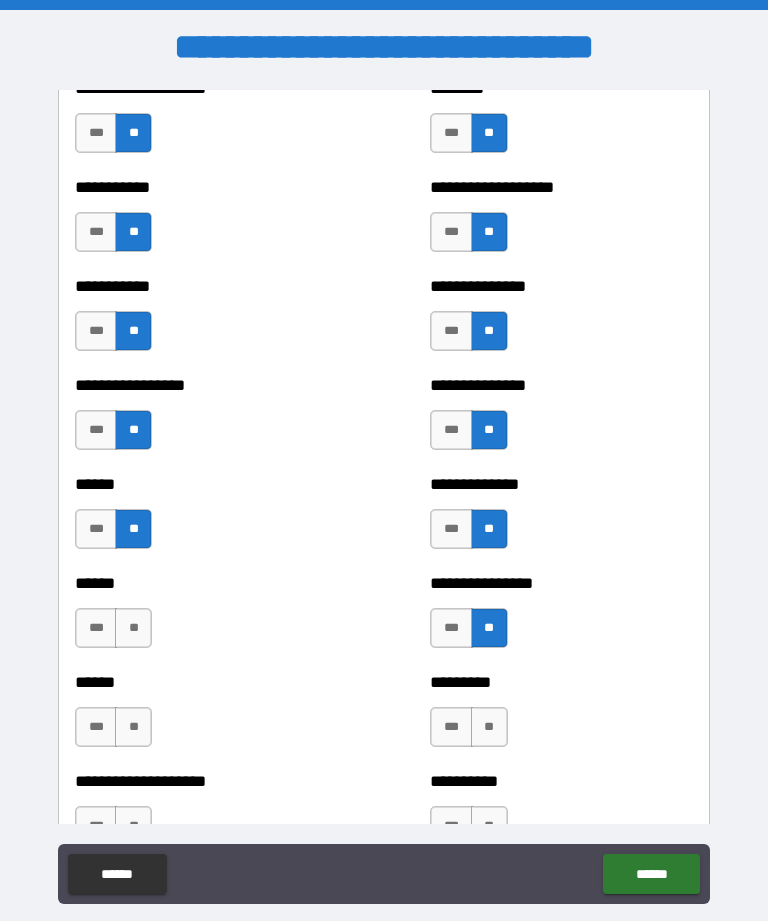 click on "**" at bounding box center (133, 628) 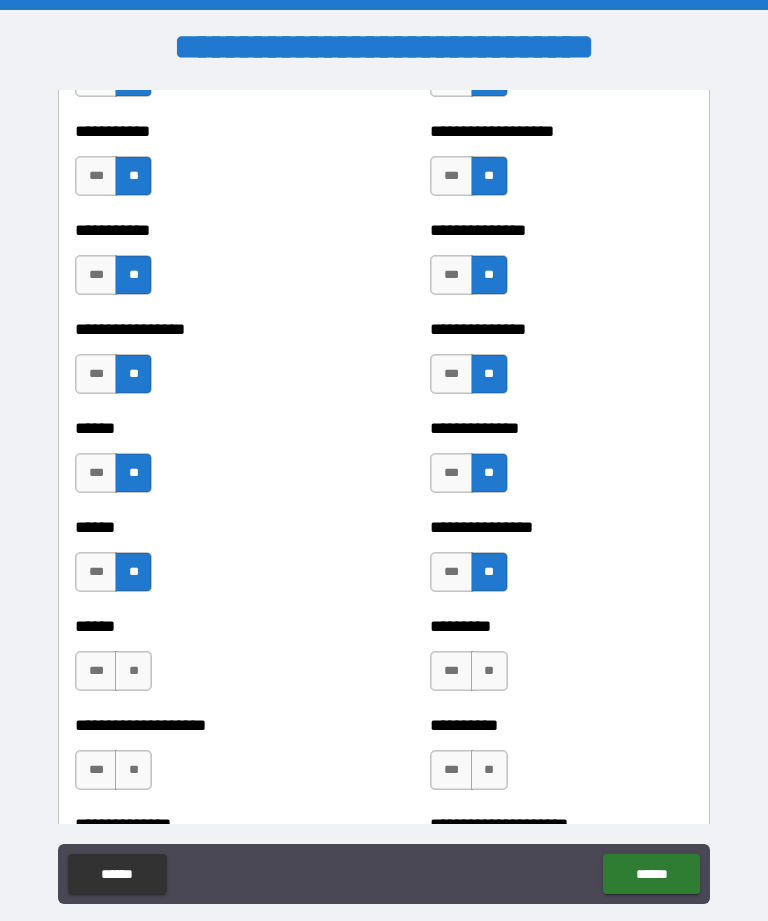 scroll, scrollTop: 2838, scrollLeft: 0, axis: vertical 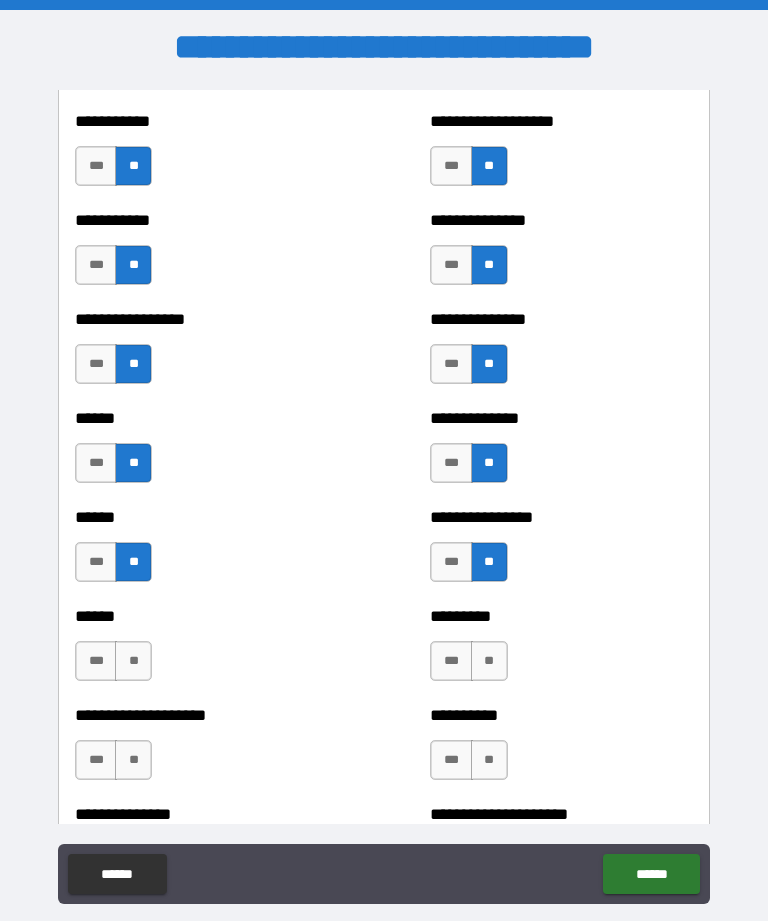 click on "**" at bounding box center (133, 661) 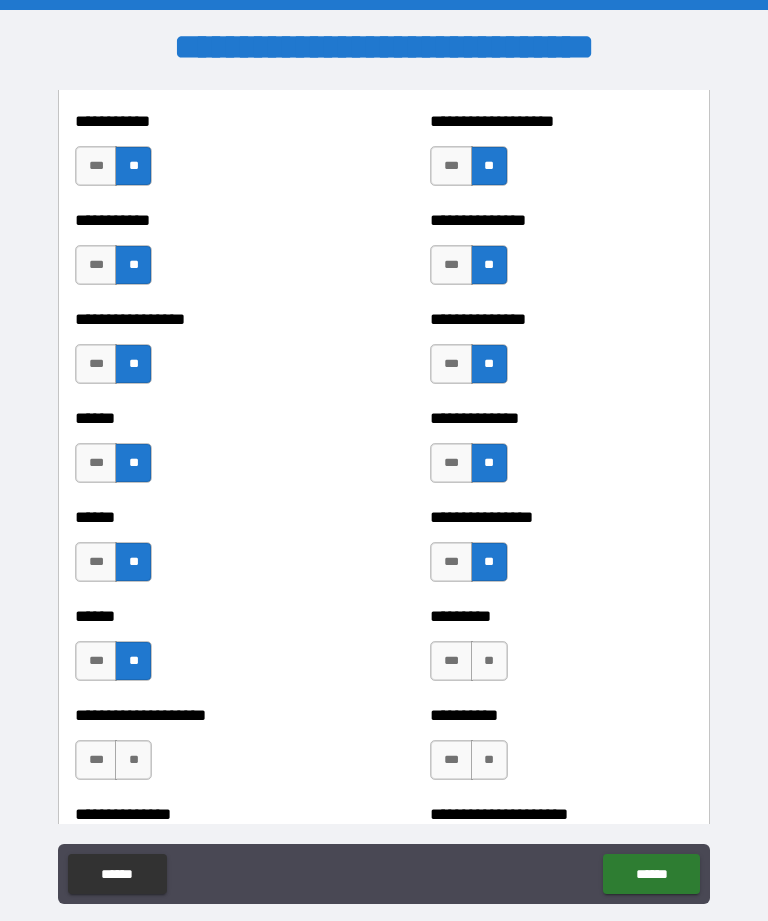 click on "**" at bounding box center (489, 661) 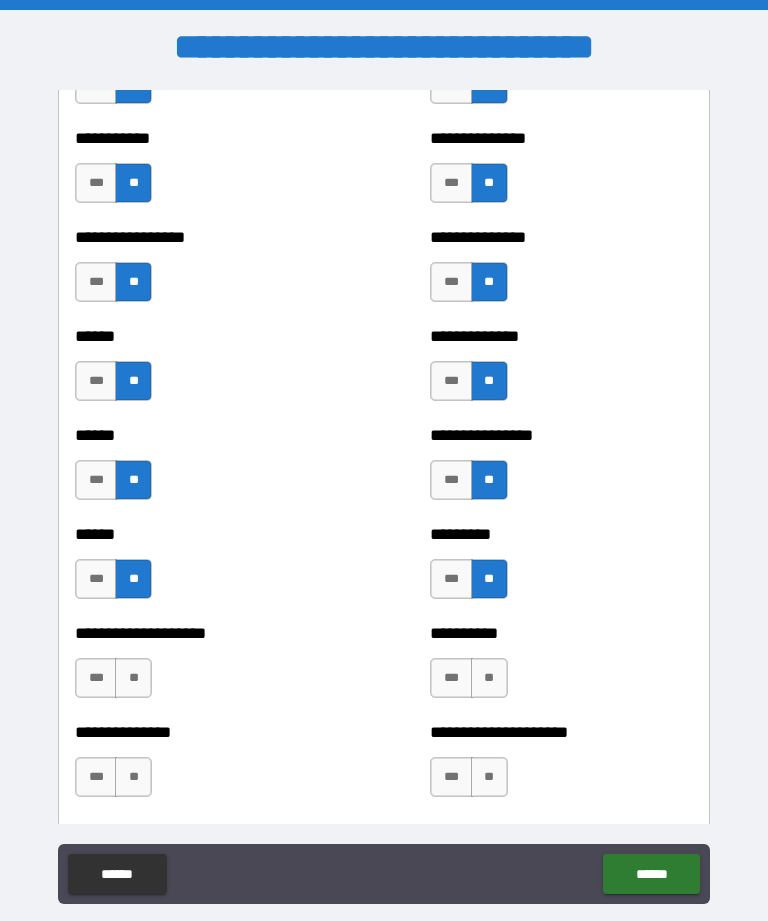 scroll, scrollTop: 2925, scrollLeft: 0, axis: vertical 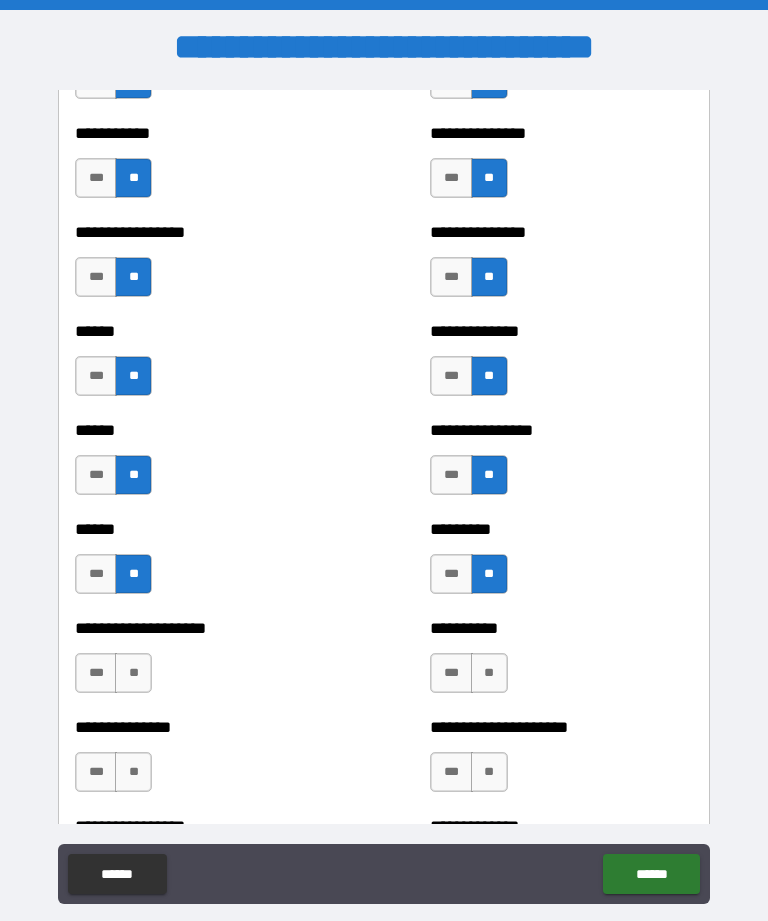 click on "**" at bounding box center [489, 673] 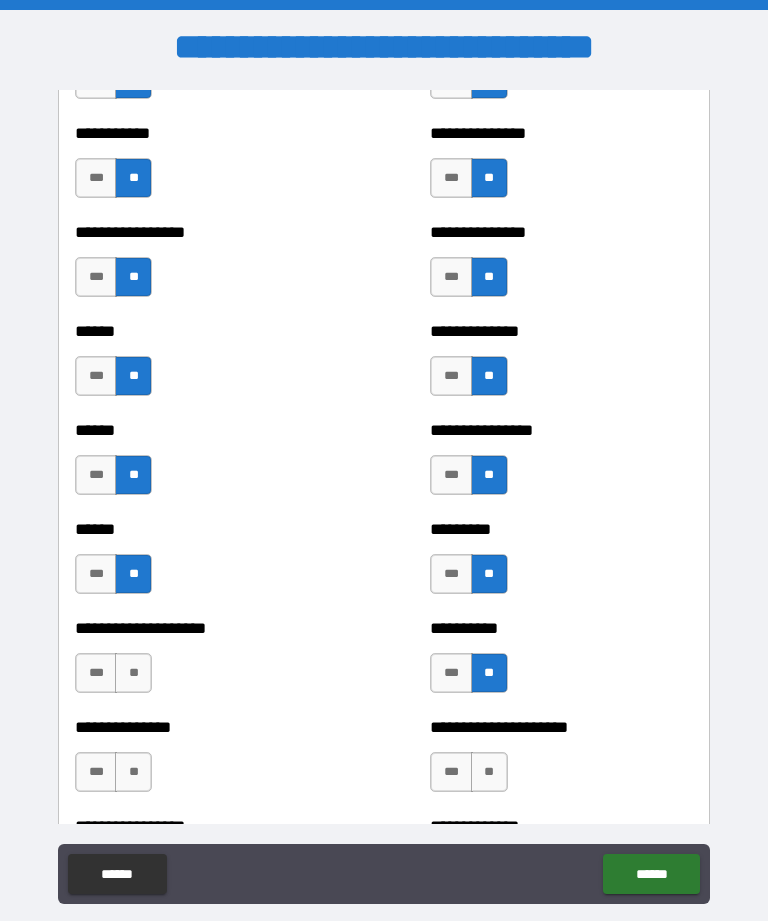 click on "**" at bounding box center (133, 673) 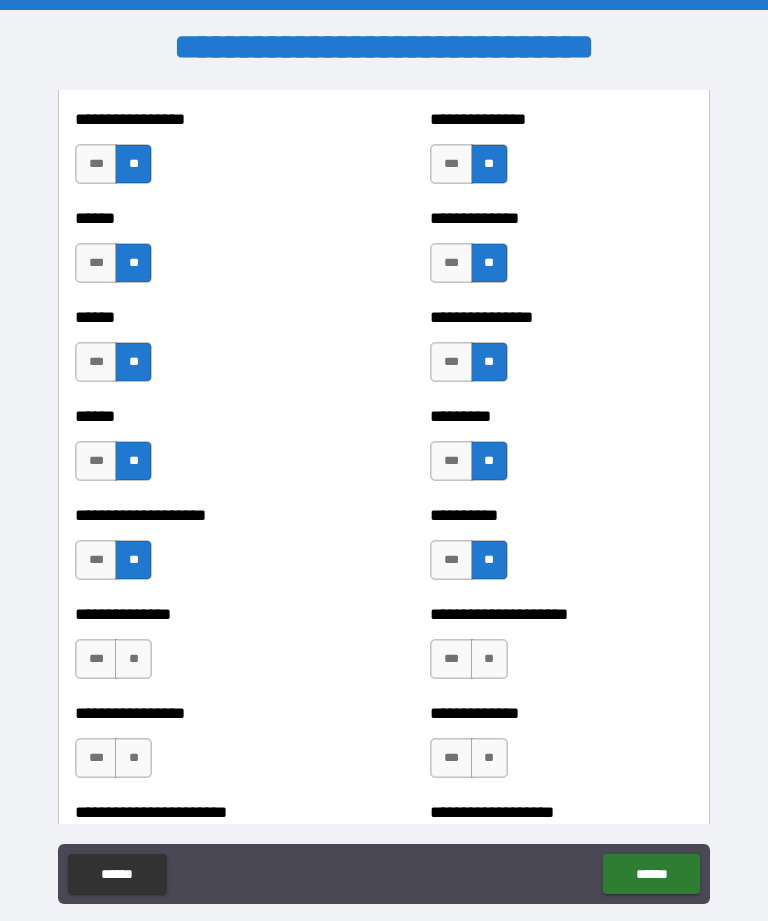 scroll, scrollTop: 3042, scrollLeft: 0, axis: vertical 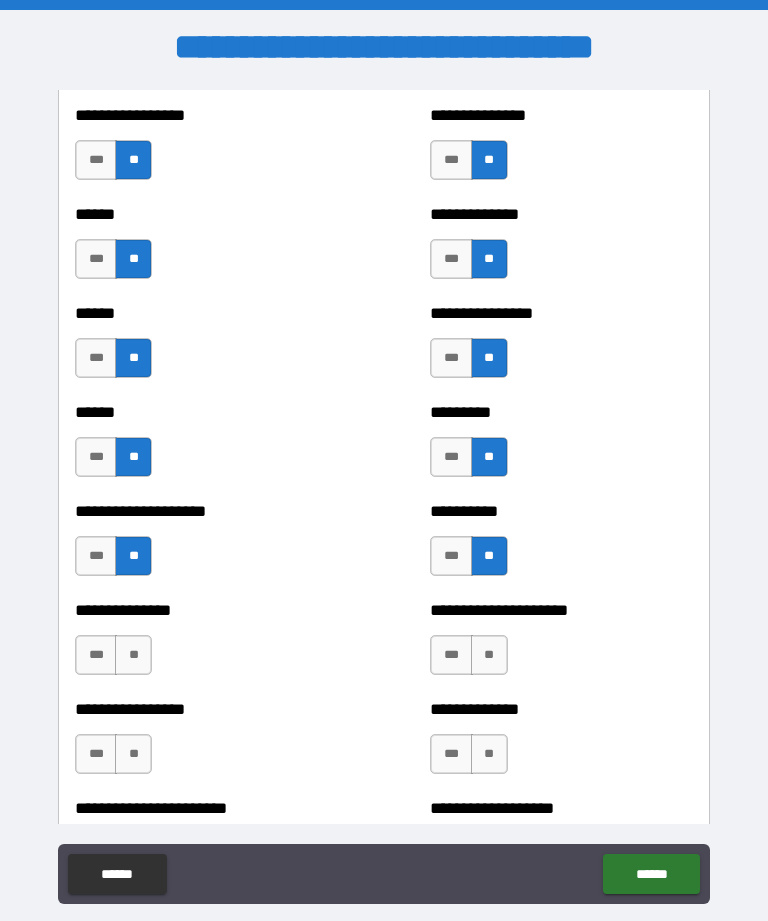 click on "**" at bounding box center (133, 655) 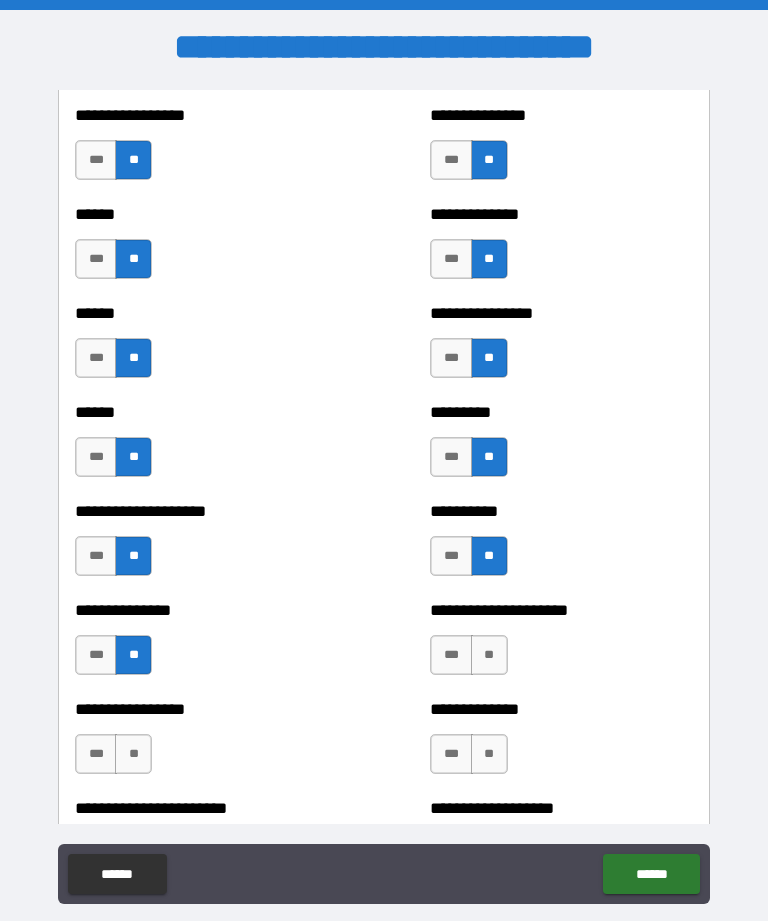 click on "**" at bounding box center [489, 655] 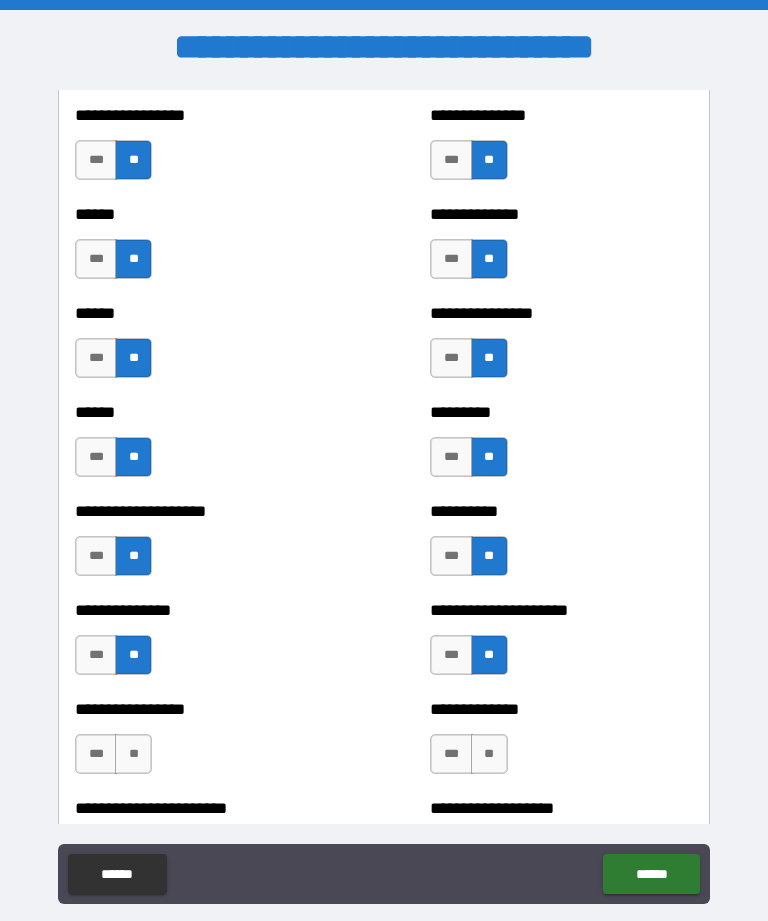 scroll, scrollTop: 3120, scrollLeft: 0, axis: vertical 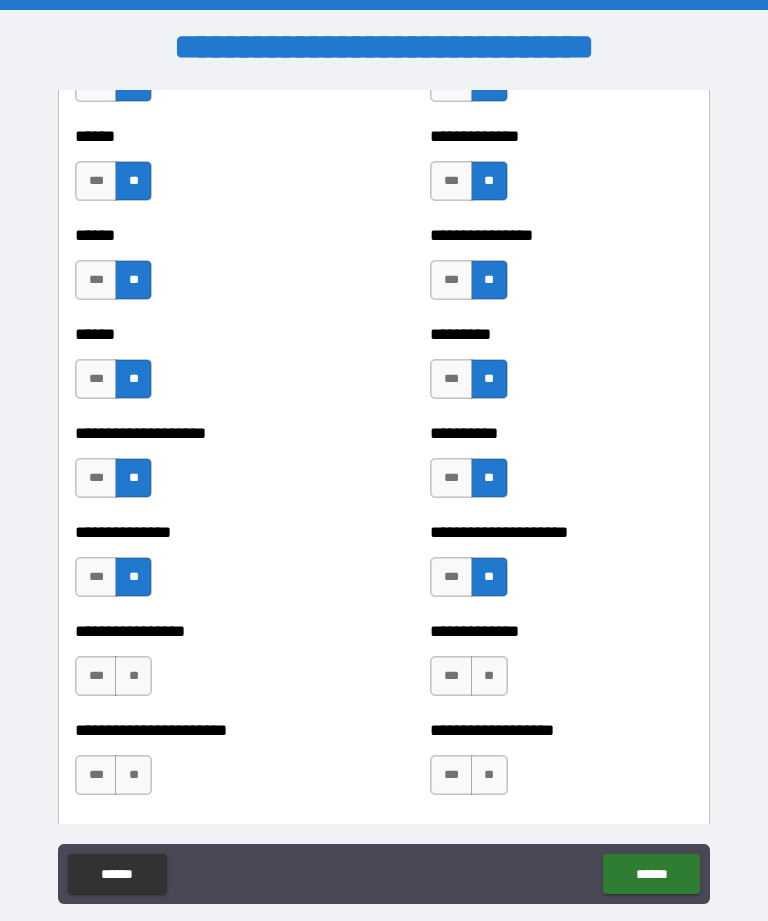 click on "**" at bounding box center [489, 676] 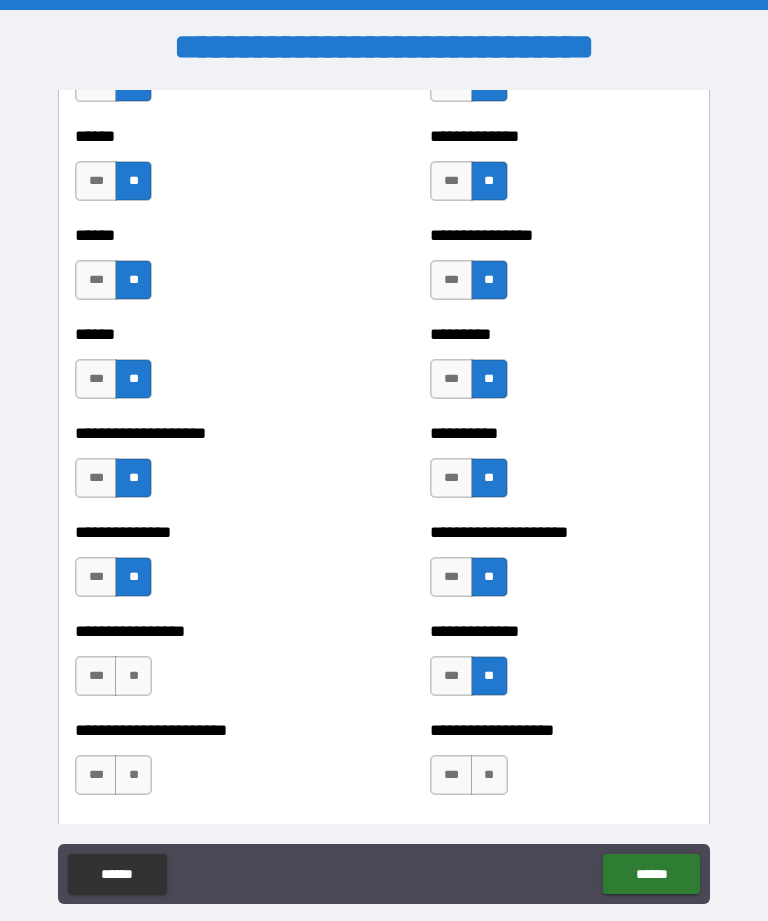 click on "**" at bounding box center [133, 676] 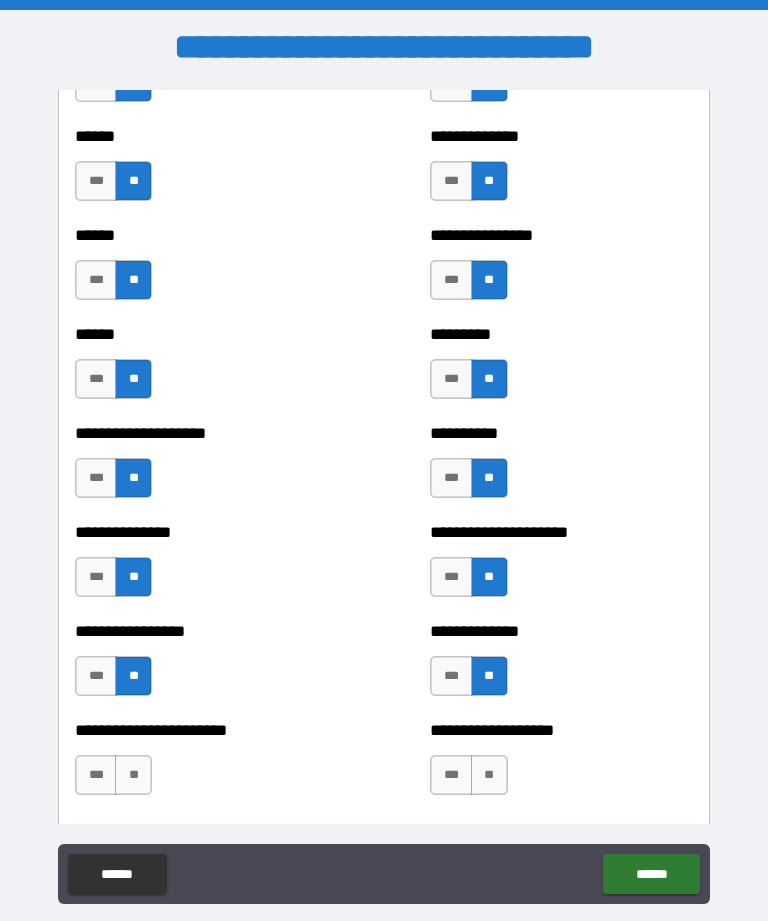 click on "**" at bounding box center (489, 775) 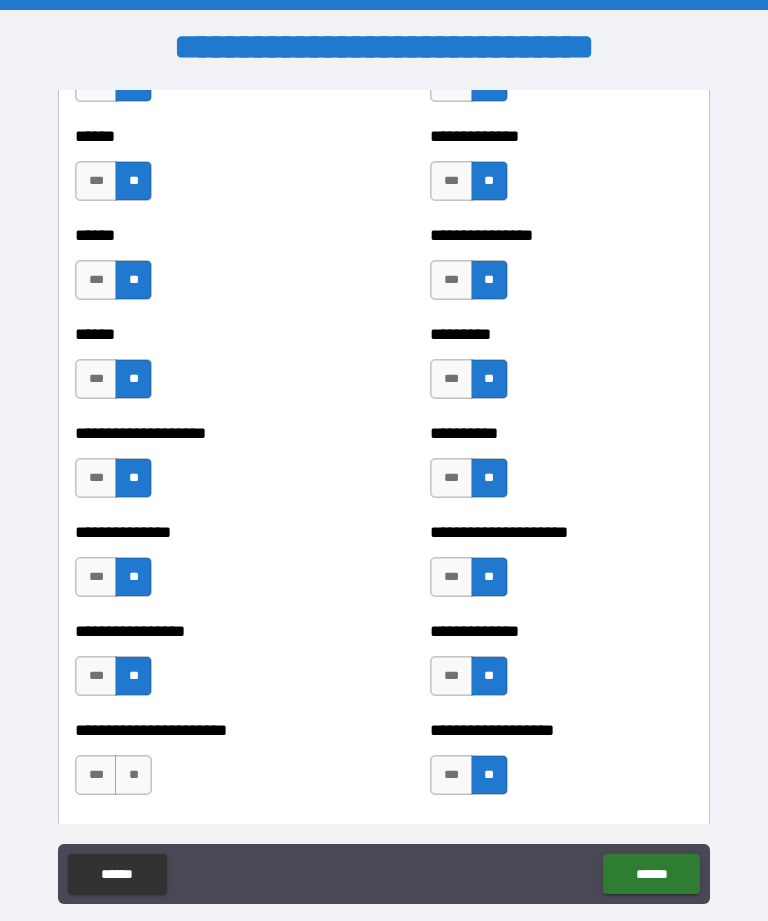 click on "**" at bounding box center [133, 775] 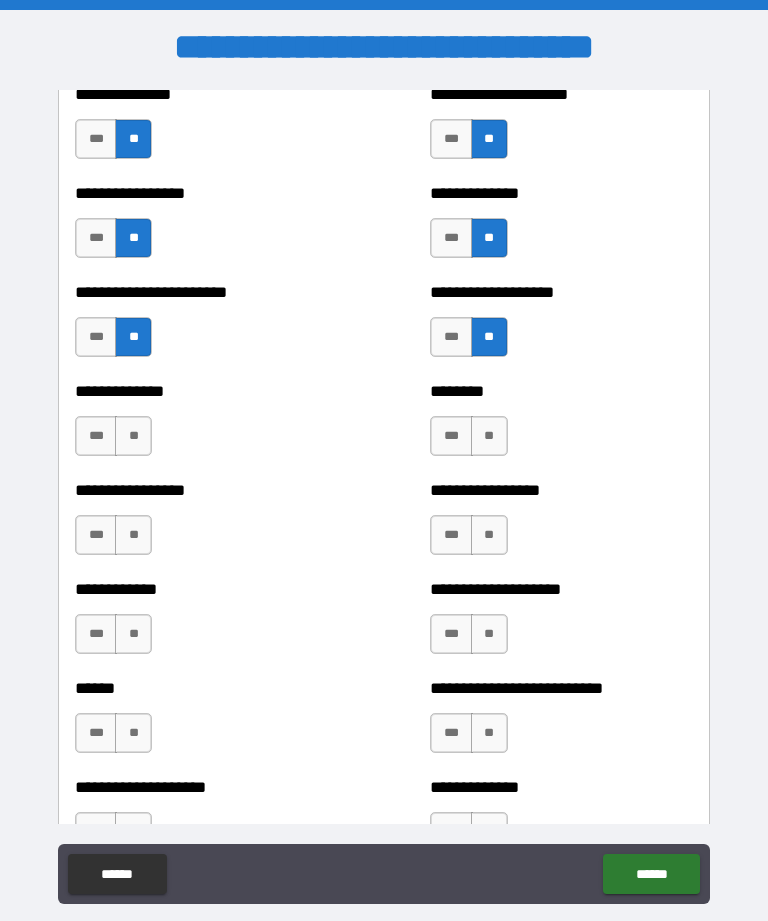 scroll, scrollTop: 3566, scrollLeft: 0, axis: vertical 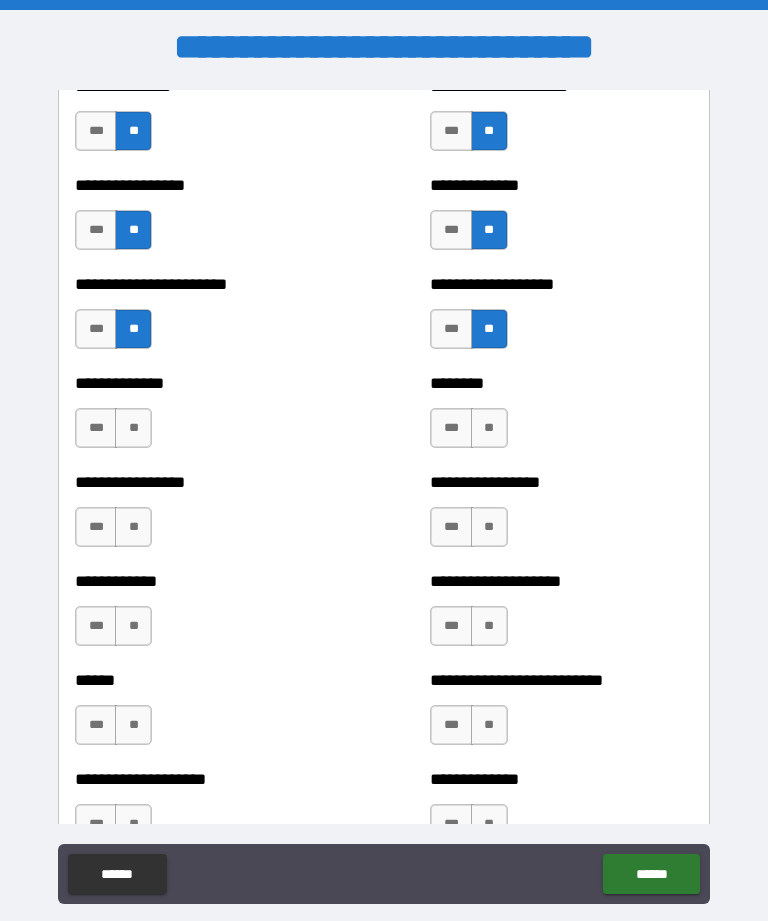 click on "**" at bounding box center [489, 428] 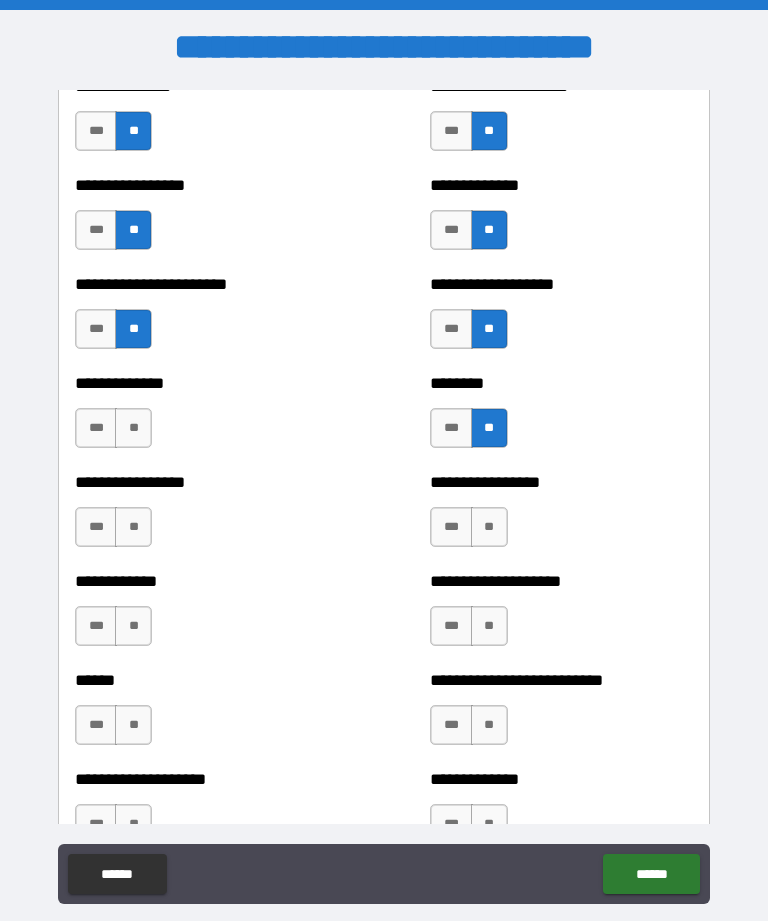 click on "**" at bounding box center [133, 428] 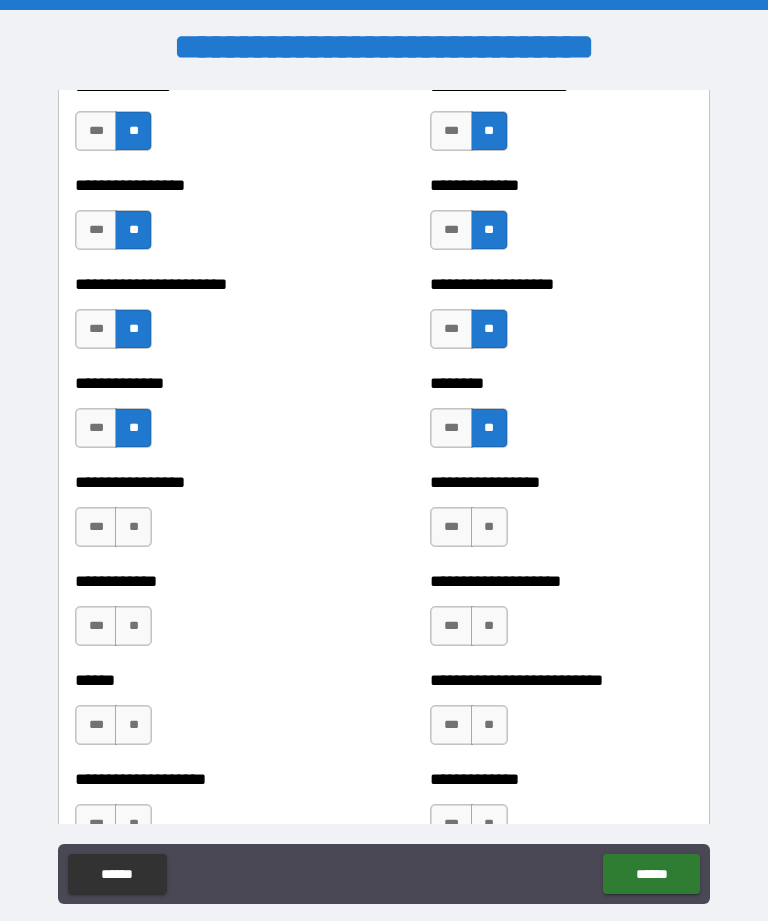 click on "**" at bounding box center (133, 527) 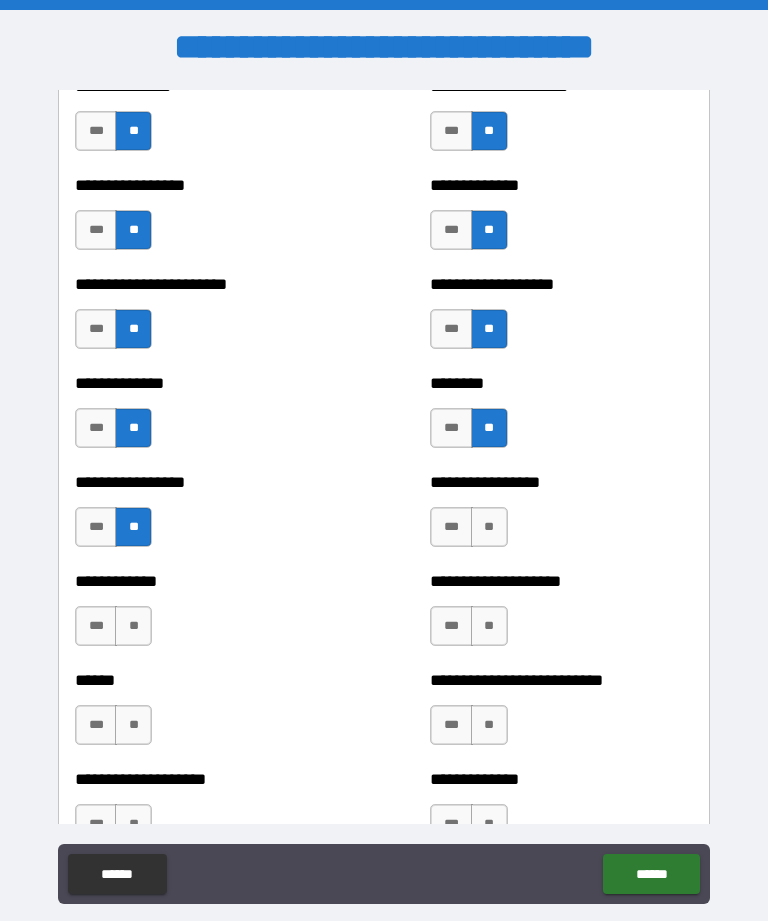 click on "**" at bounding box center [489, 527] 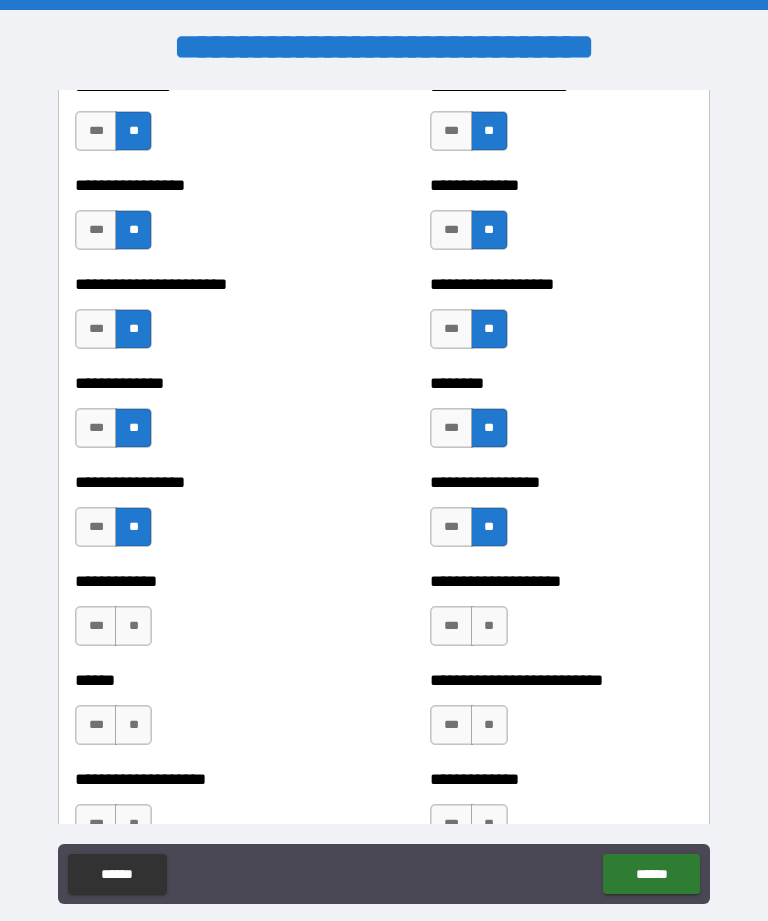 click on "**" at bounding box center [133, 626] 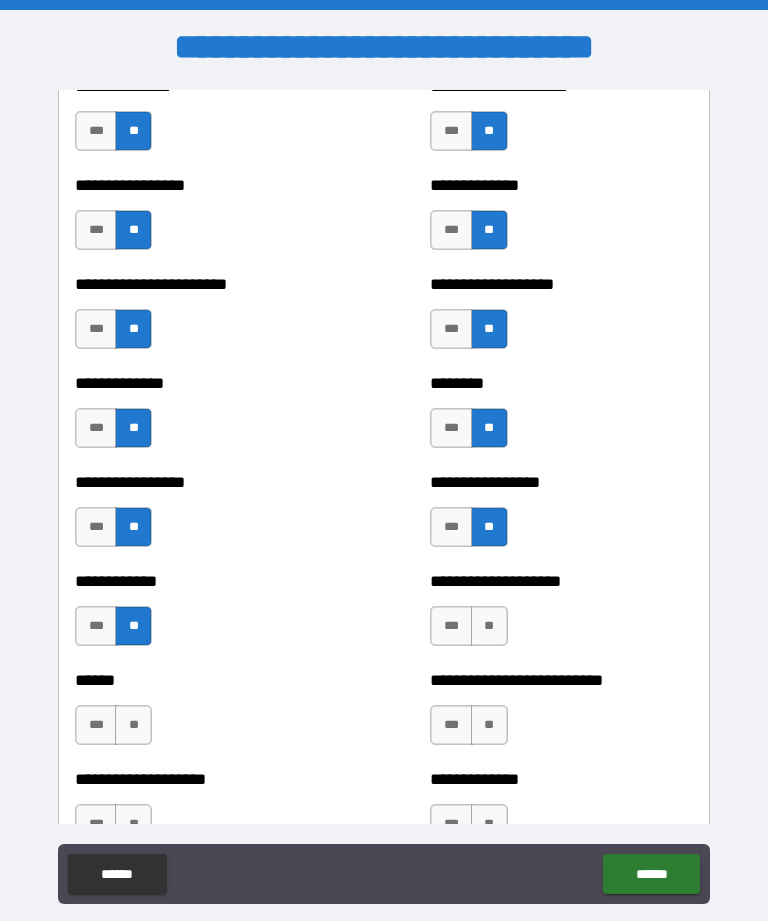 click on "**" at bounding box center (489, 626) 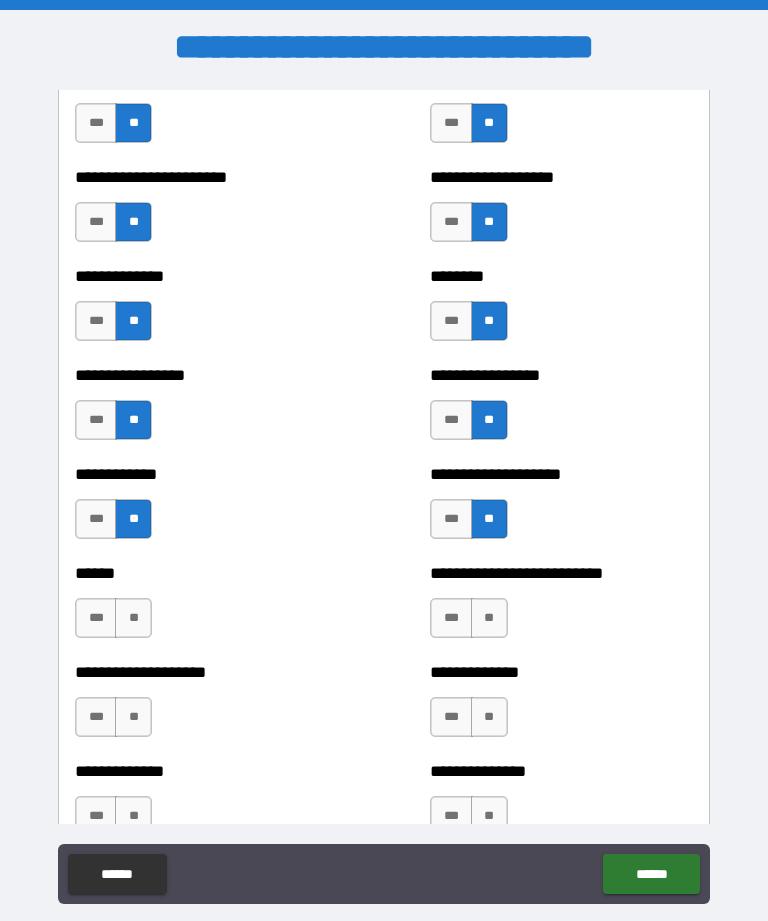 scroll, scrollTop: 3673, scrollLeft: 0, axis: vertical 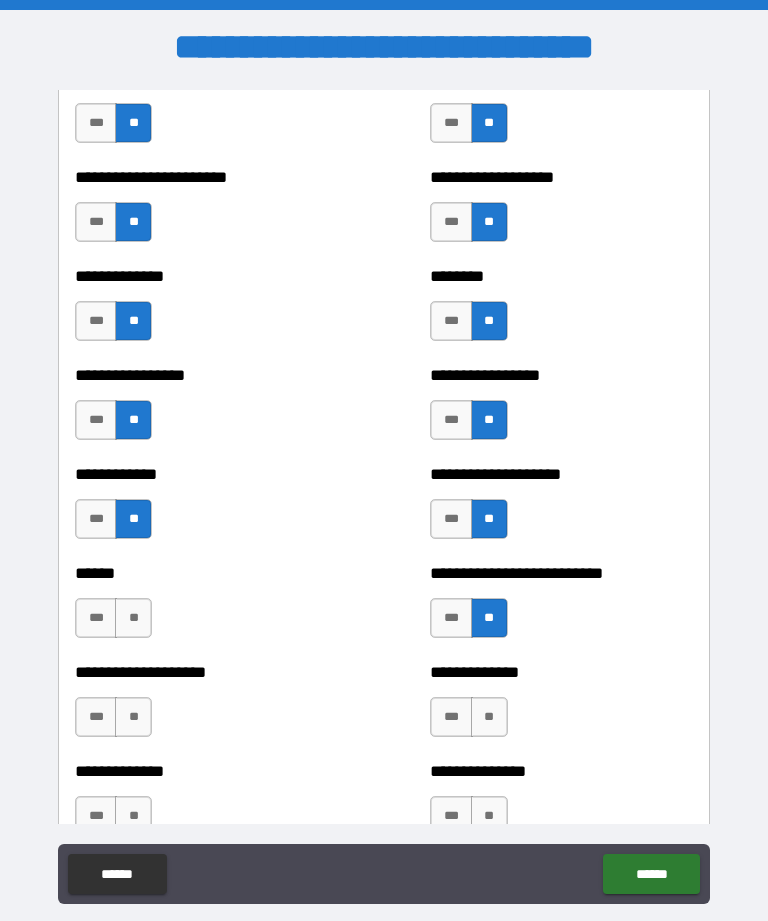 click on "**" at bounding box center (133, 618) 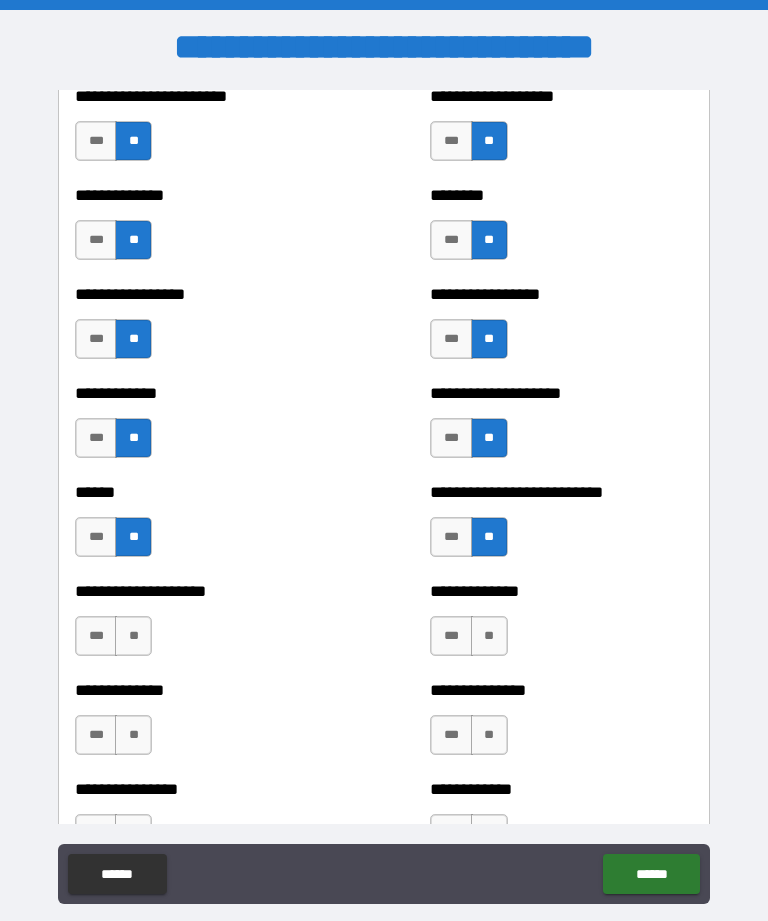 scroll, scrollTop: 3757, scrollLeft: 0, axis: vertical 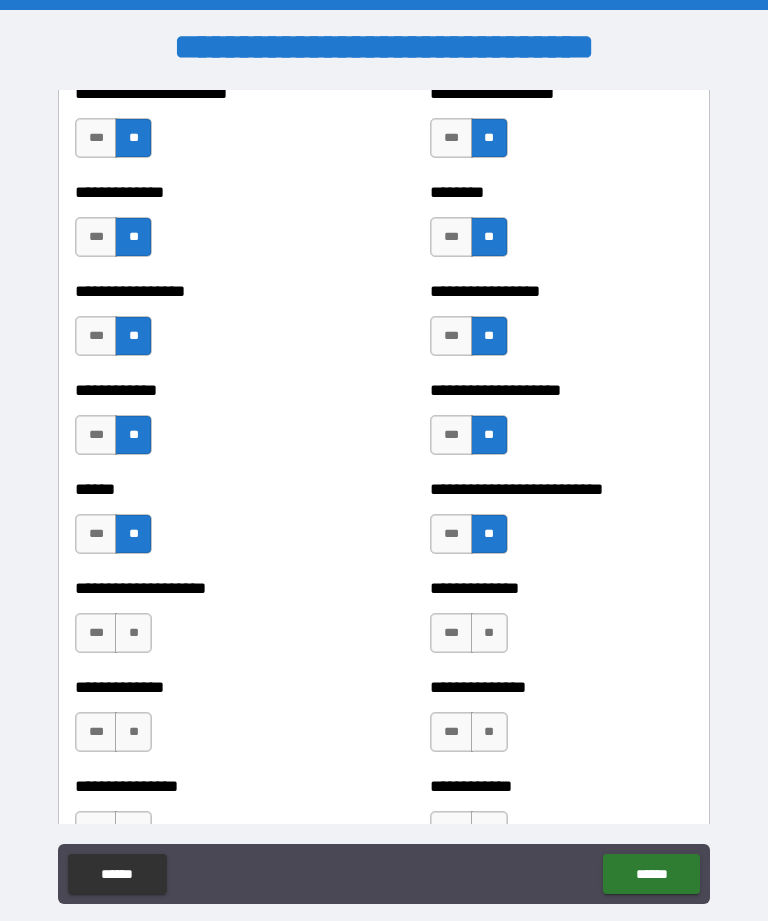 click on "**" at bounding box center (133, 633) 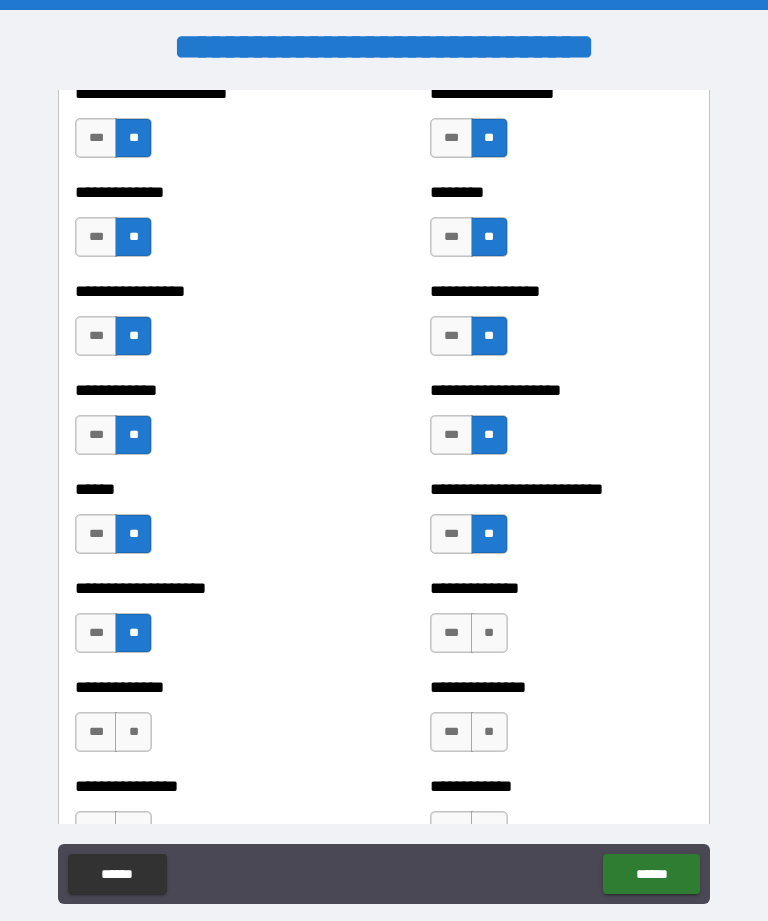click on "**" at bounding box center [489, 633] 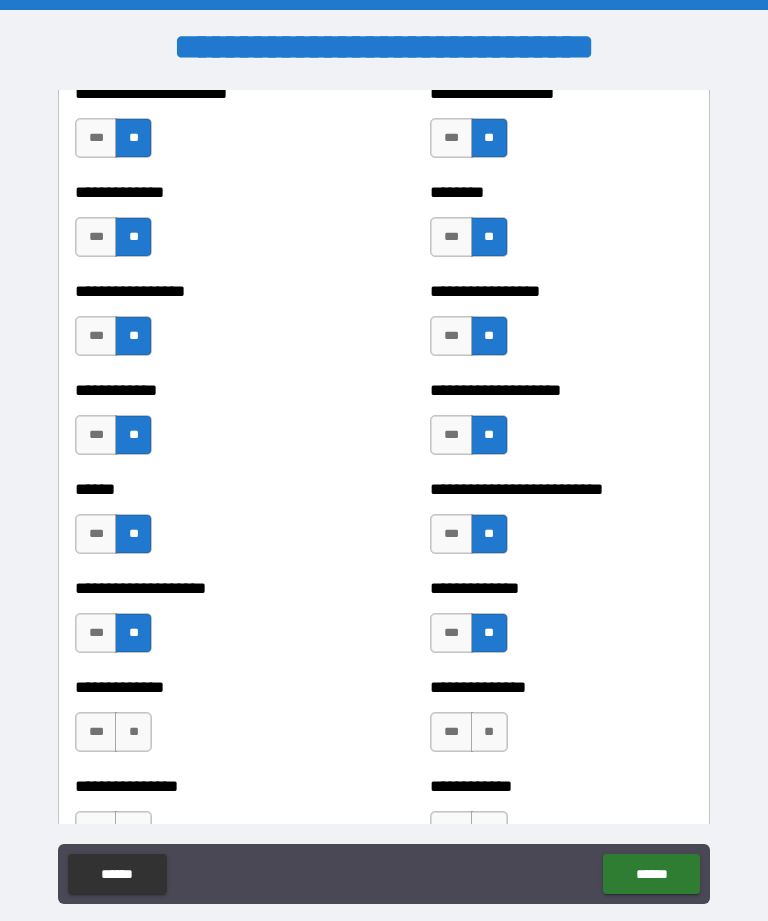 click on "**" at bounding box center [489, 732] 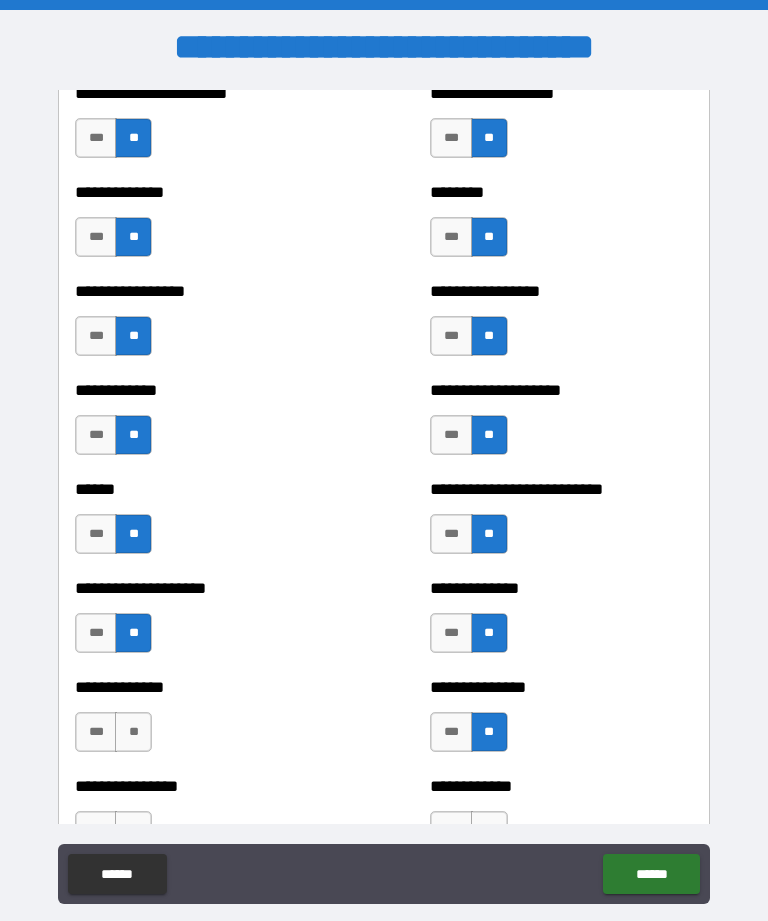 click on "**" at bounding box center (133, 732) 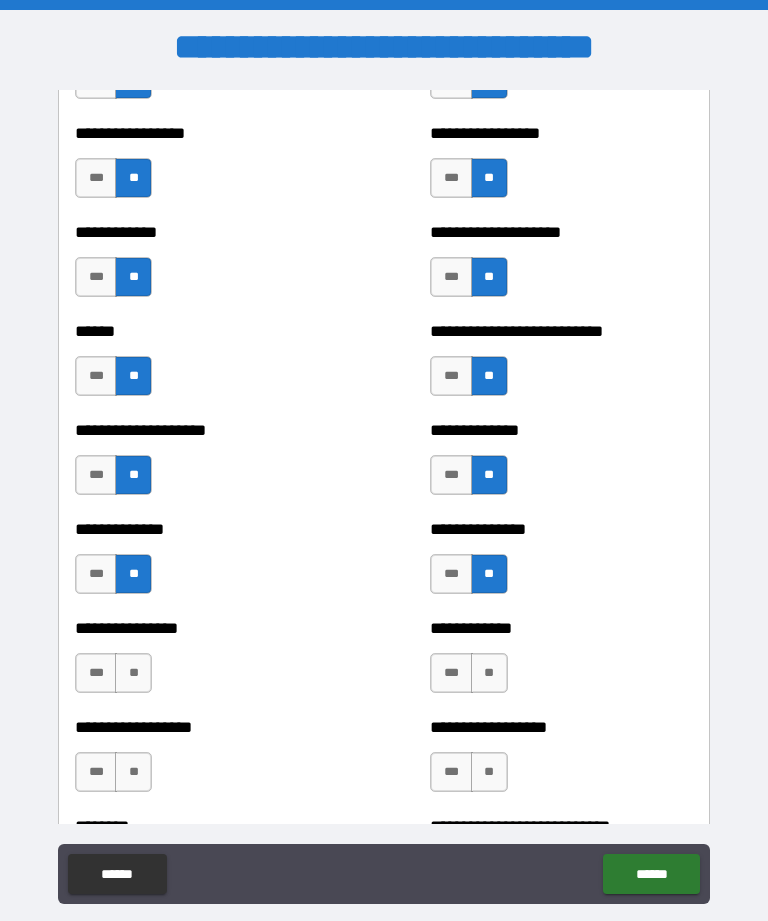 scroll, scrollTop: 3929, scrollLeft: 0, axis: vertical 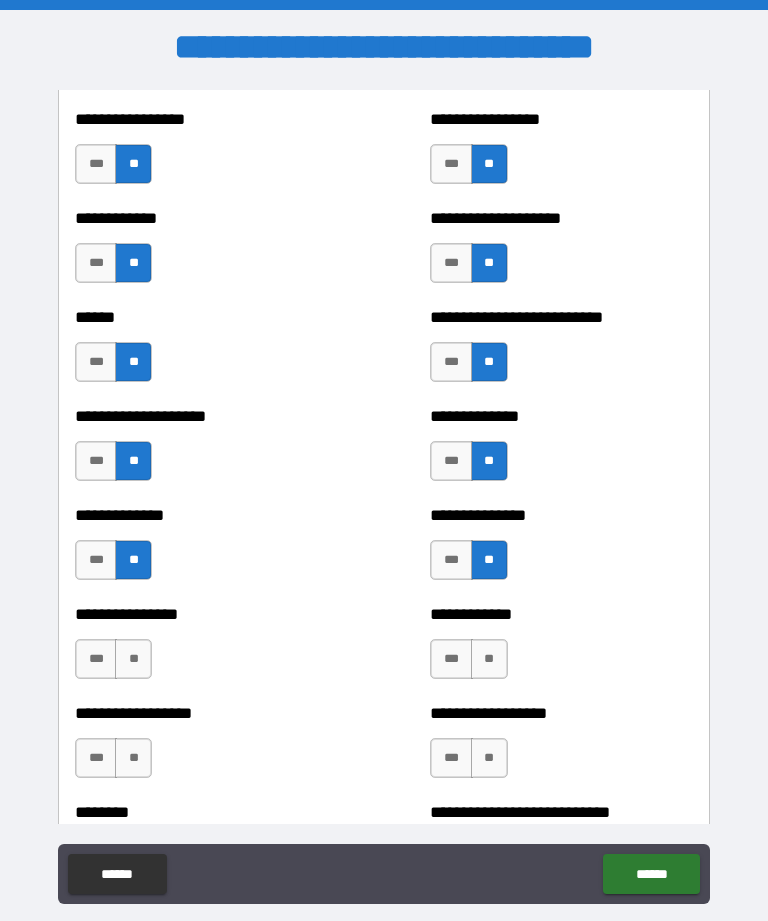 click on "**" at bounding box center (489, 659) 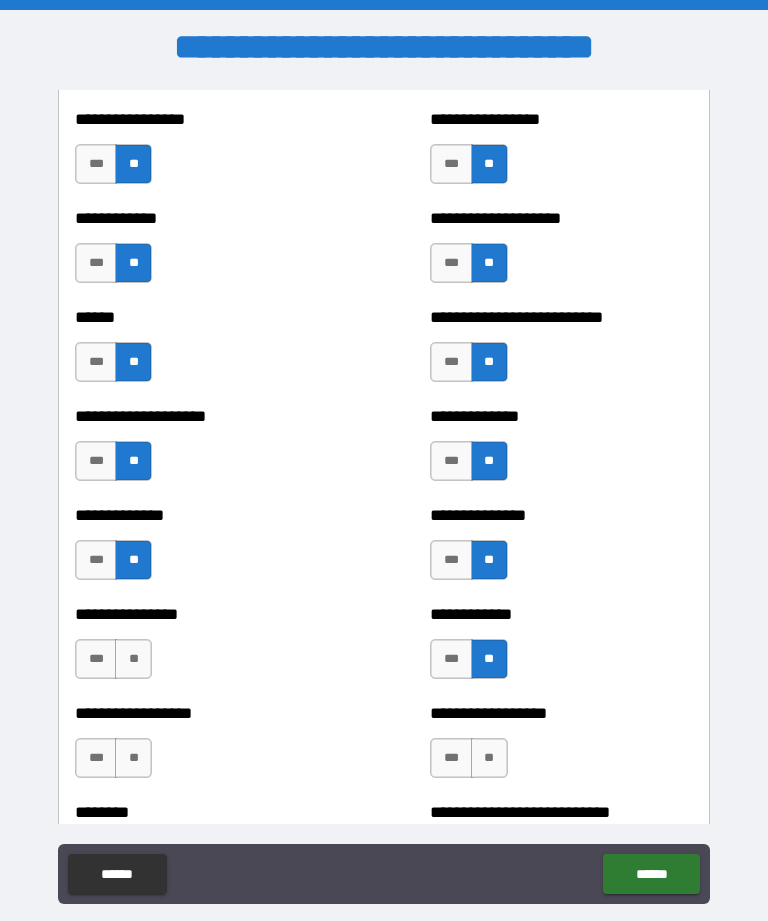 click on "**" at bounding box center [133, 659] 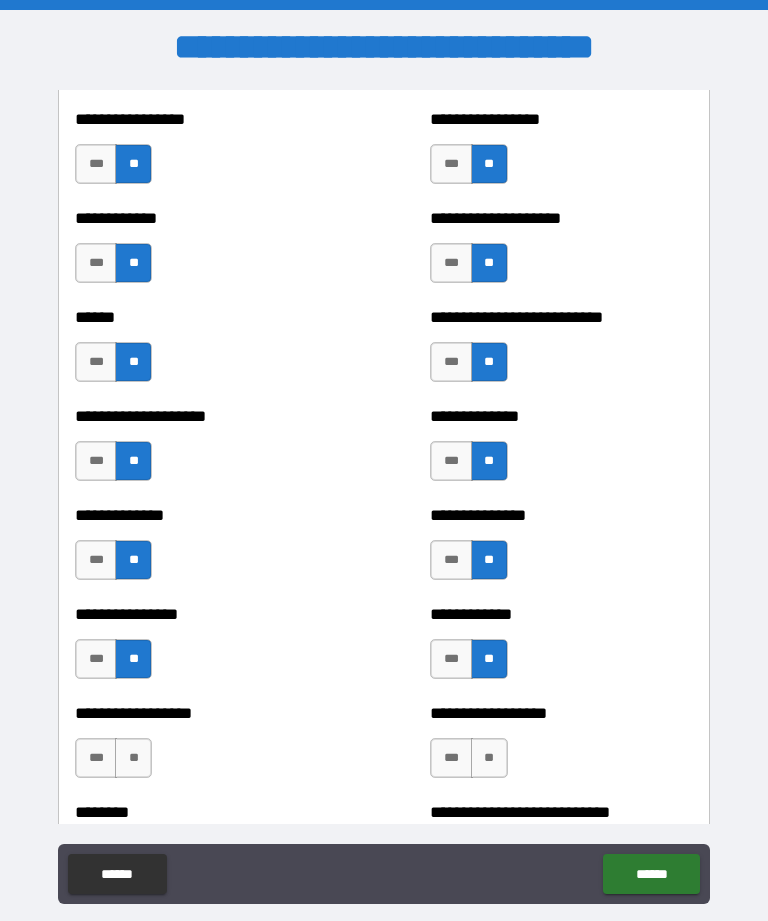 click on "**********" at bounding box center (561, 748) 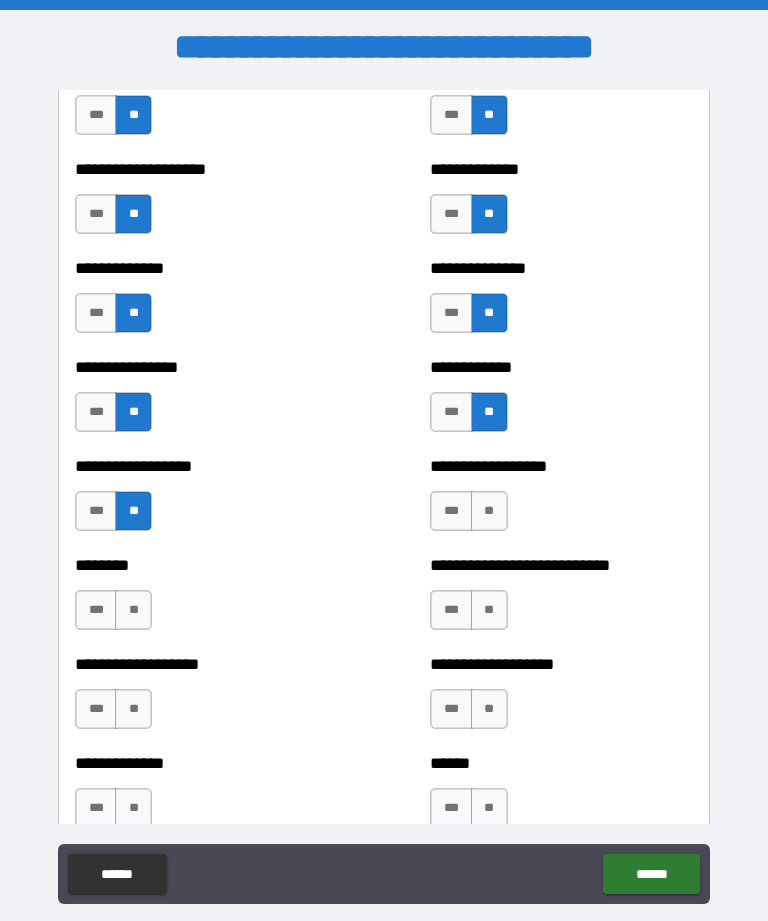 scroll, scrollTop: 4179, scrollLeft: 0, axis: vertical 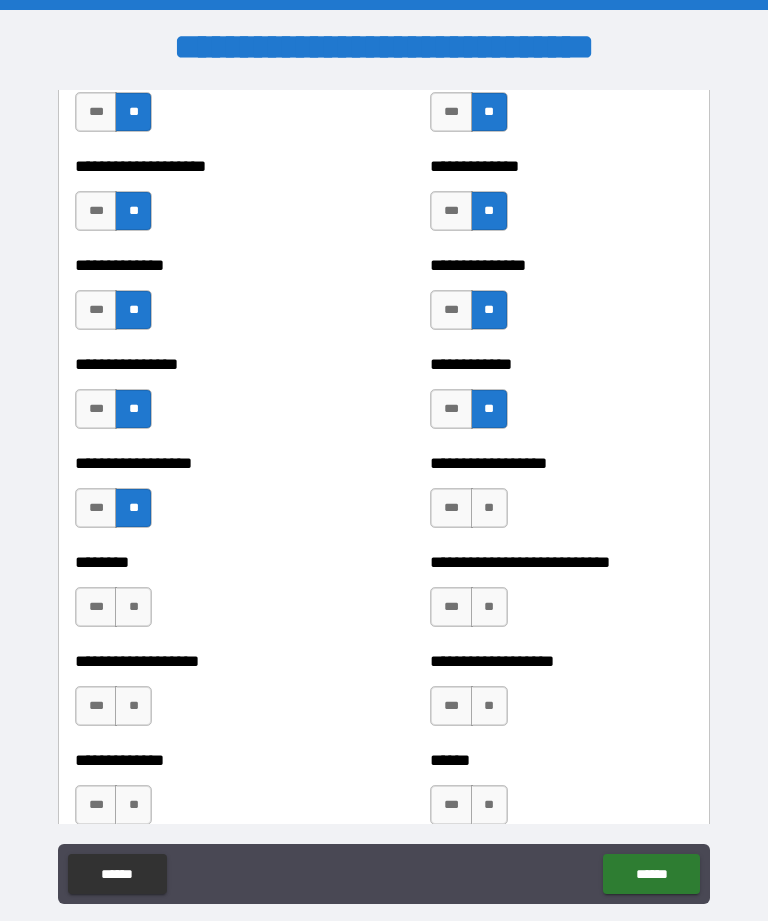 click on "**" at bounding box center [489, 607] 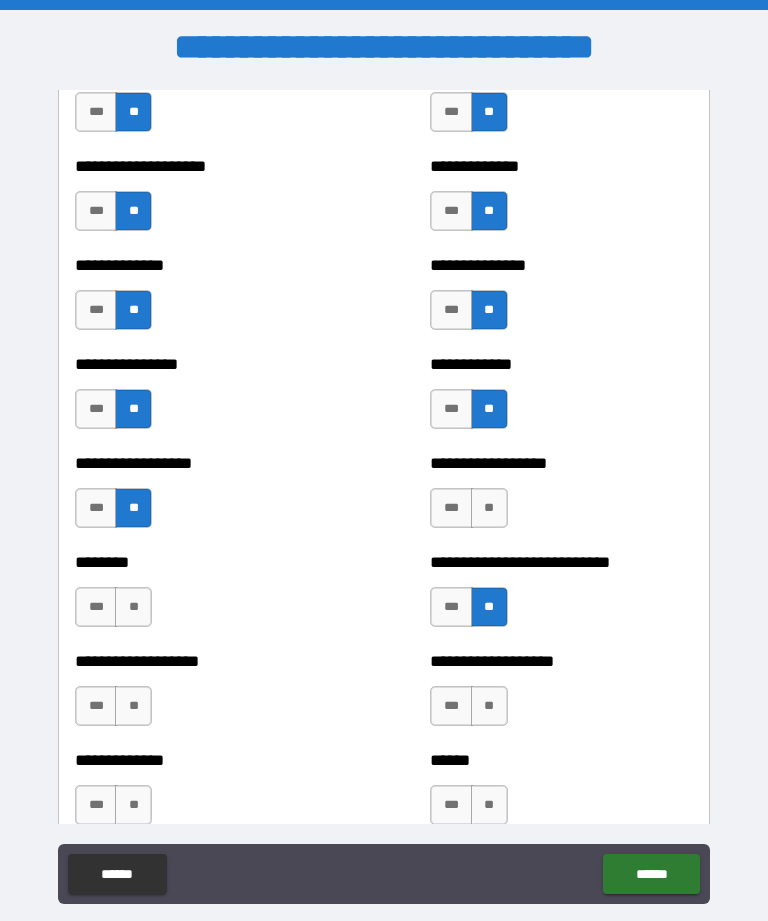 click on "**" at bounding box center (133, 607) 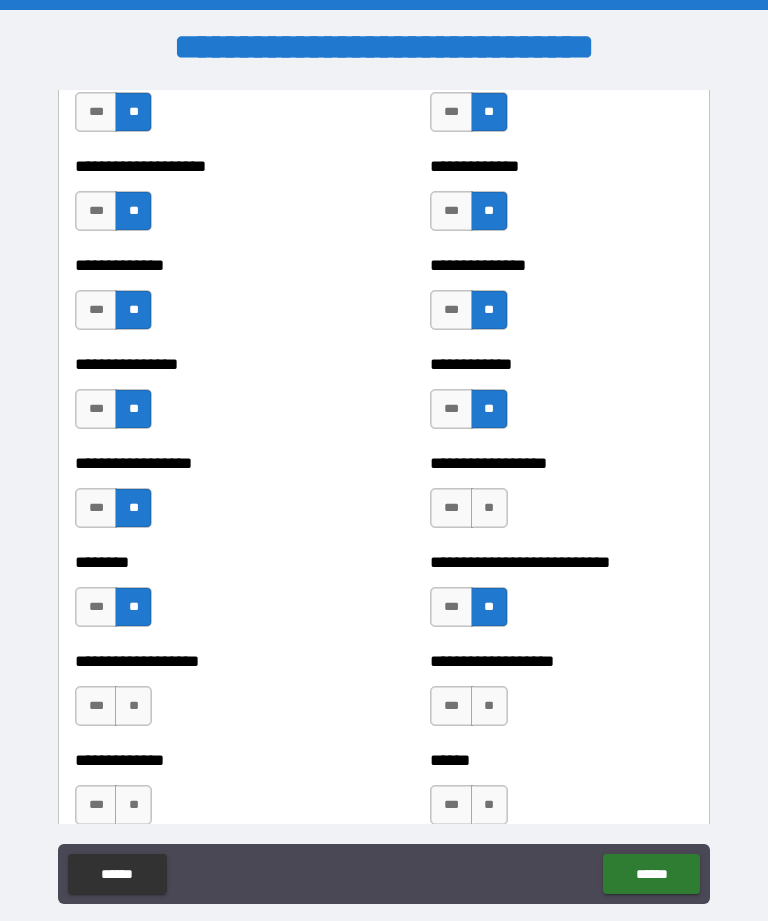click on "**" at bounding box center (489, 508) 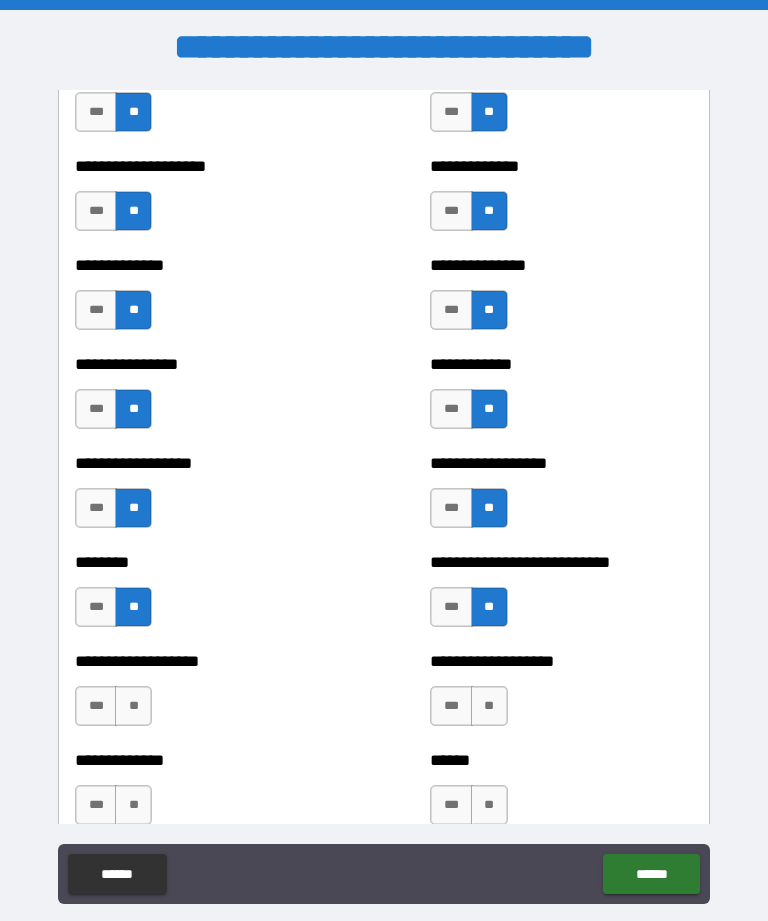 click on "**" at bounding box center (133, 706) 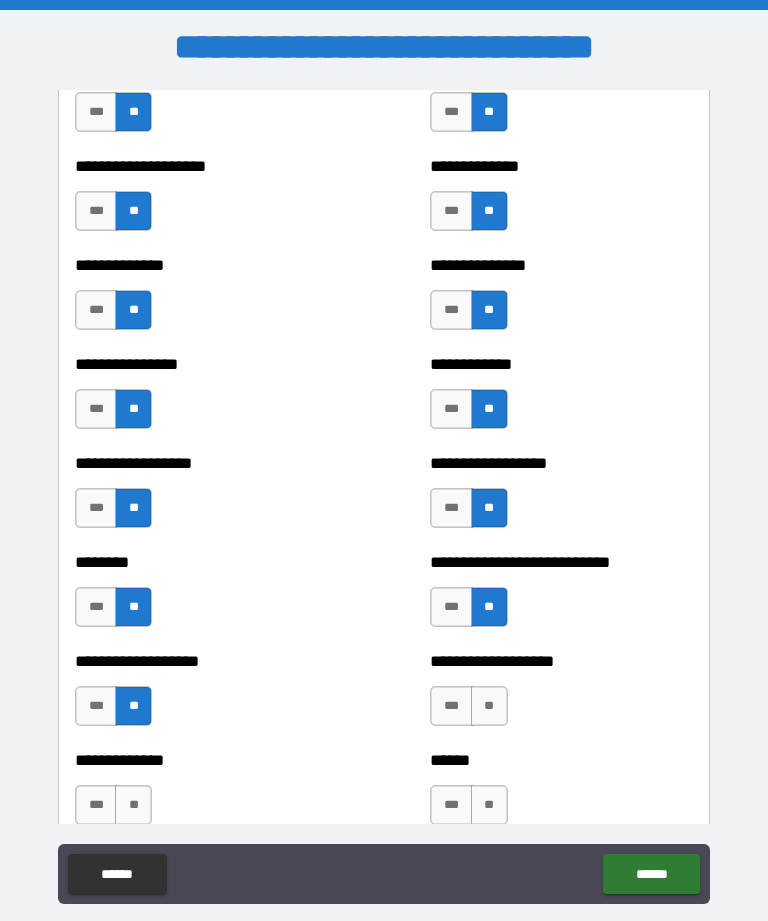click on "**" at bounding box center (489, 706) 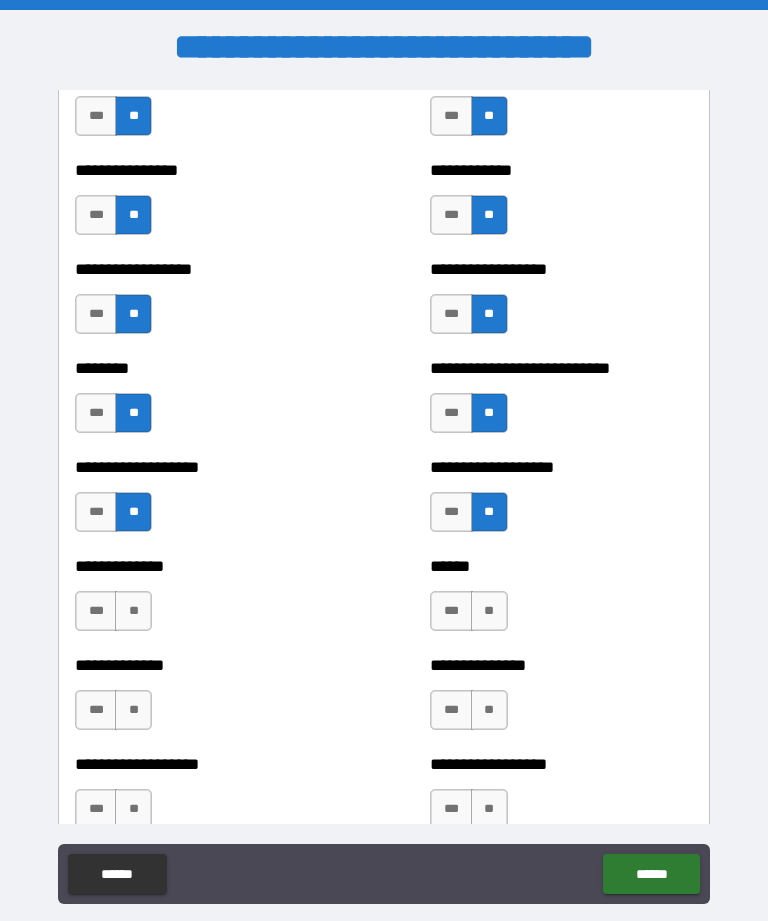 scroll, scrollTop: 4371, scrollLeft: 0, axis: vertical 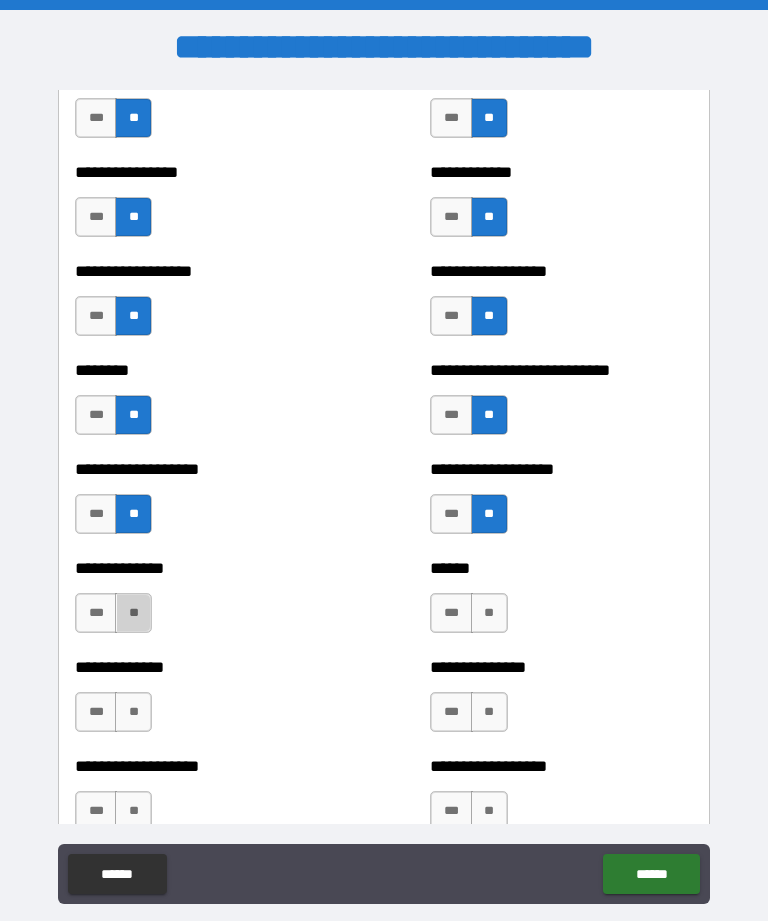 click on "**" at bounding box center (133, 613) 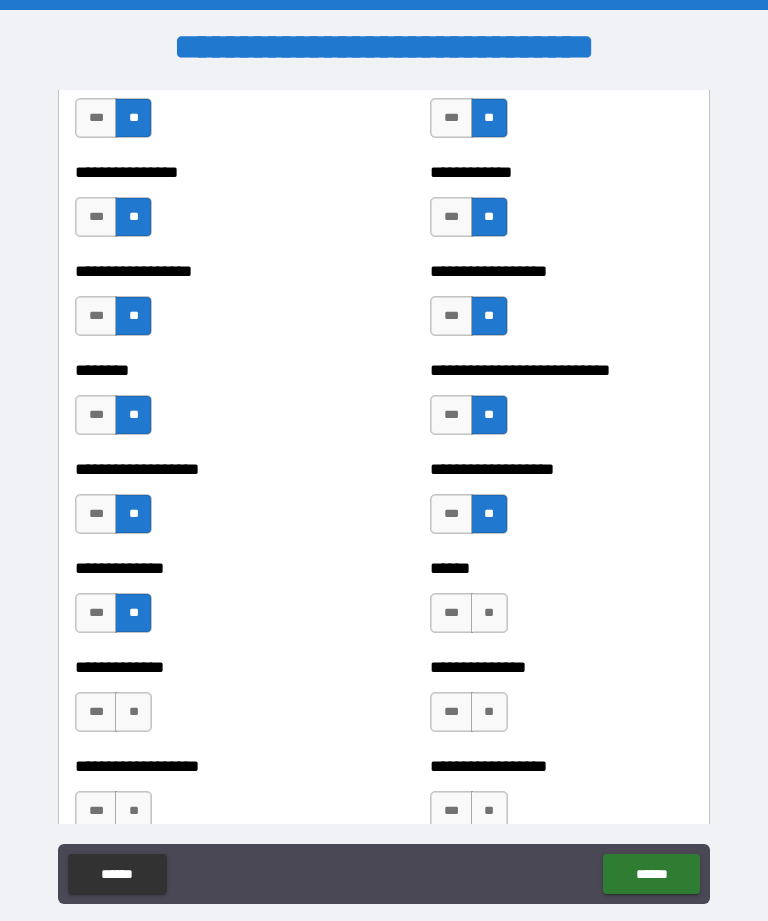 click on "**" at bounding box center [489, 613] 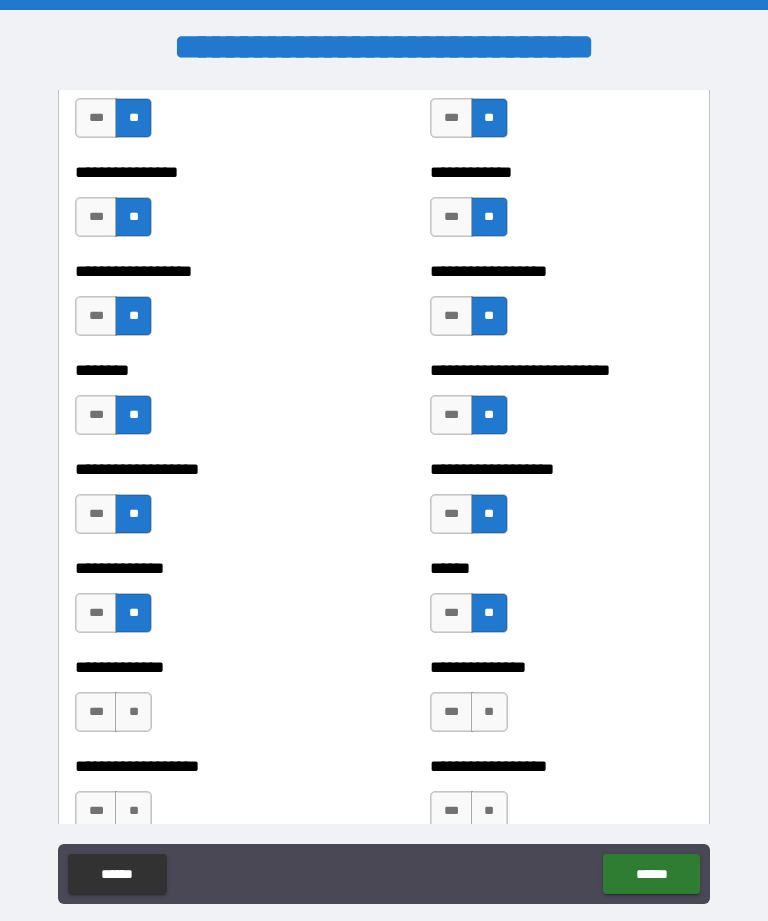click on "**" at bounding box center (133, 712) 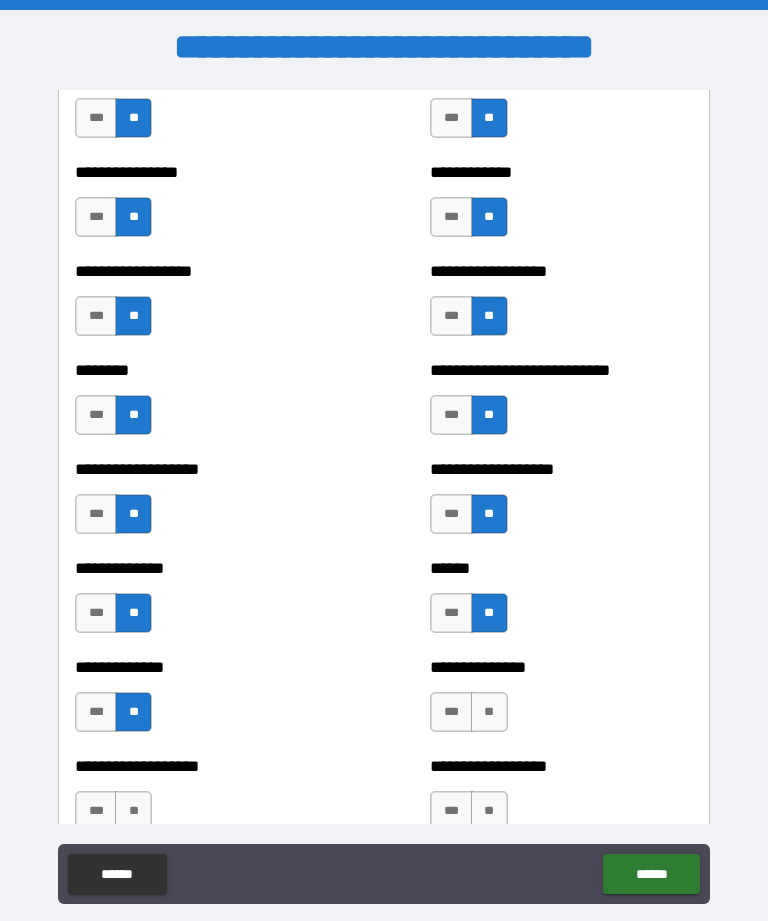 click on "**" at bounding box center [489, 712] 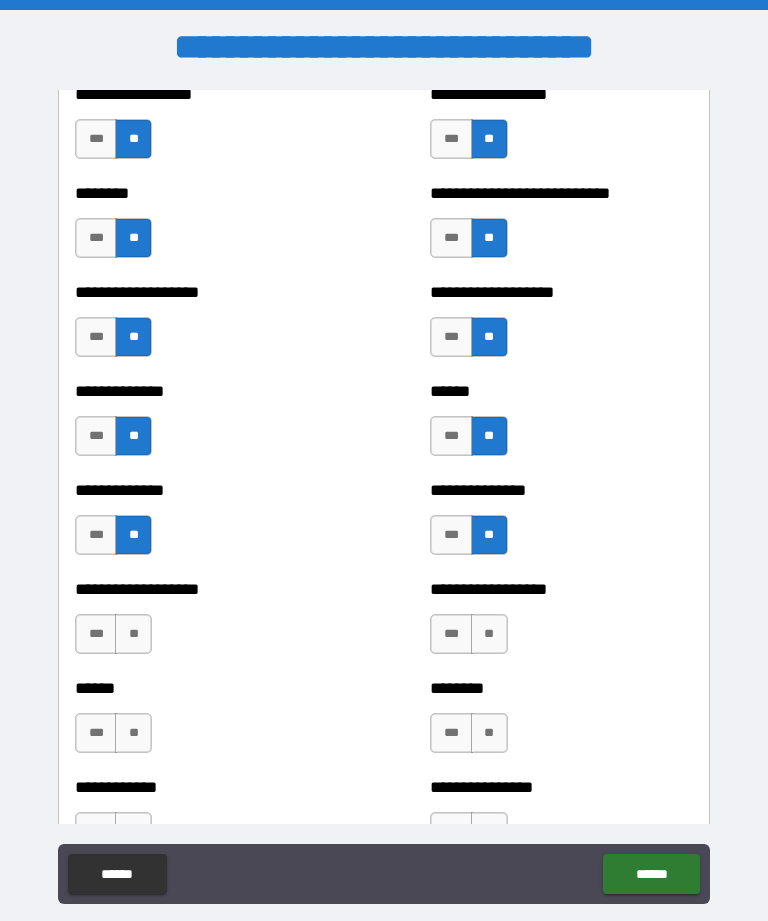 scroll, scrollTop: 4549, scrollLeft: 0, axis: vertical 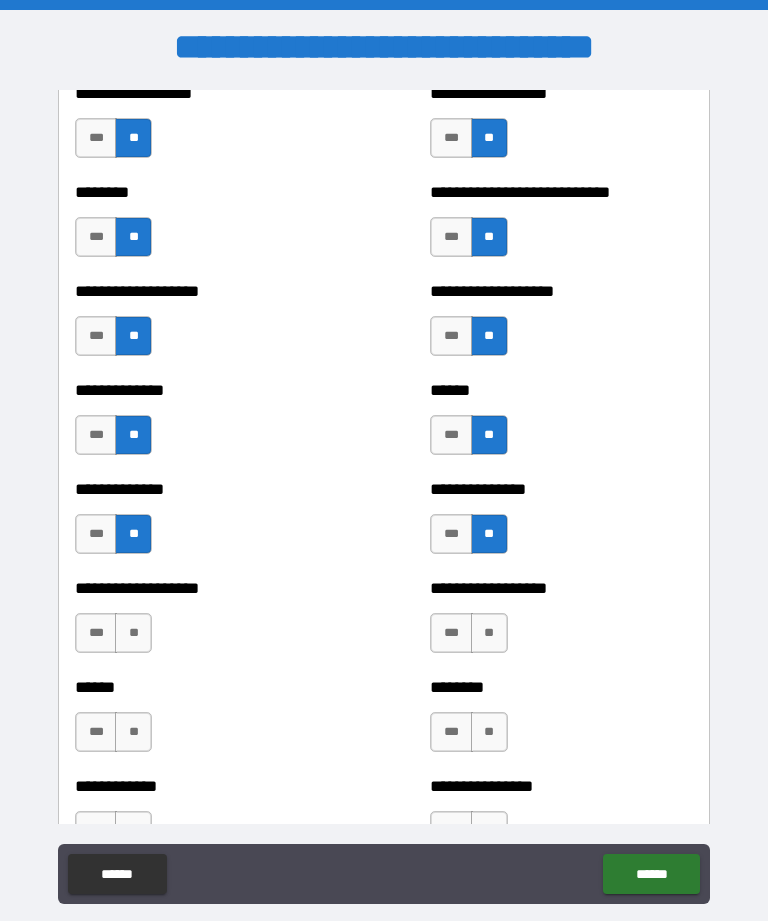click on "**" at bounding box center [489, 633] 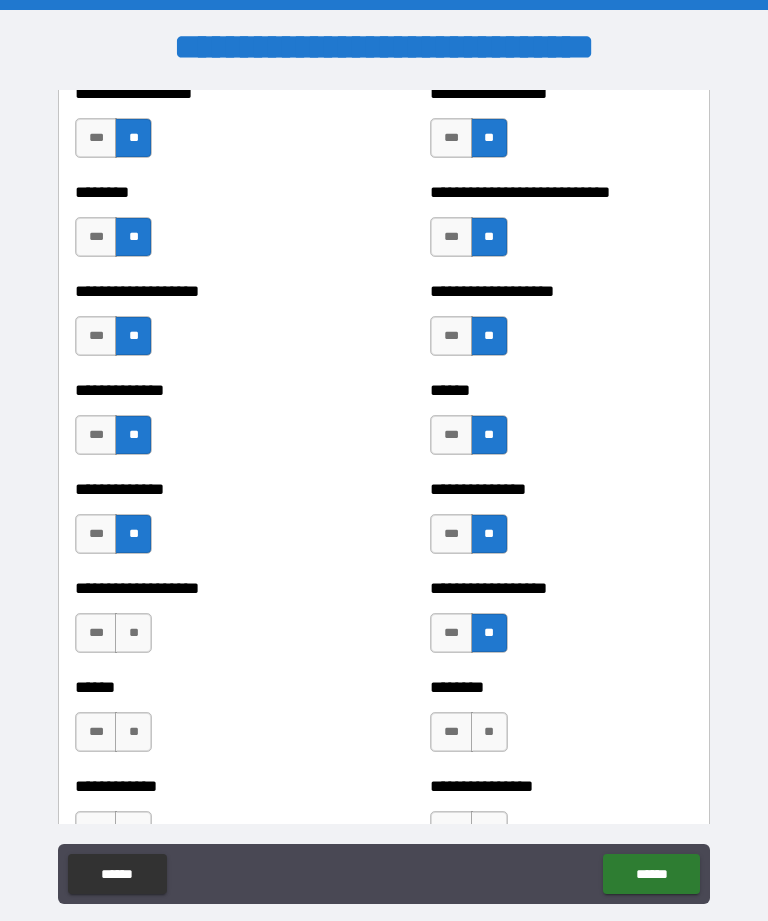 click on "**" at bounding box center [133, 633] 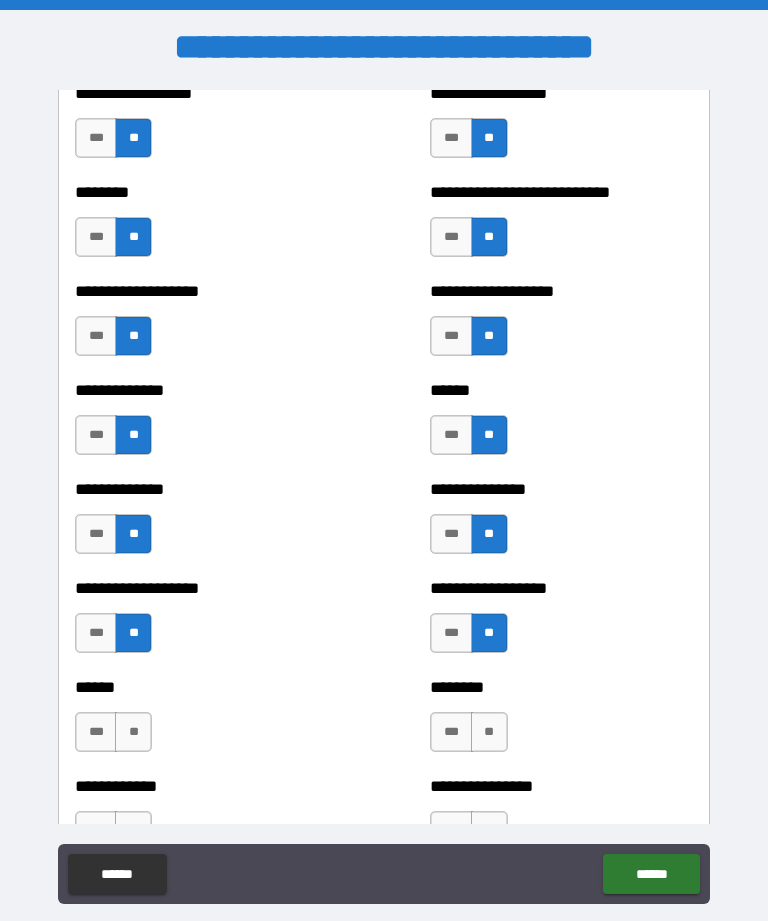 click on "*** **" at bounding box center (471, 737) 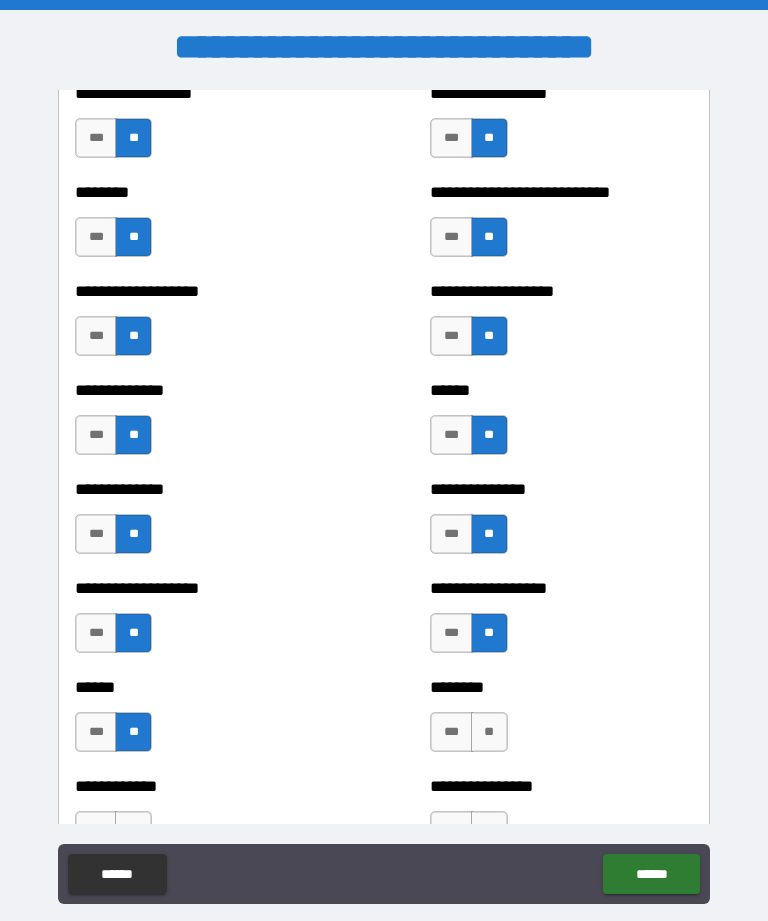 click on "**" at bounding box center (489, 732) 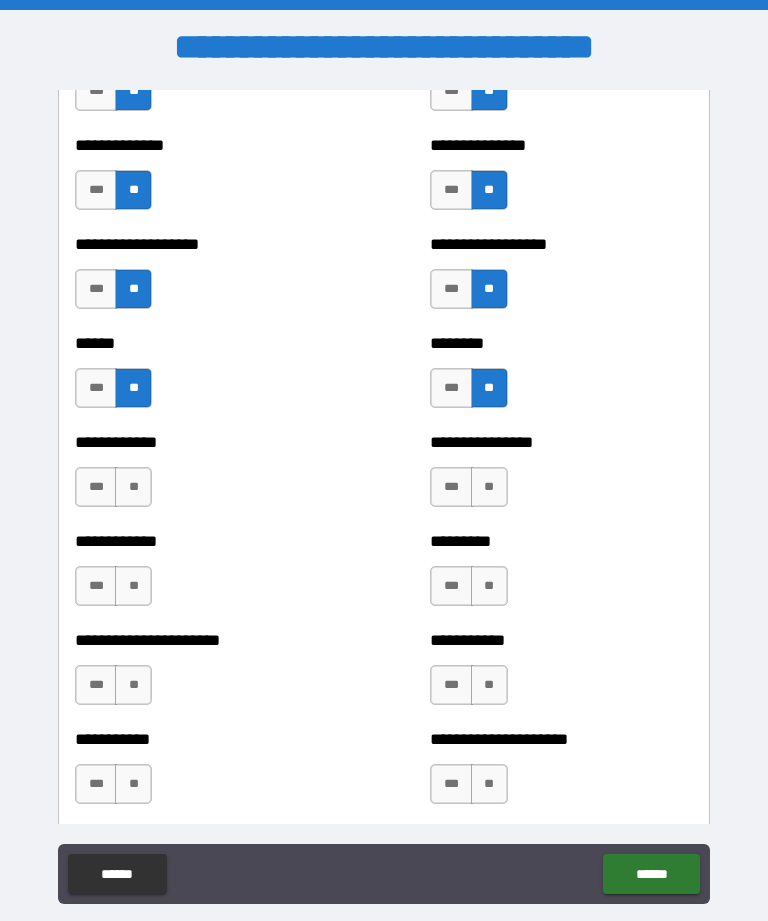 scroll, scrollTop: 4897, scrollLeft: 0, axis: vertical 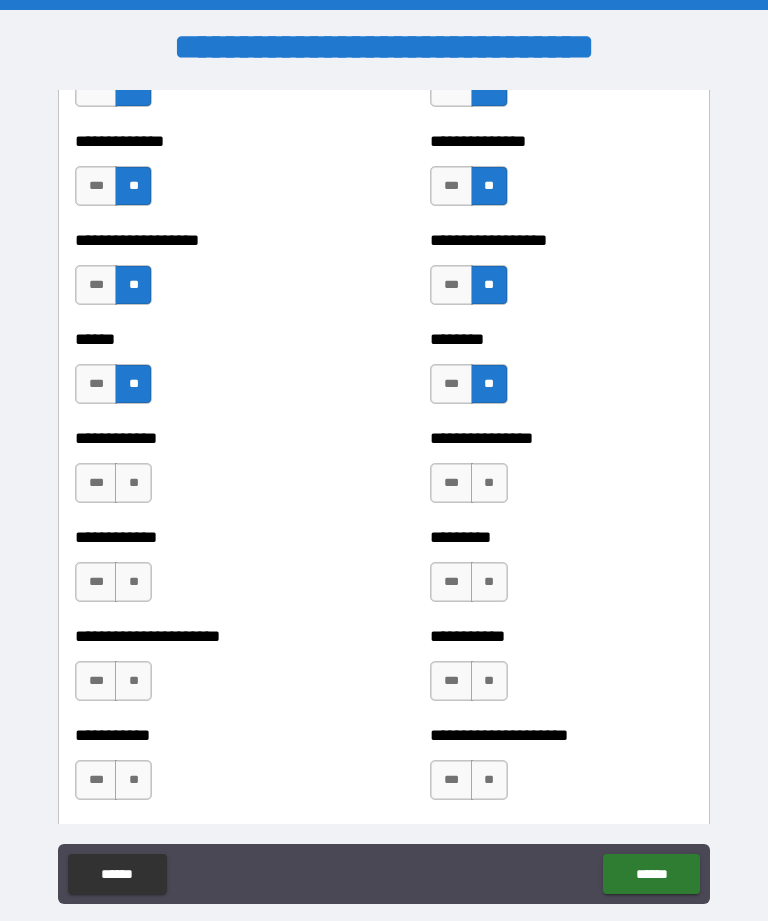 click on "**" at bounding box center [133, 483] 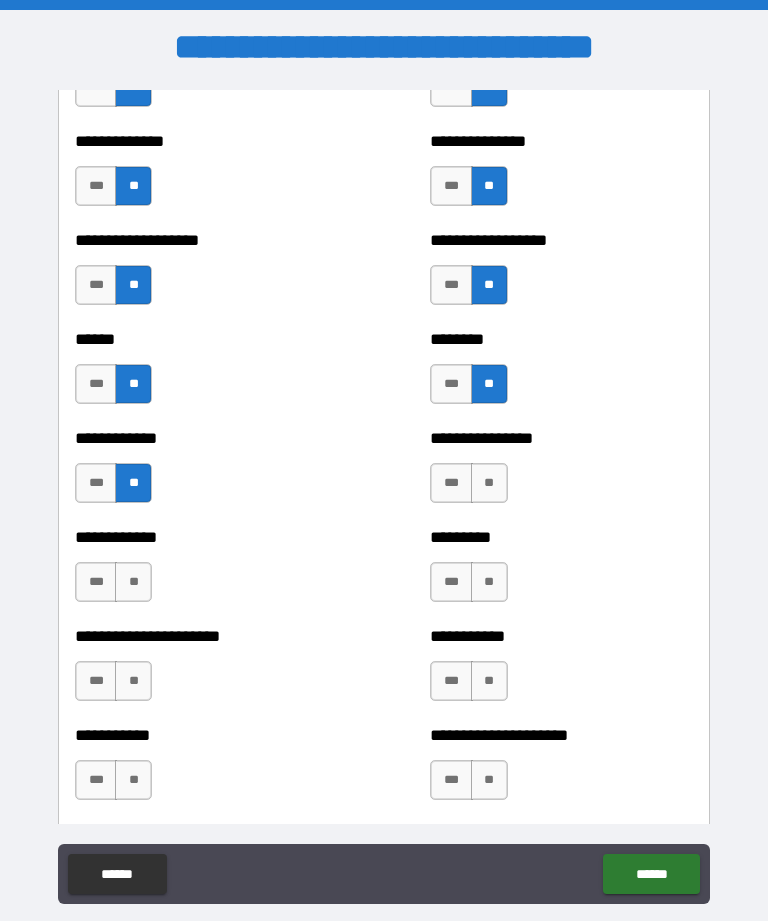 click on "**" at bounding box center [489, 582] 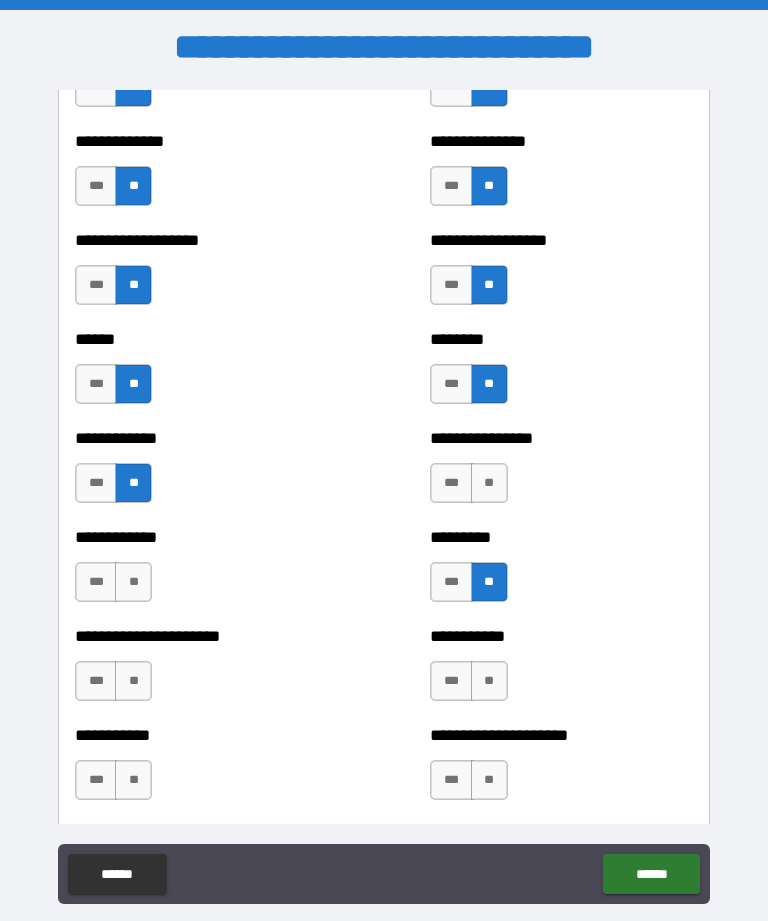 click on "**" at bounding box center [133, 582] 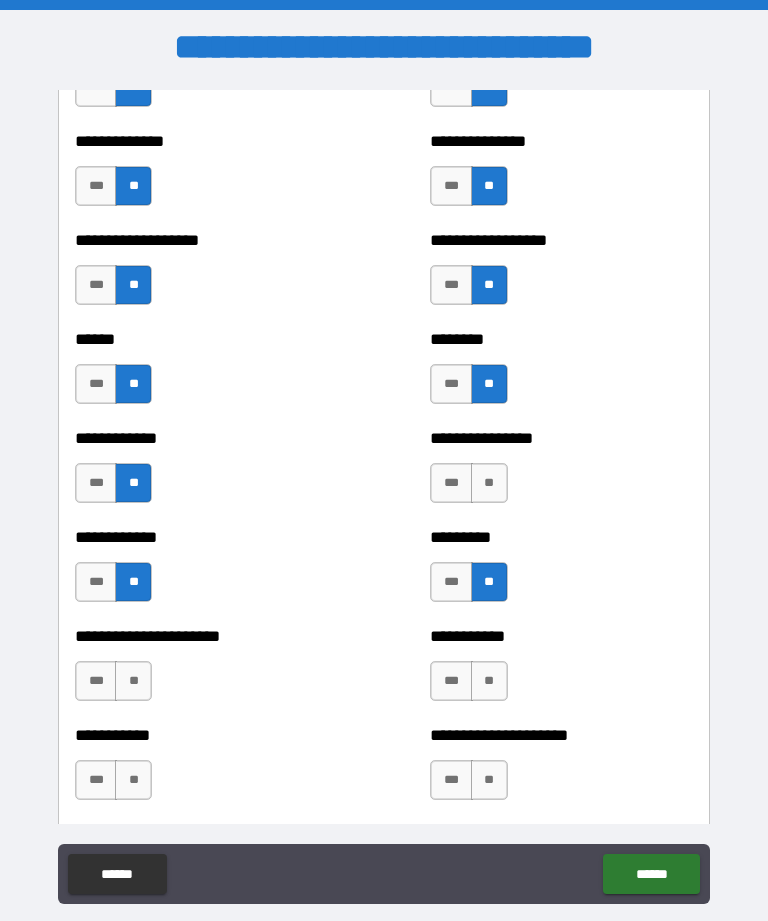 click on "**" at bounding box center [133, 681] 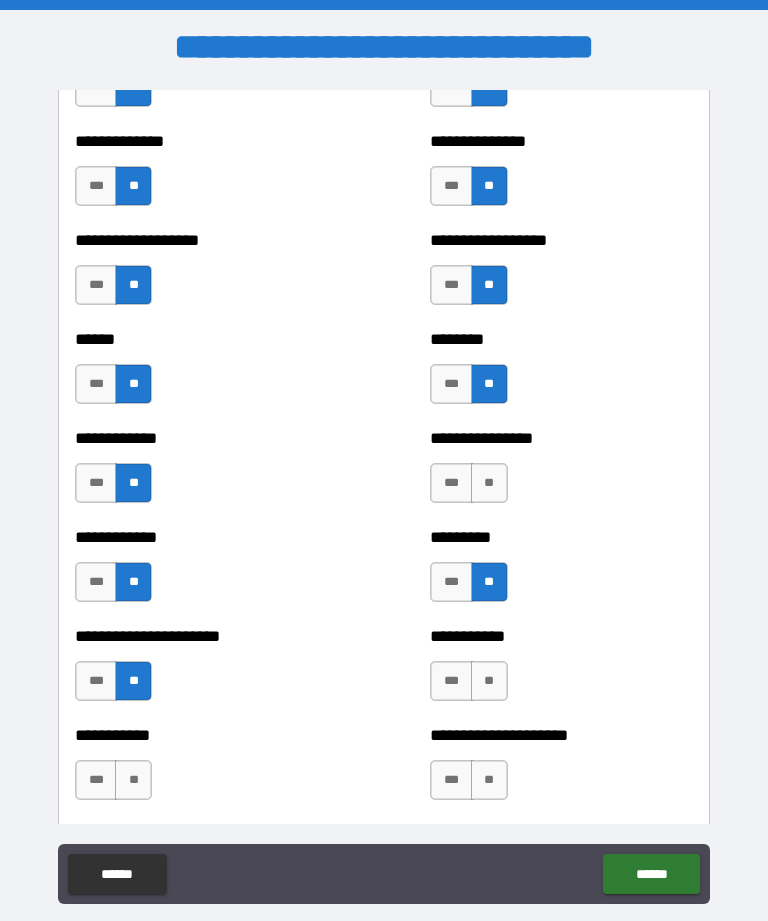 click on "**" at bounding box center (489, 681) 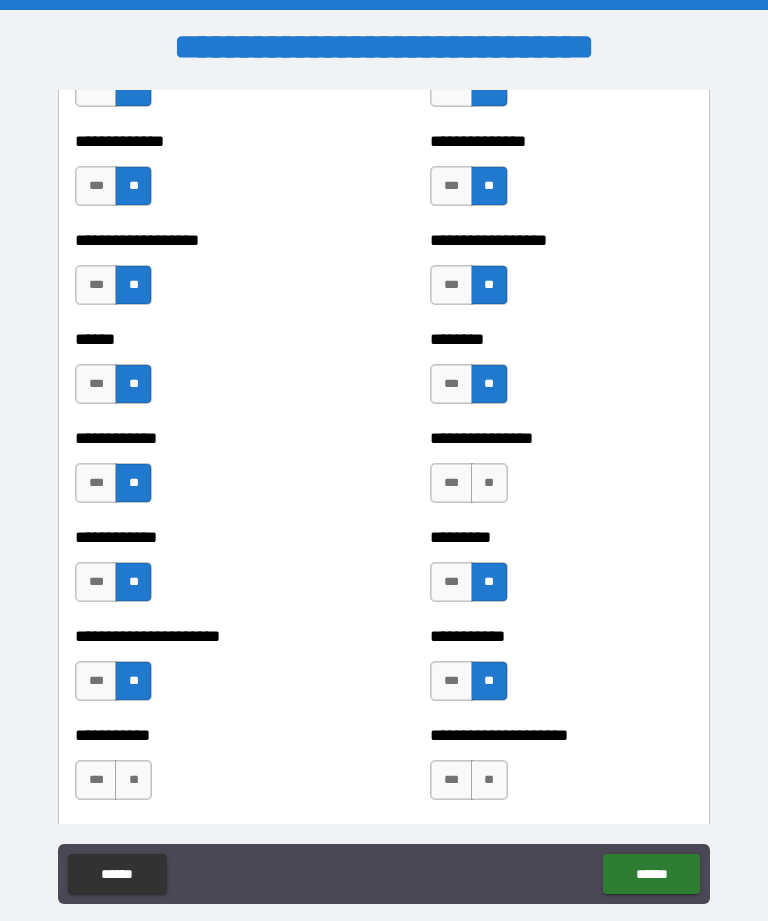 click on "**********" at bounding box center (561, 770) 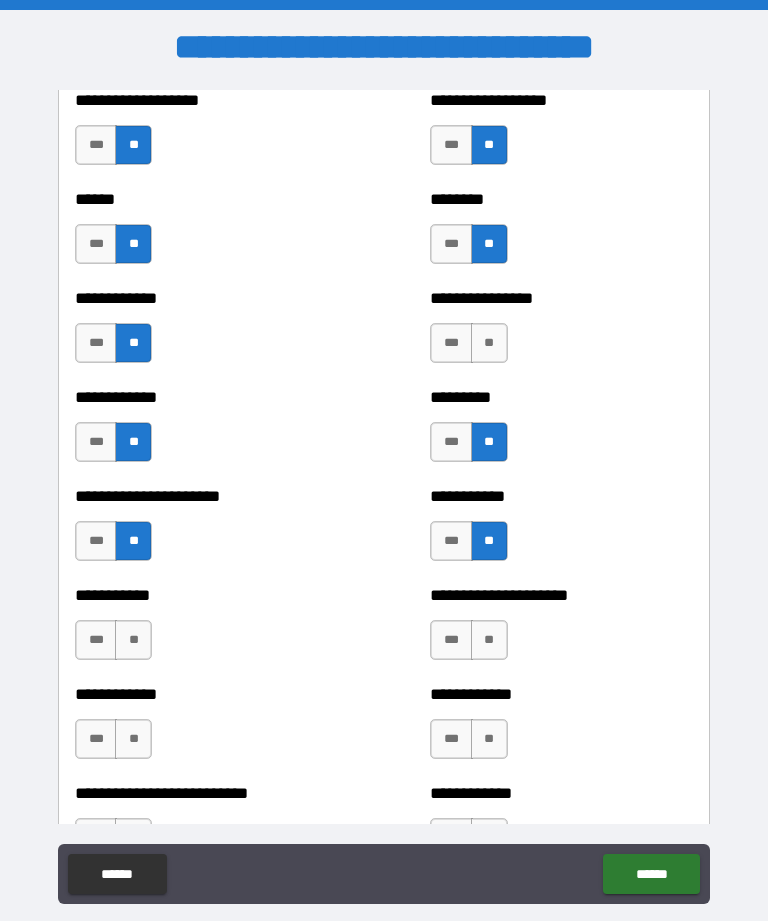 scroll, scrollTop: 5036, scrollLeft: 0, axis: vertical 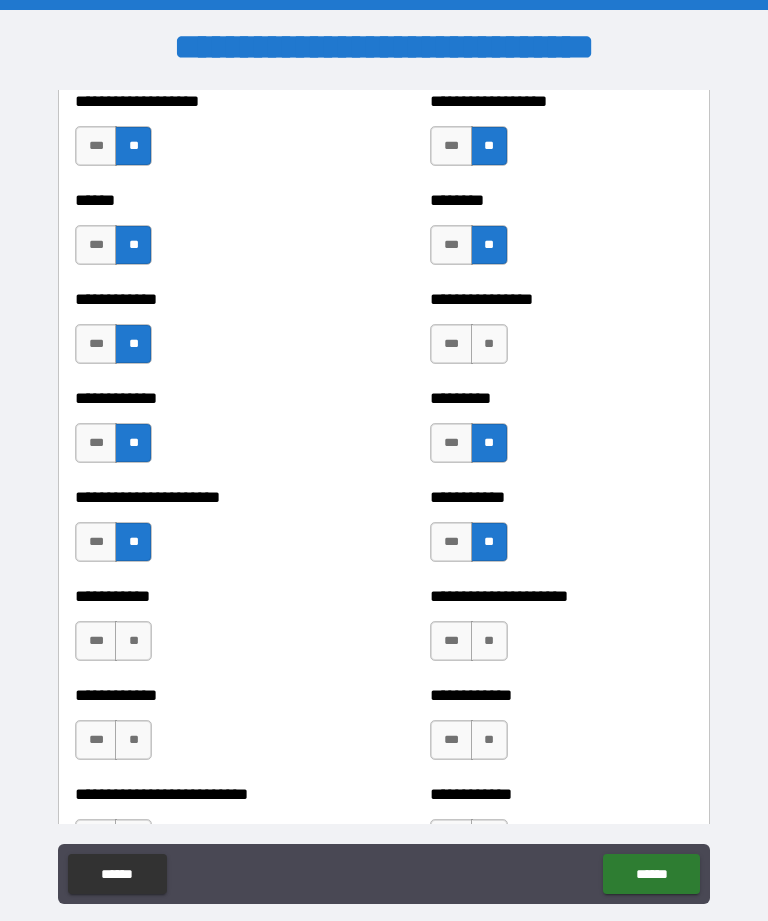 click on "**" at bounding box center (133, 641) 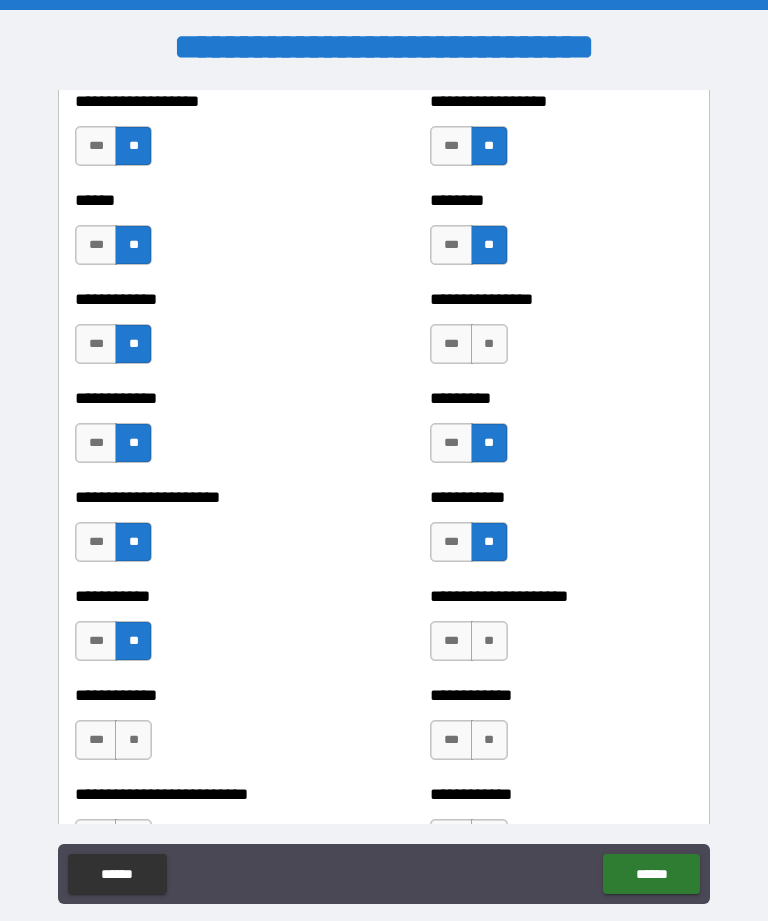 click on "**" at bounding box center [489, 641] 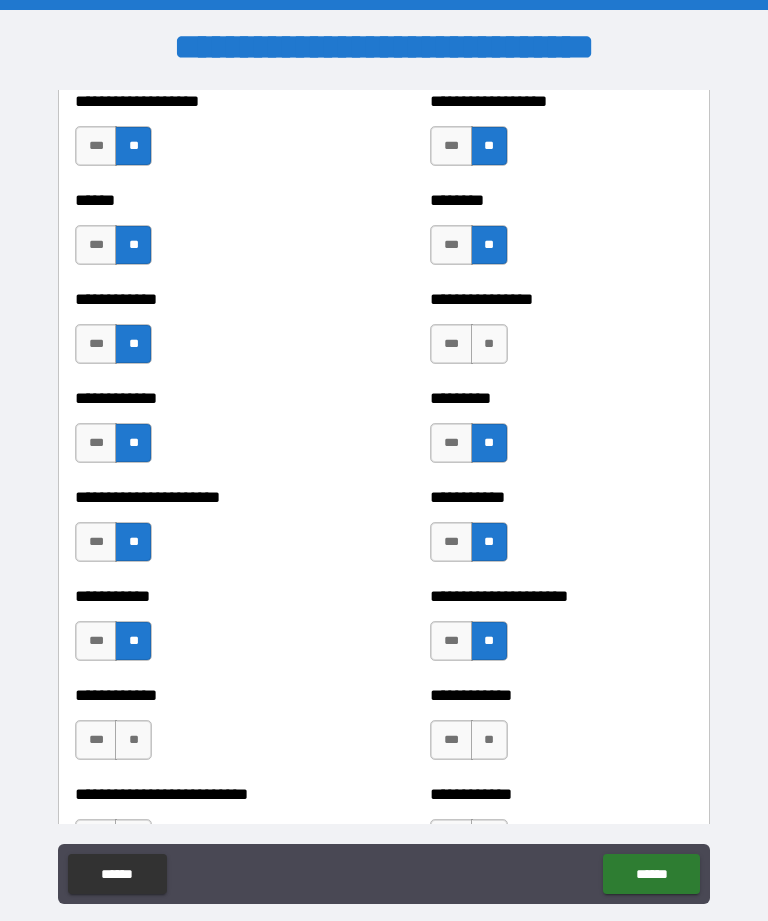 click on "**" at bounding box center [133, 740] 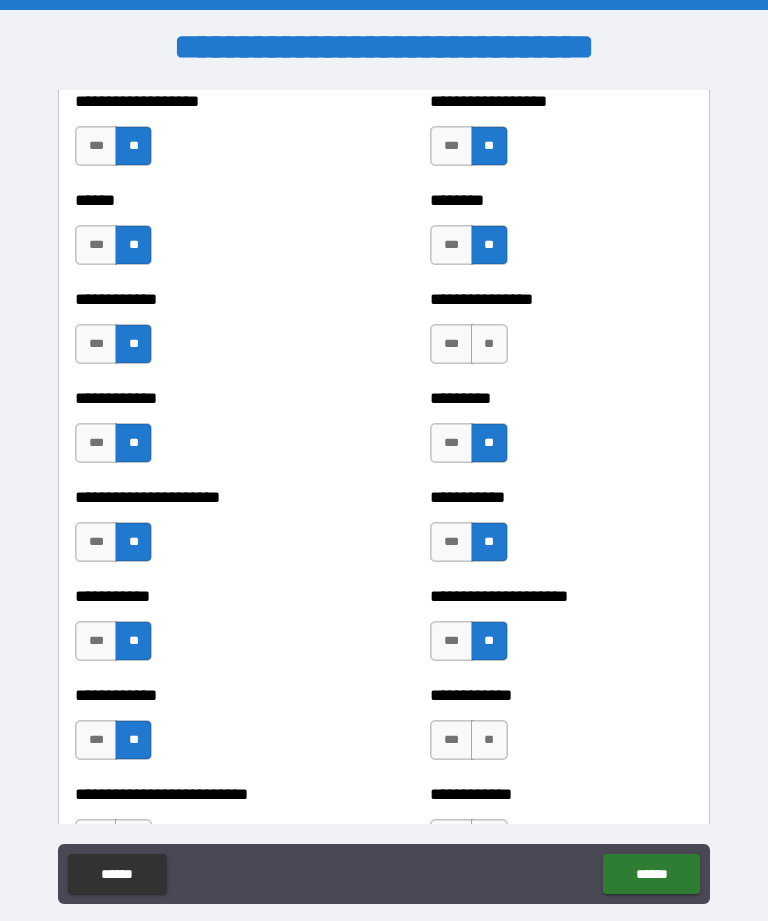 click on "**" at bounding box center (489, 740) 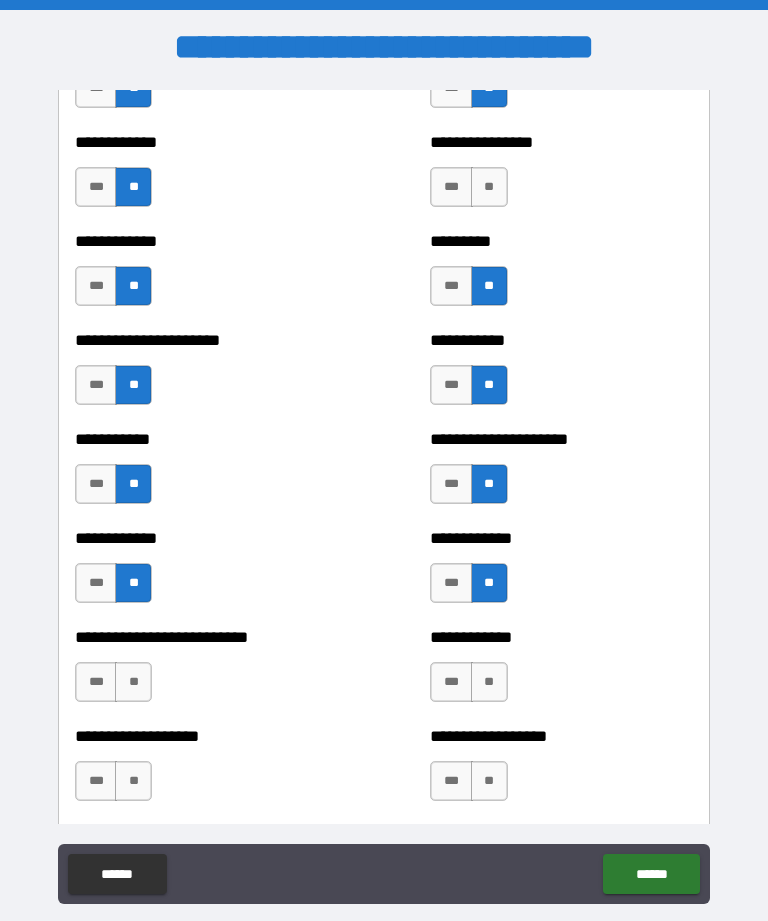 scroll, scrollTop: 5213, scrollLeft: 0, axis: vertical 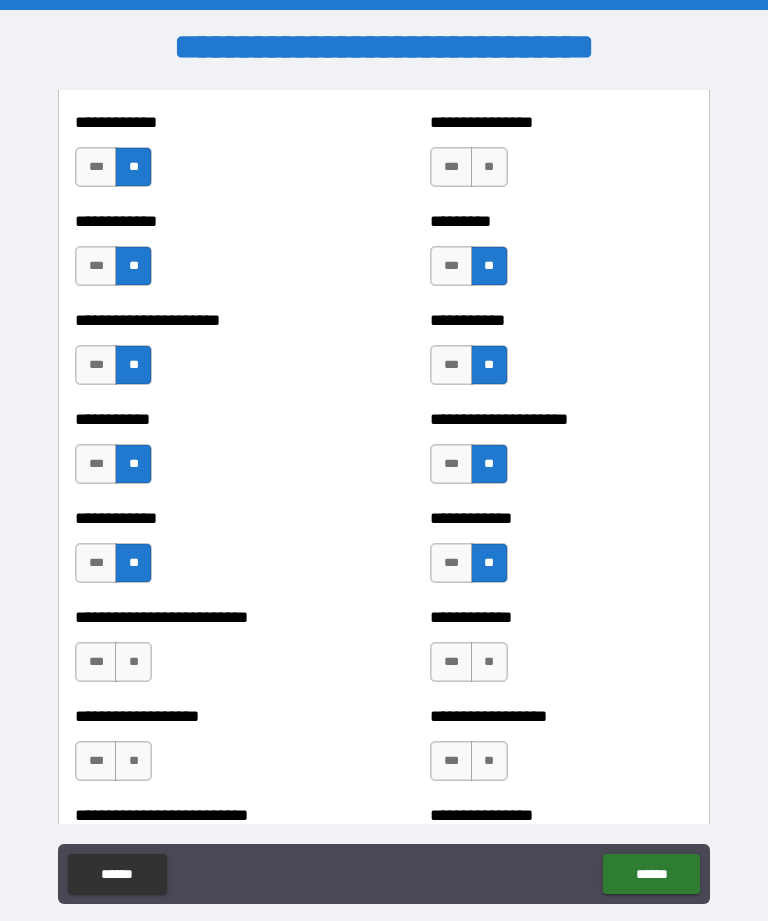 click on "**" at bounding box center [133, 662] 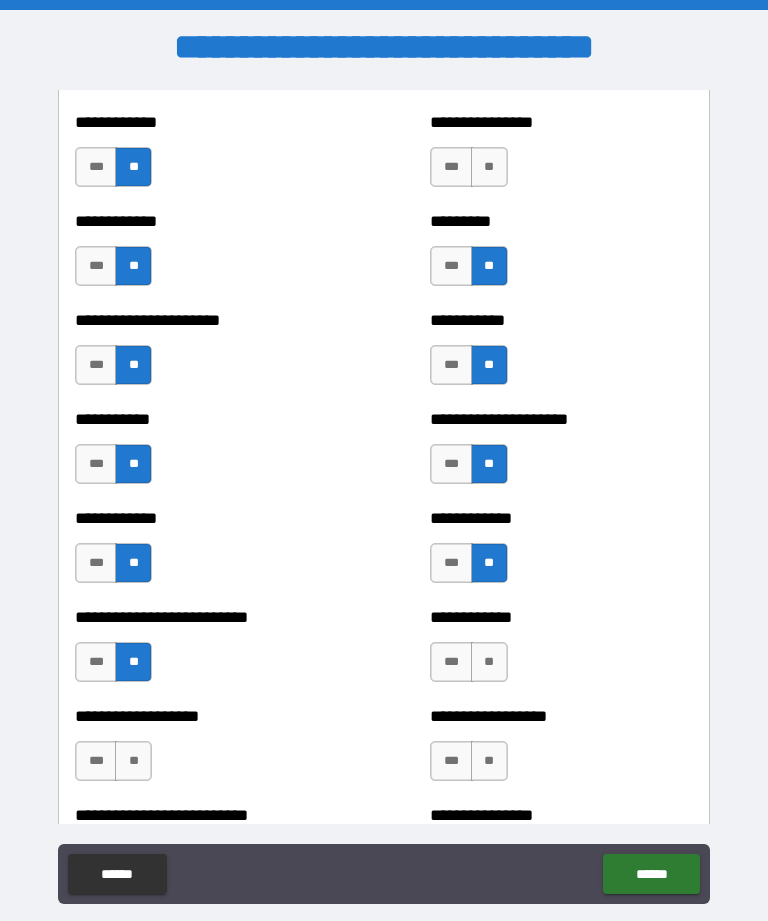 click on "**" at bounding box center [489, 662] 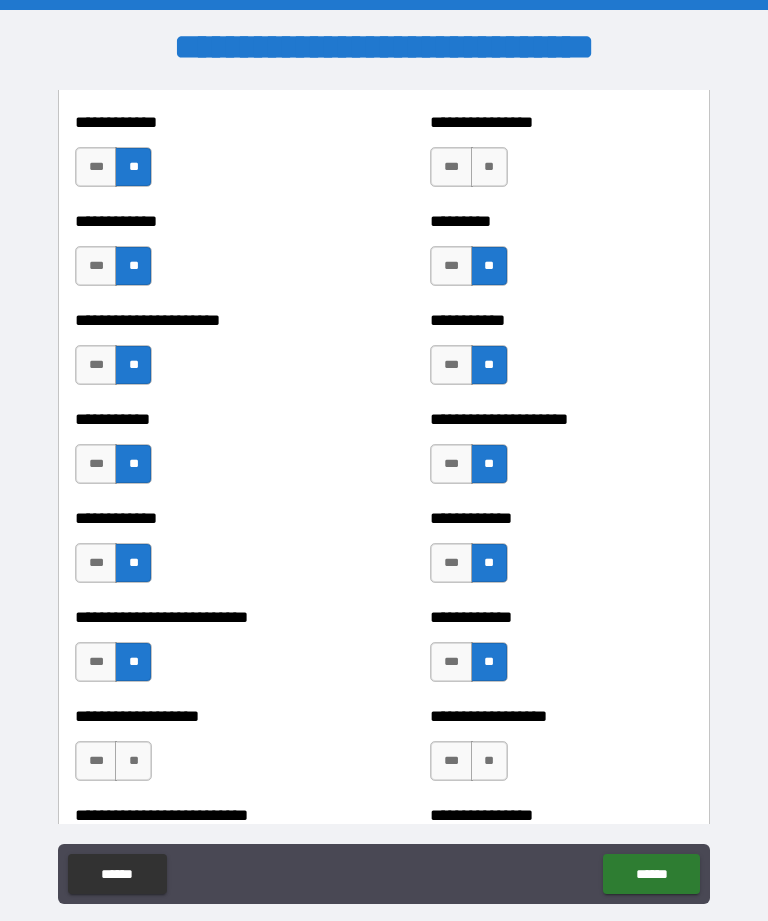 click on "**" at bounding box center [133, 761] 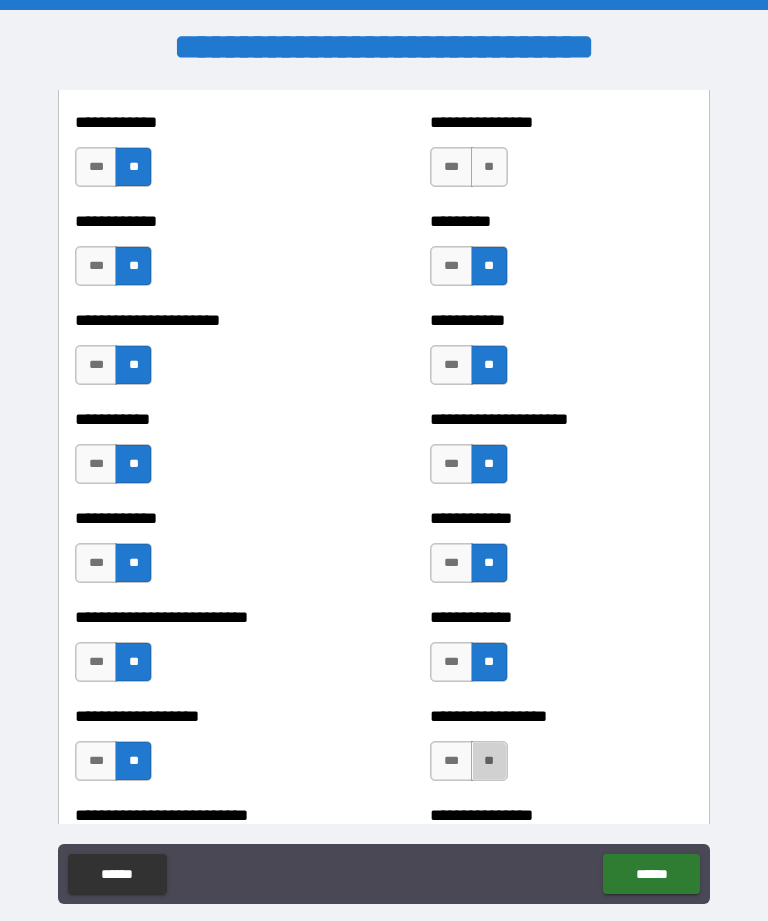 click on "**" at bounding box center [489, 761] 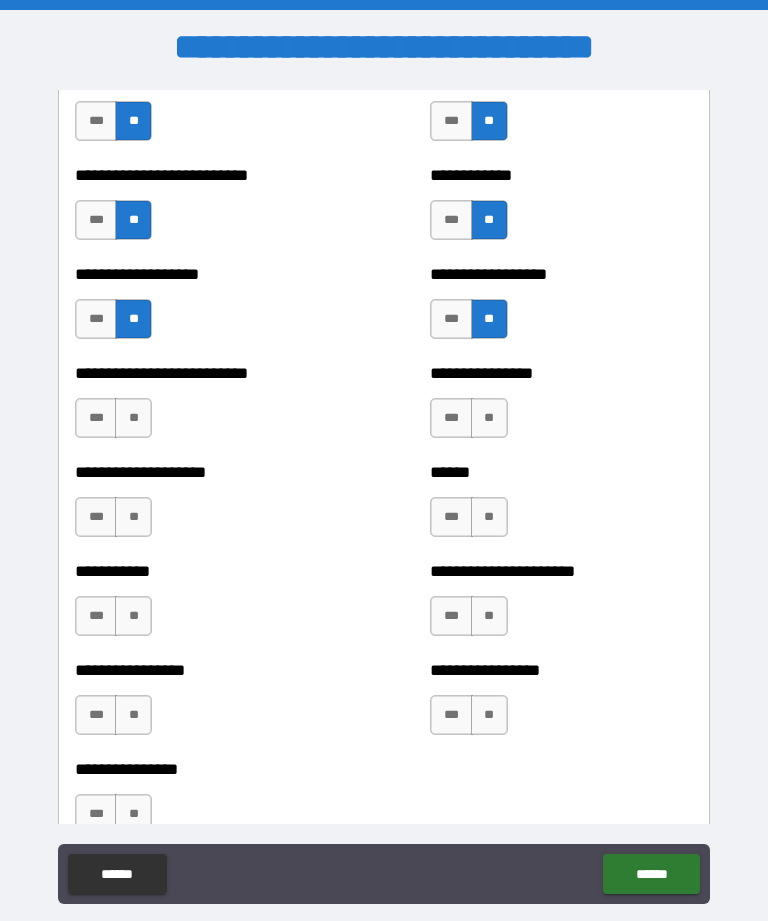 scroll, scrollTop: 5666, scrollLeft: 0, axis: vertical 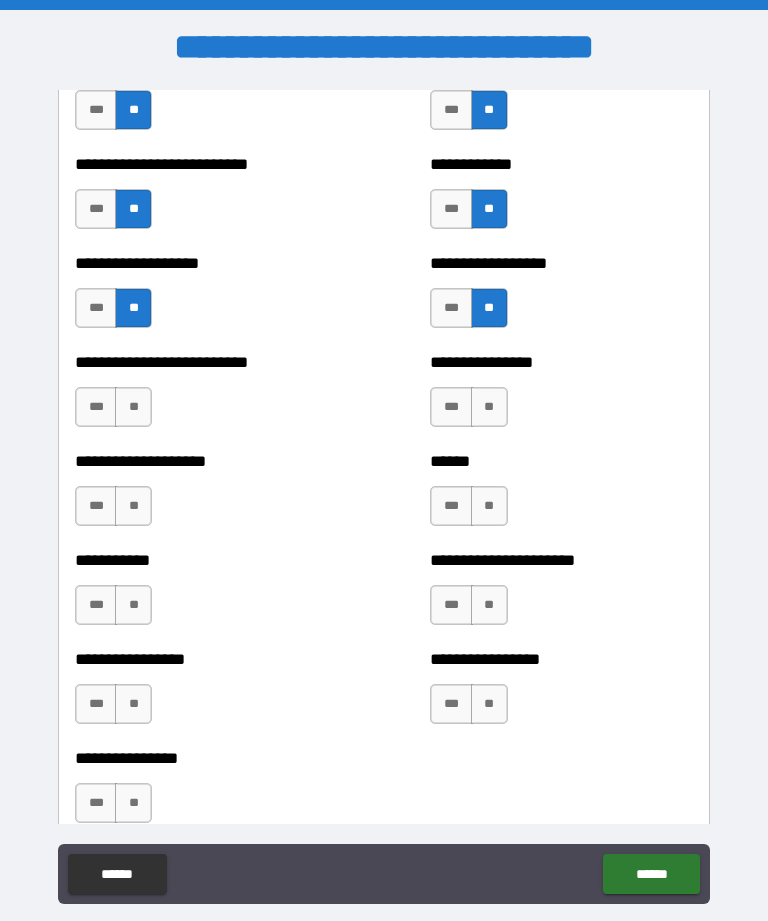 click on "**" at bounding box center (133, 407) 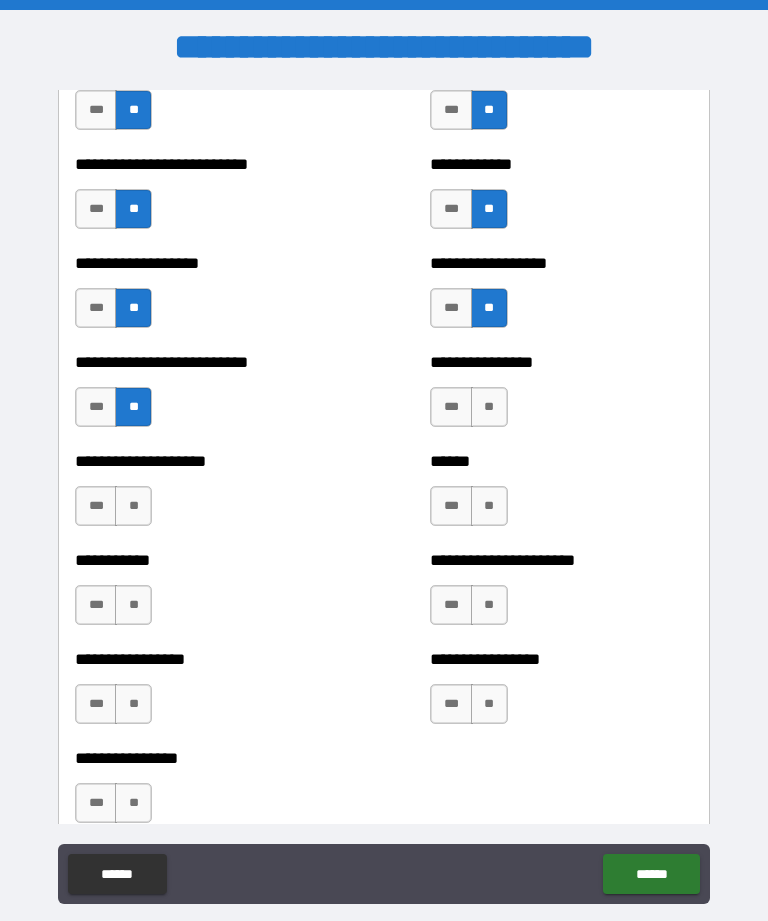 click on "**" at bounding box center (489, 407) 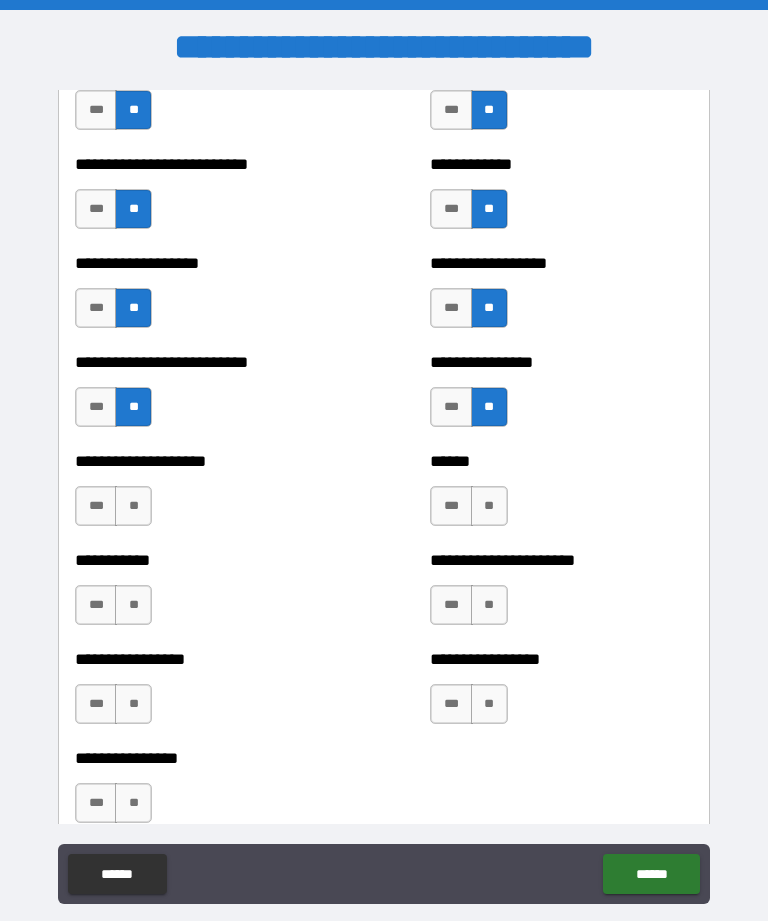 click on "**" at bounding box center [133, 506] 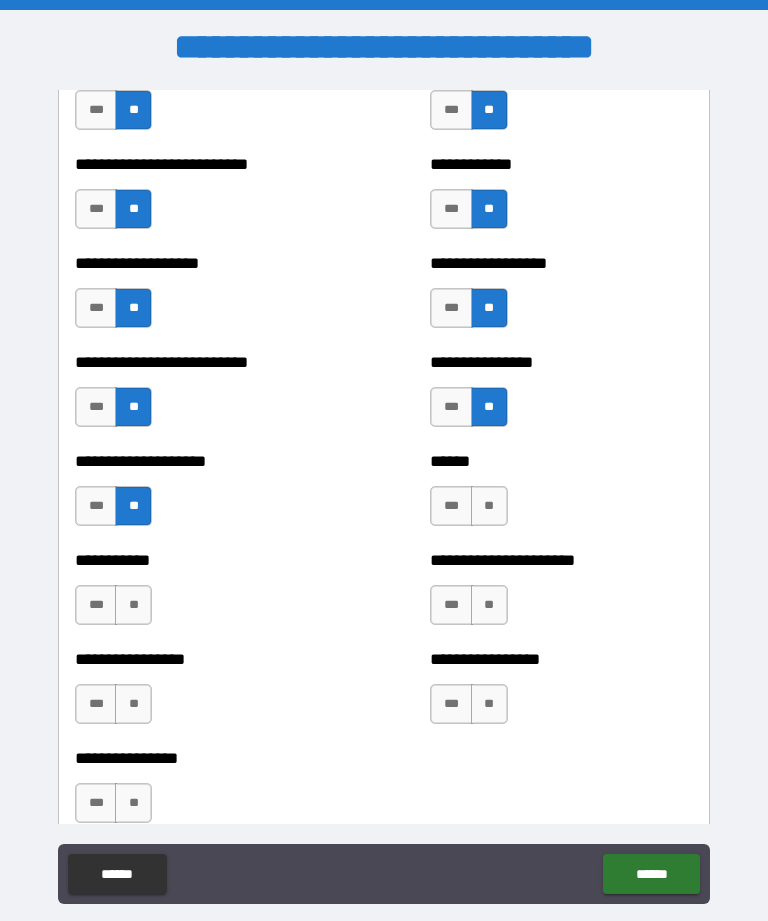 click on "**" at bounding box center (489, 506) 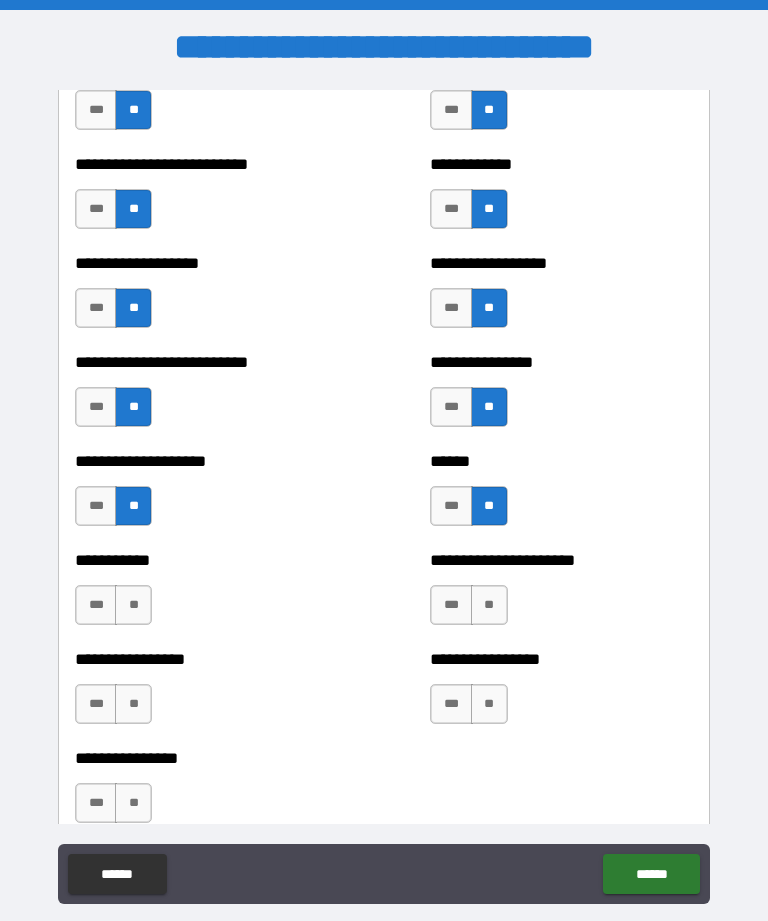 click on "**" at bounding box center [133, 605] 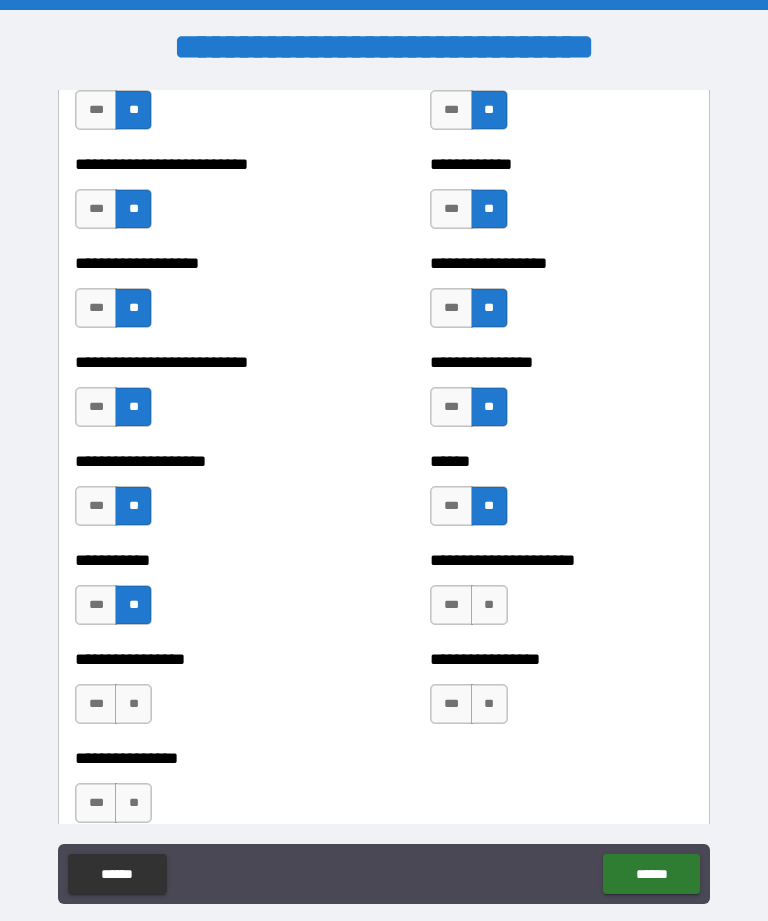 click on "**" at bounding box center (489, 605) 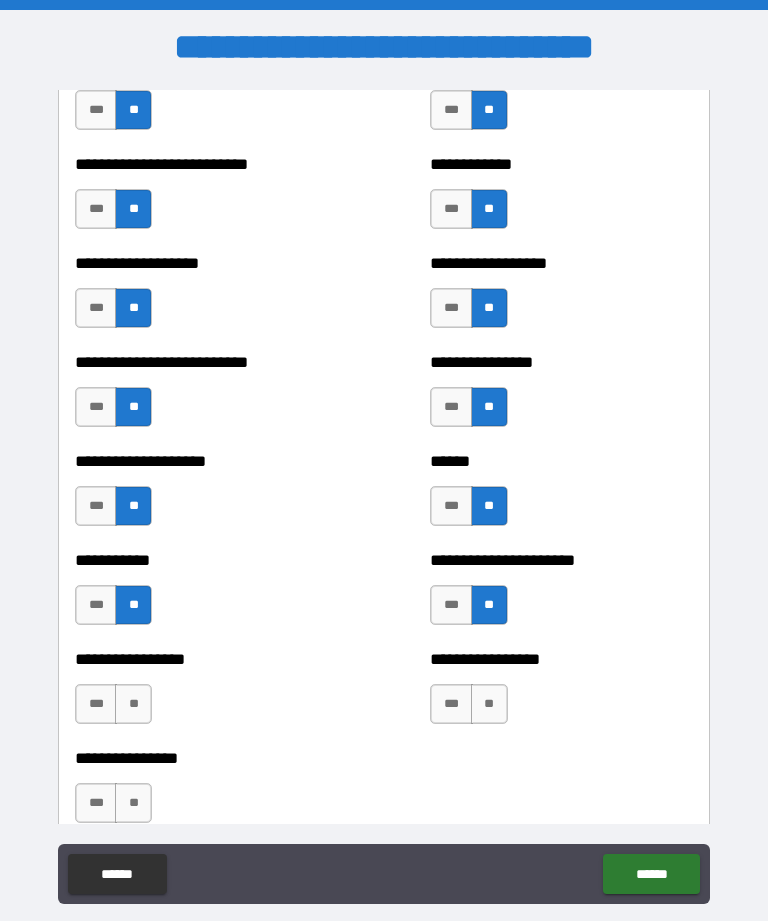click on "**" at bounding box center (489, 704) 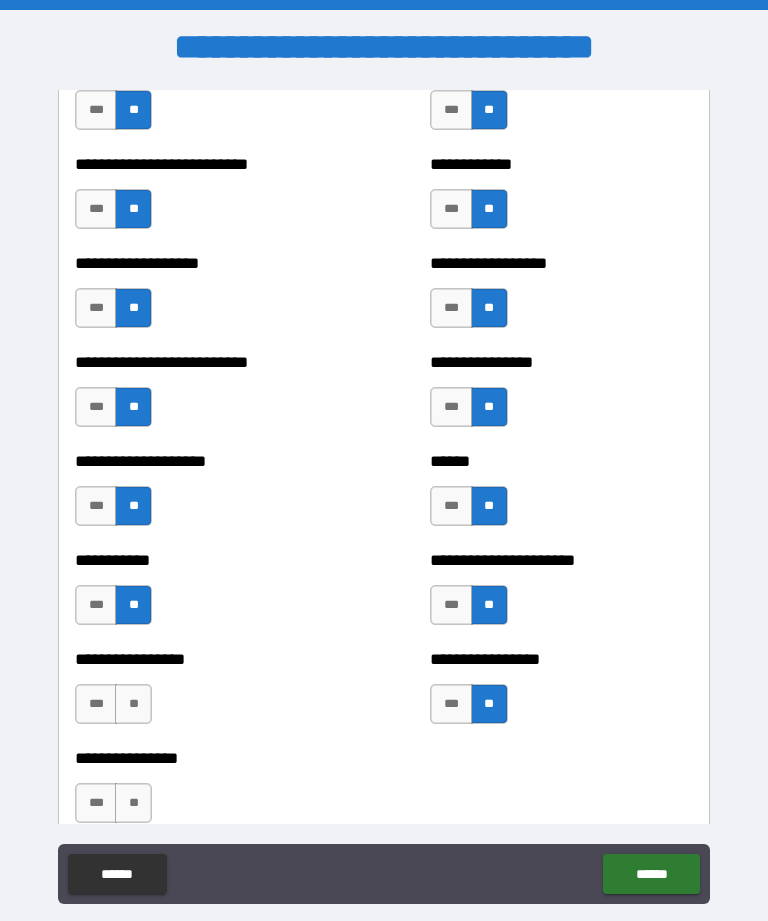 click on "**" at bounding box center [133, 704] 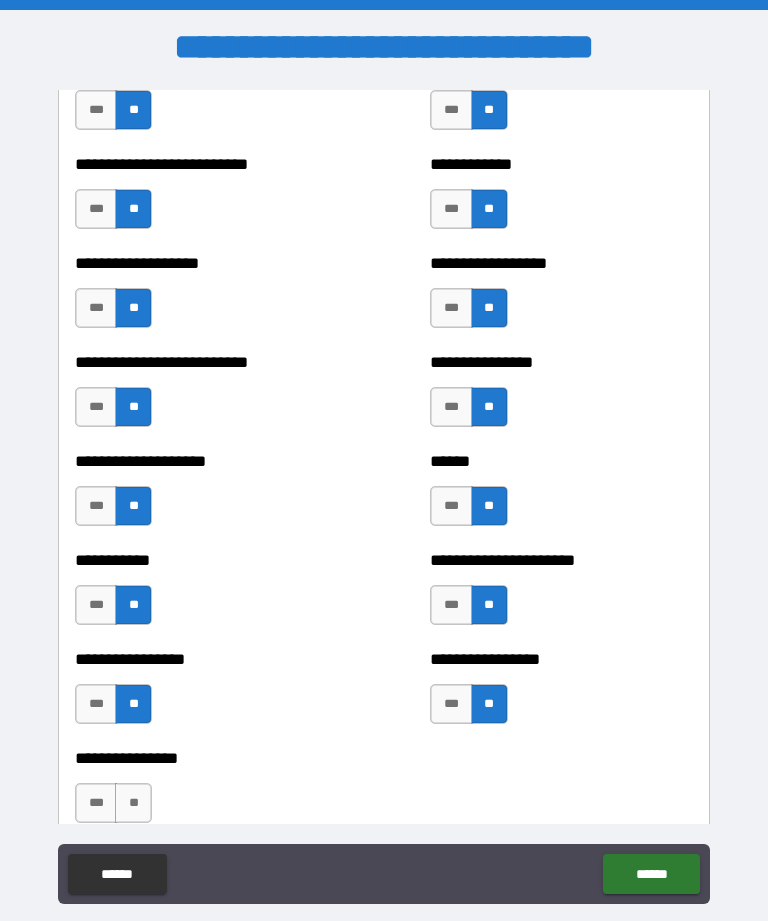 click on "**" at bounding box center (133, 803) 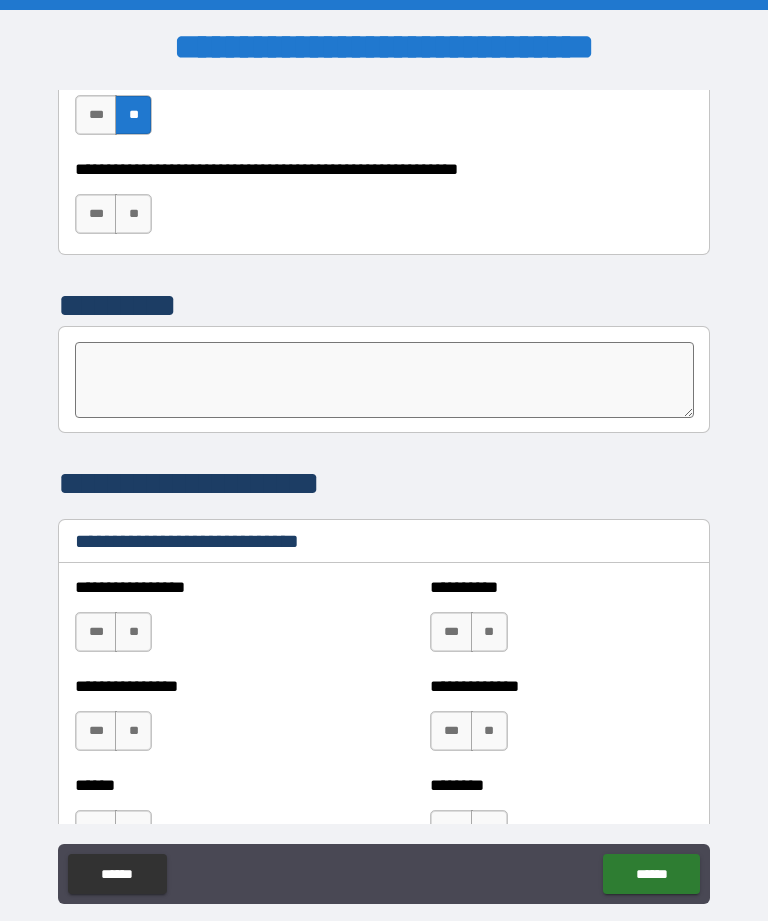 scroll, scrollTop: 6357, scrollLeft: 0, axis: vertical 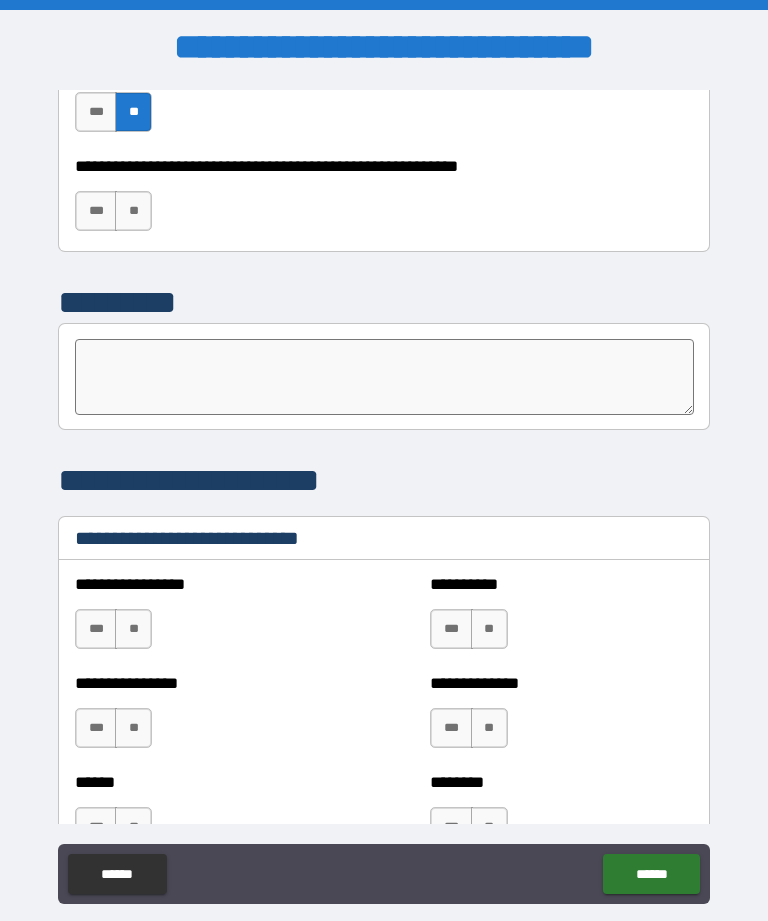 click on "**" at bounding box center (133, 211) 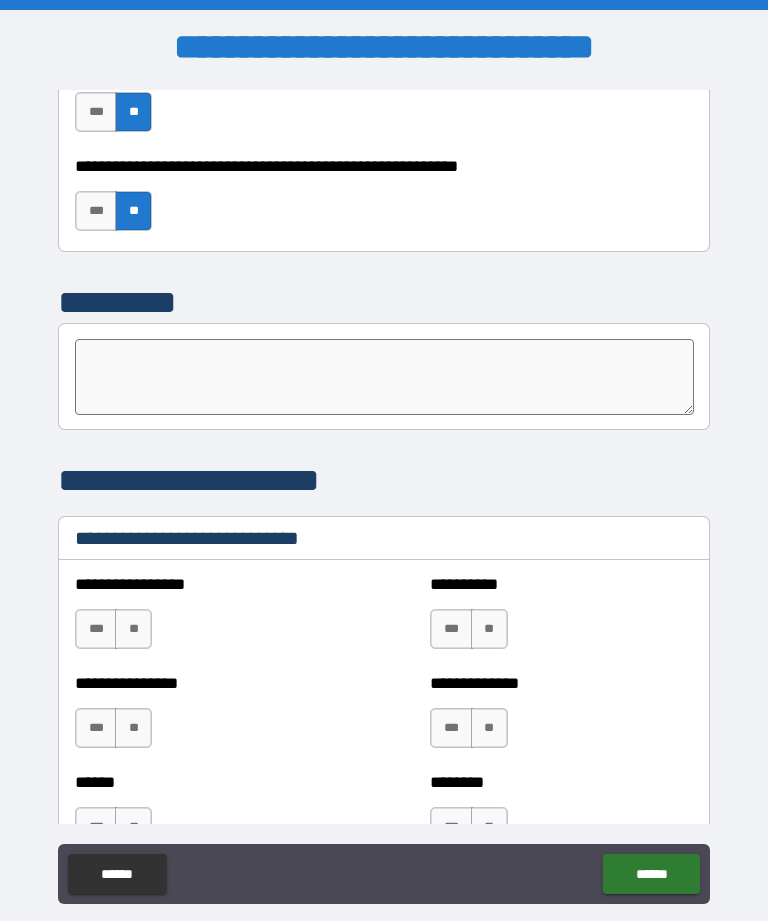 click on "***" at bounding box center (96, 629) 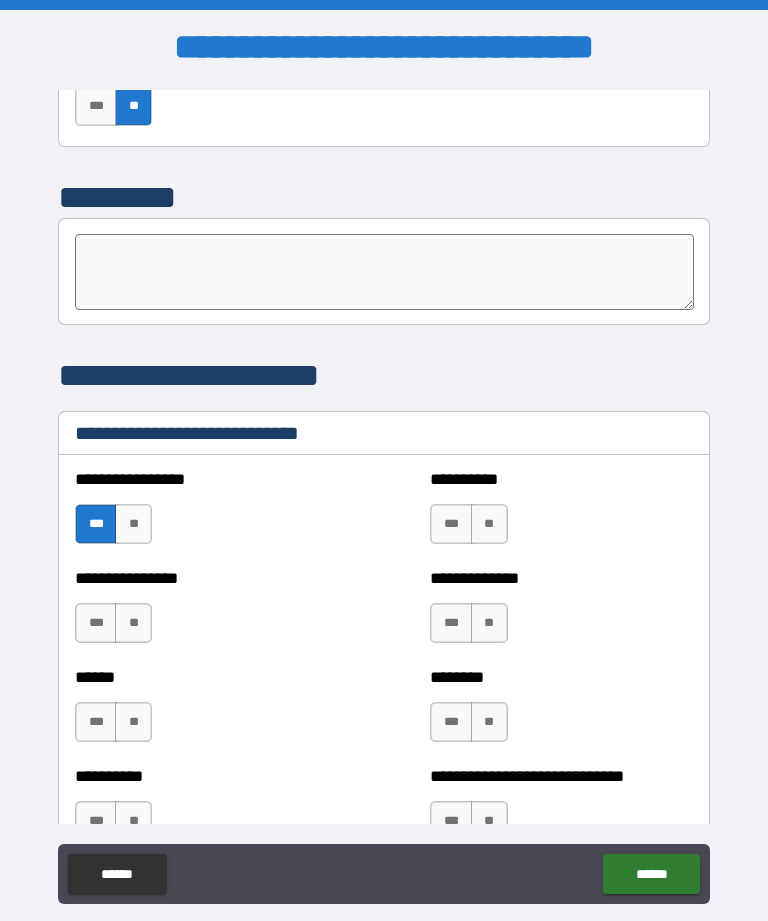 scroll, scrollTop: 6479, scrollLeft: 0, axis: vertical 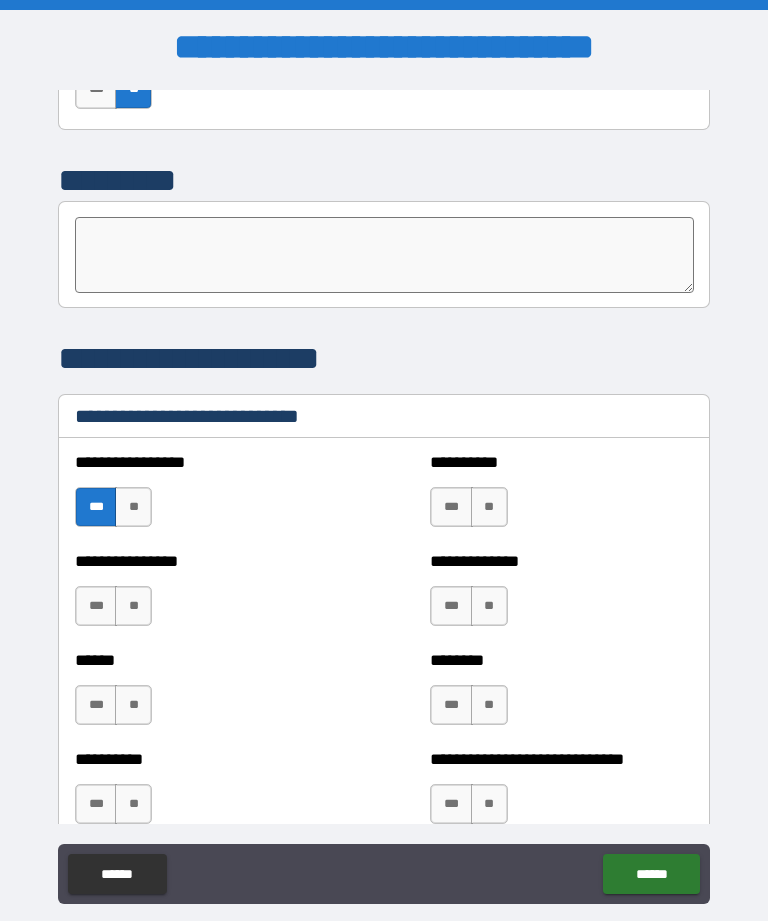 click on "**" at bounding box center (489, 507) 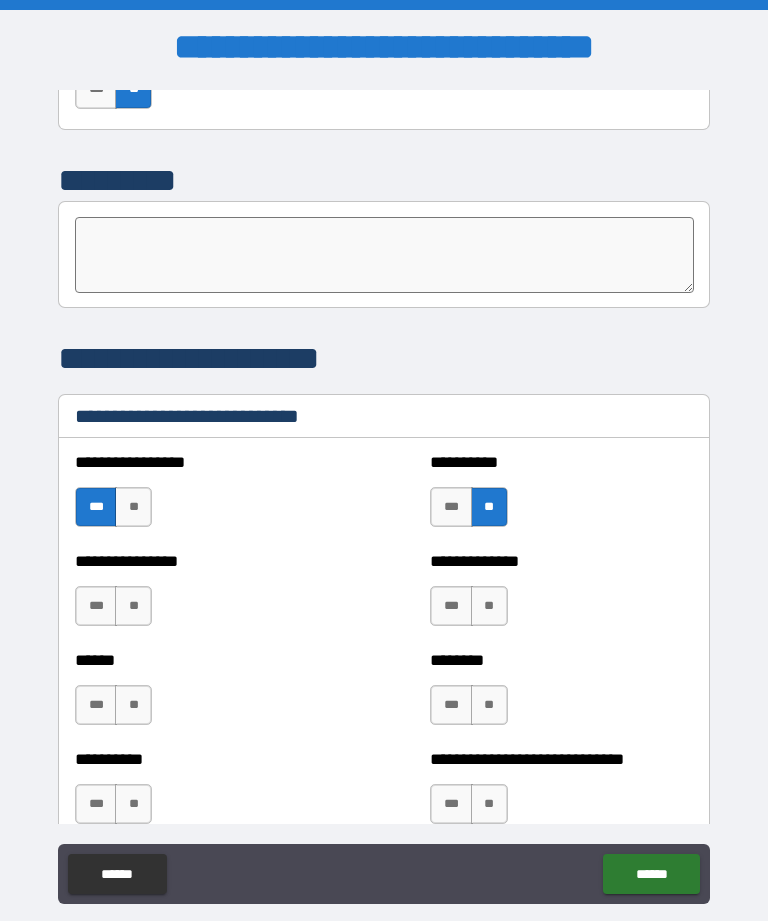 click on "***" at bounding box center (451, 606) 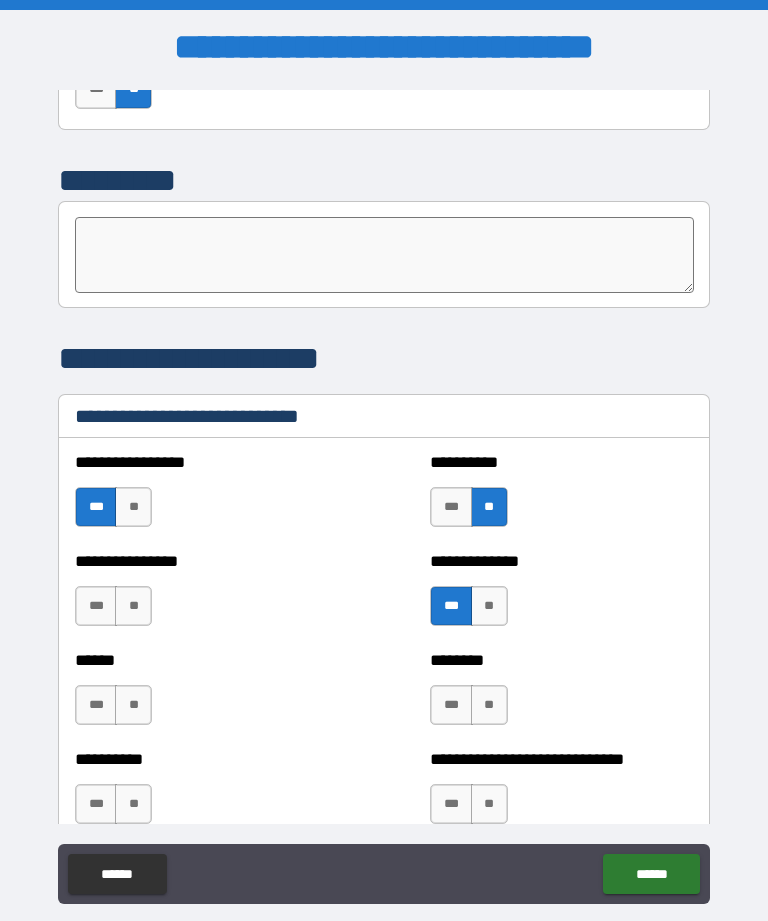click on "**" at bounding box center [133, 606] 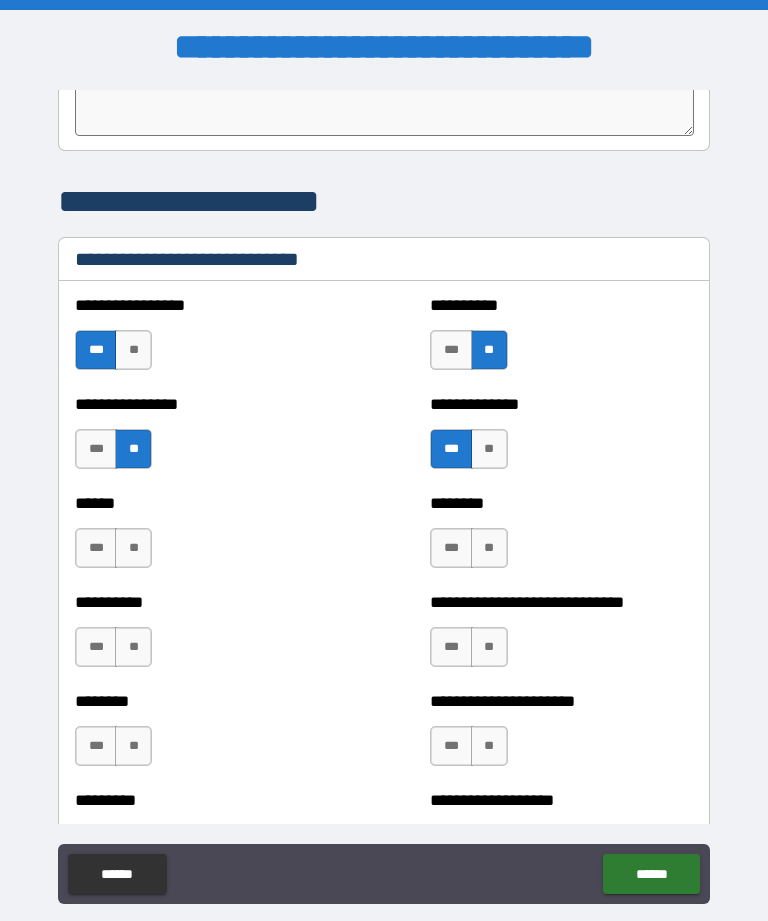 scroll, scrollTop: 6636, scrollLeft: 0, axis: vertical 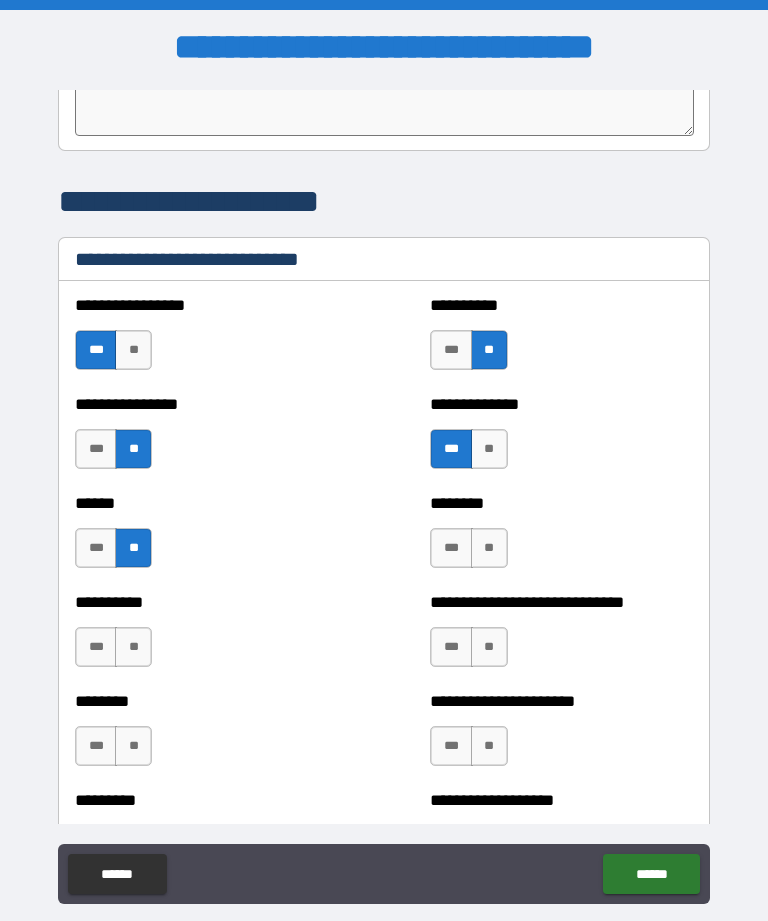 click on "**" at bounding box center [489, 548] 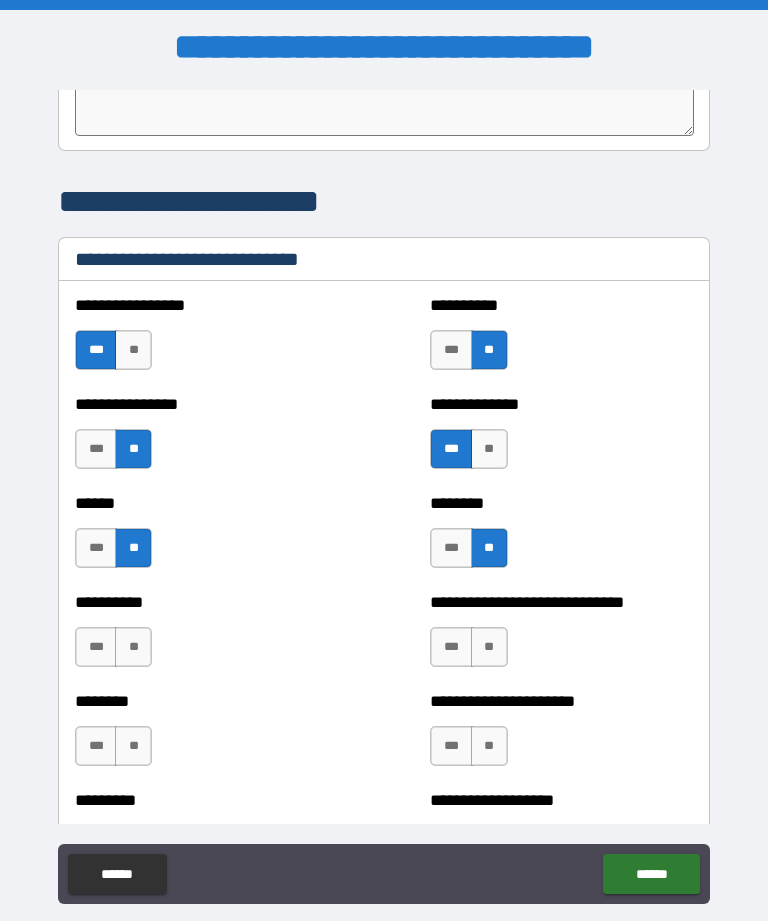 click on "**" at bounding box center [133, 647] 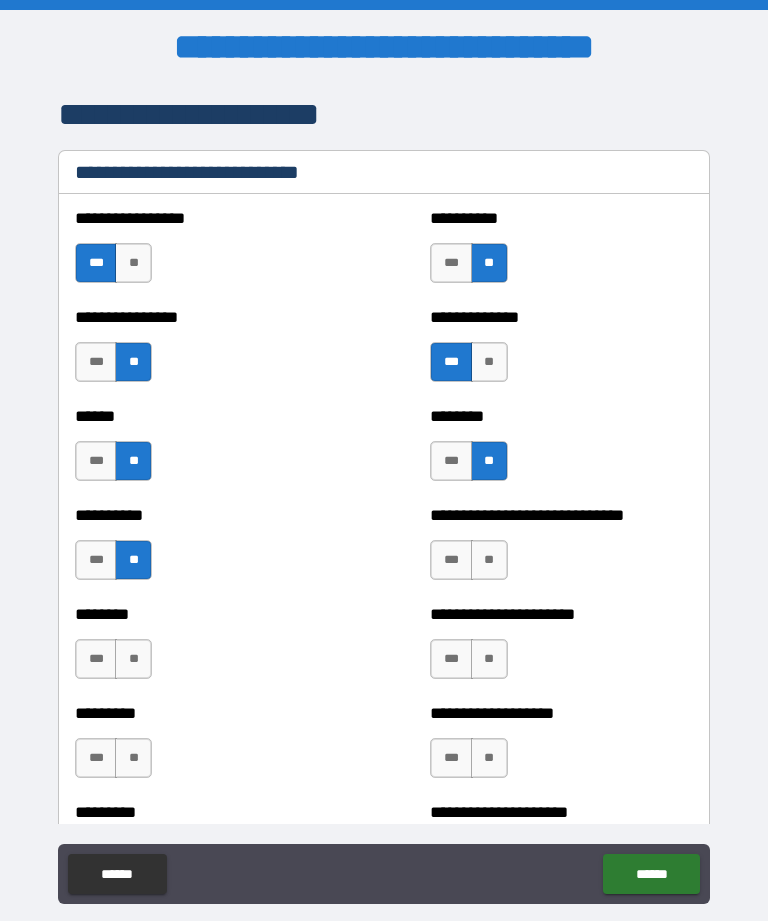 scroll, scrollTop: 6728, scrollLeft: 0, axis: vertical 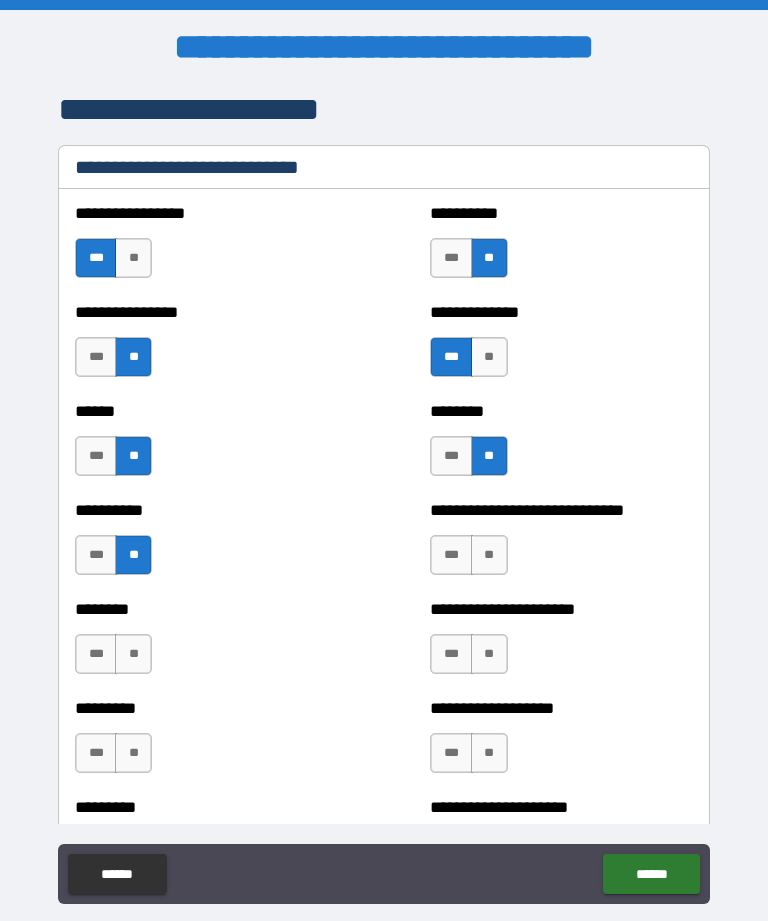 click on "**" at bounding box center [489, 555] 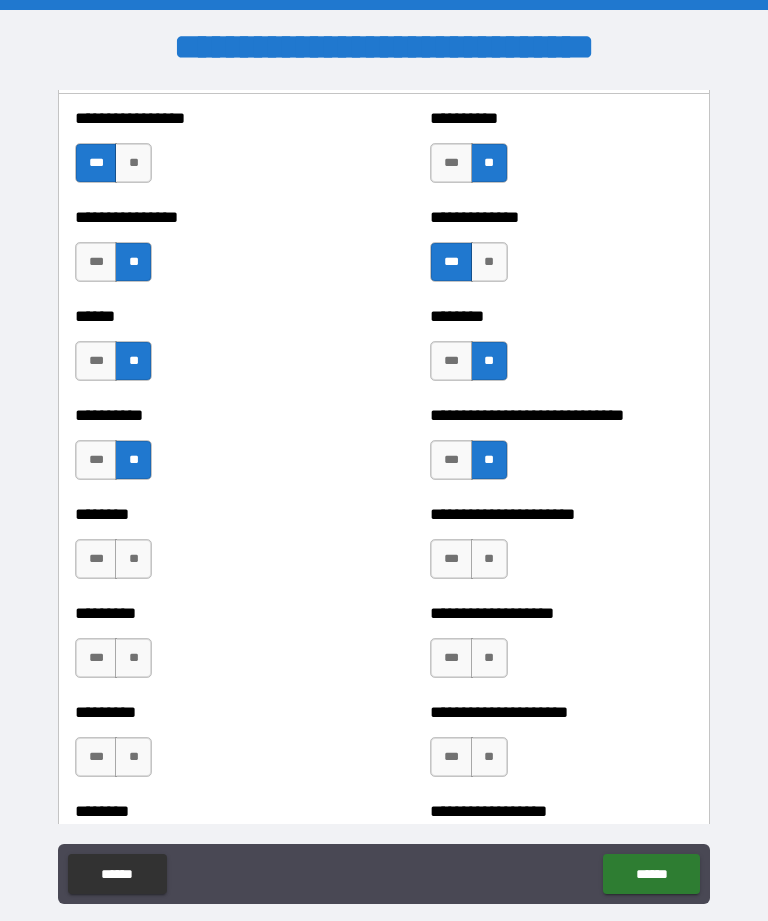 scroll, scrollTop: 6825, scrollLeft: 0, axis: vertical 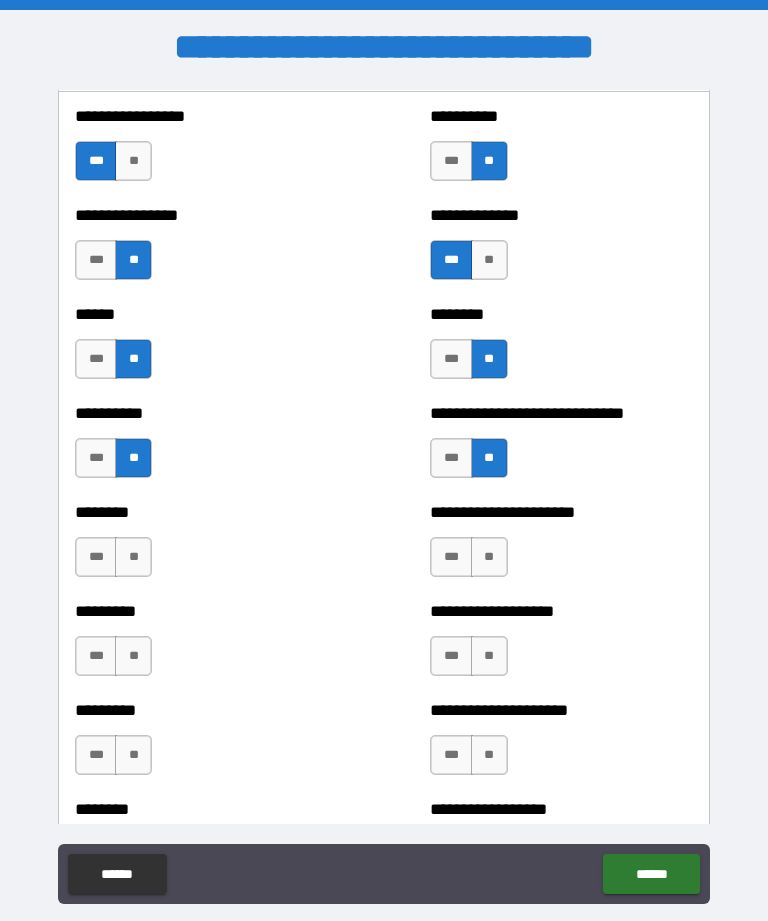 click on "***" at bounding box center (451, 557) 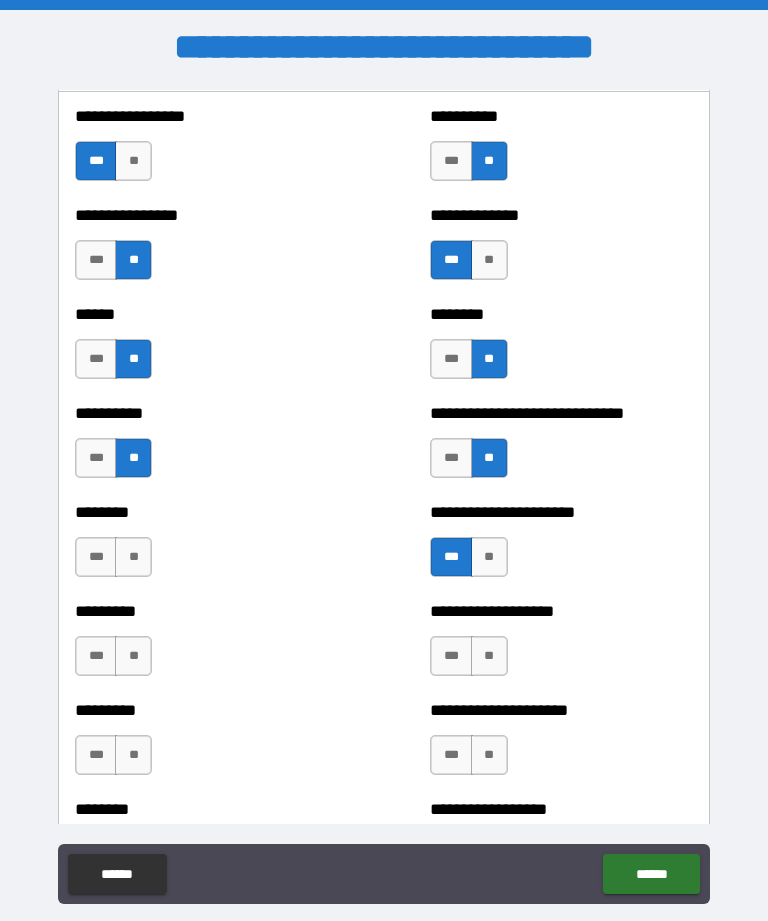 click on "**" at bounding box center (133, 557) 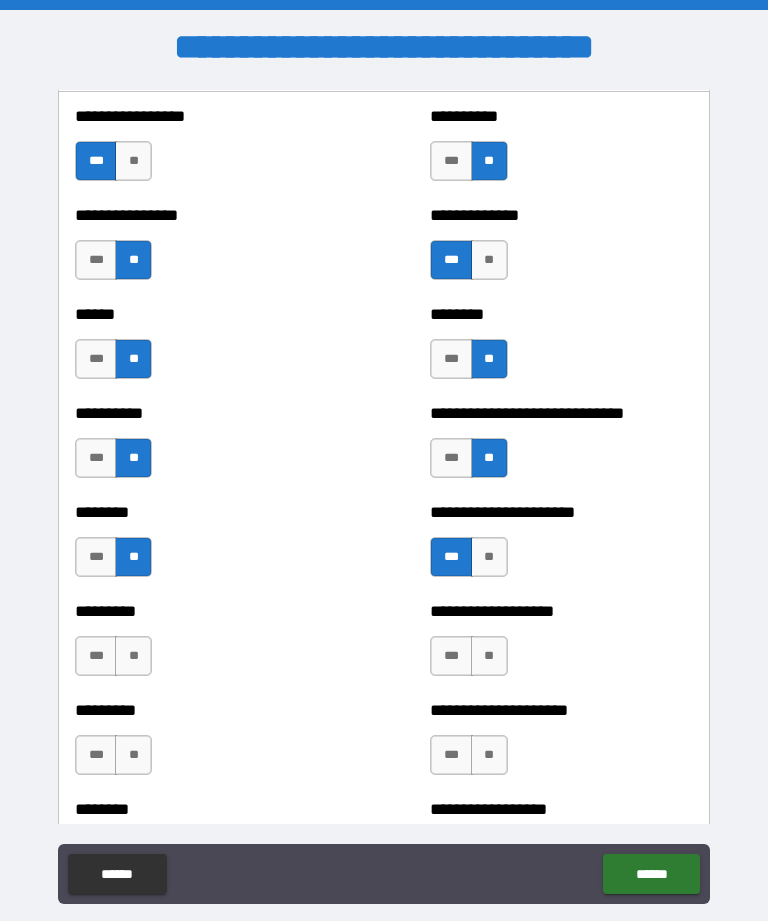 click on "**" at bounding box center [133, 656] 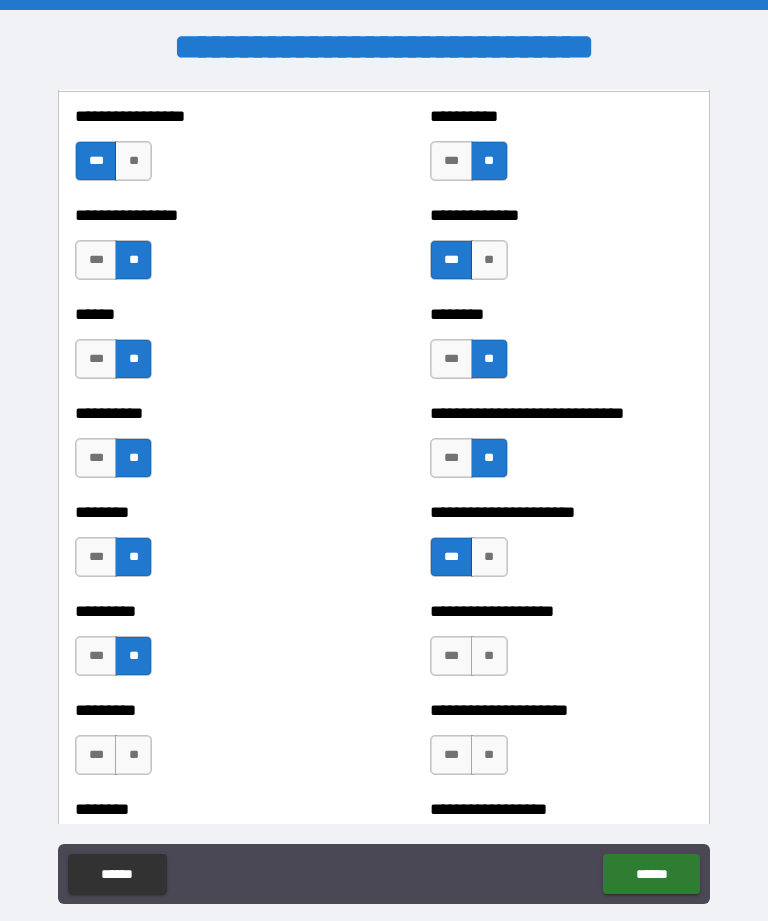 click on "**" at bounding box center (489, 656) 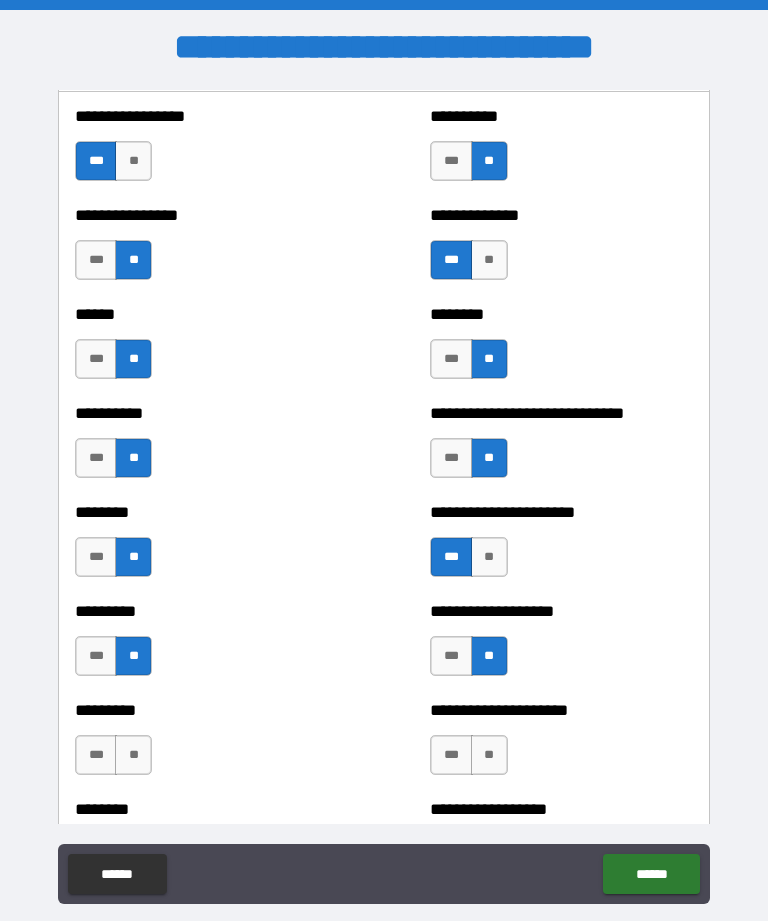 click on "**" at bounding box center [133, 755] 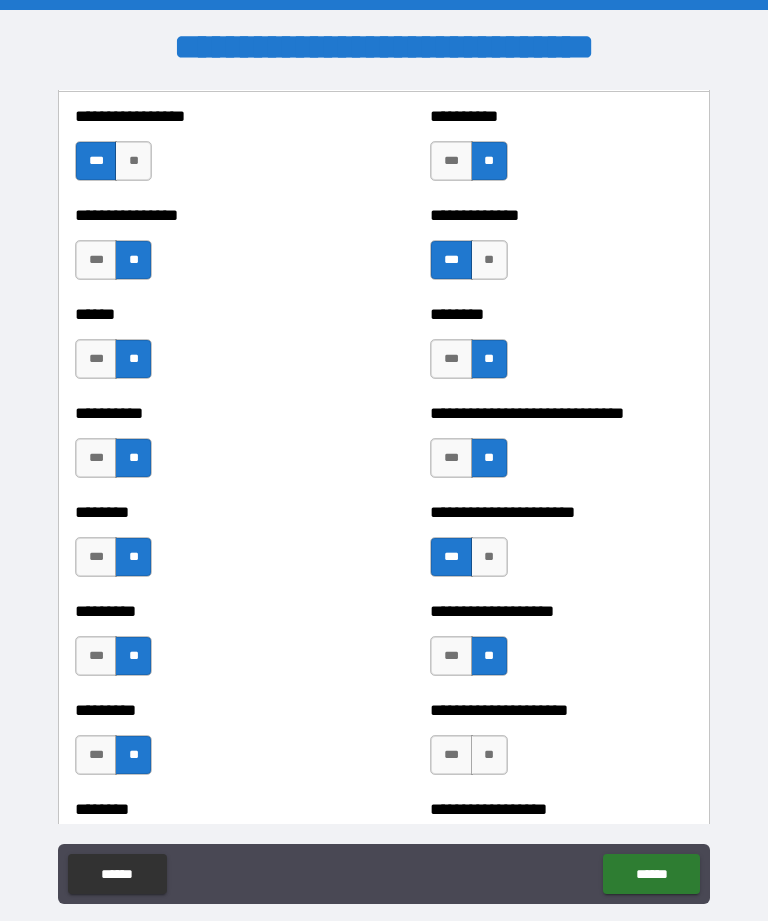 click on "**" at bounding box center [489, 755] 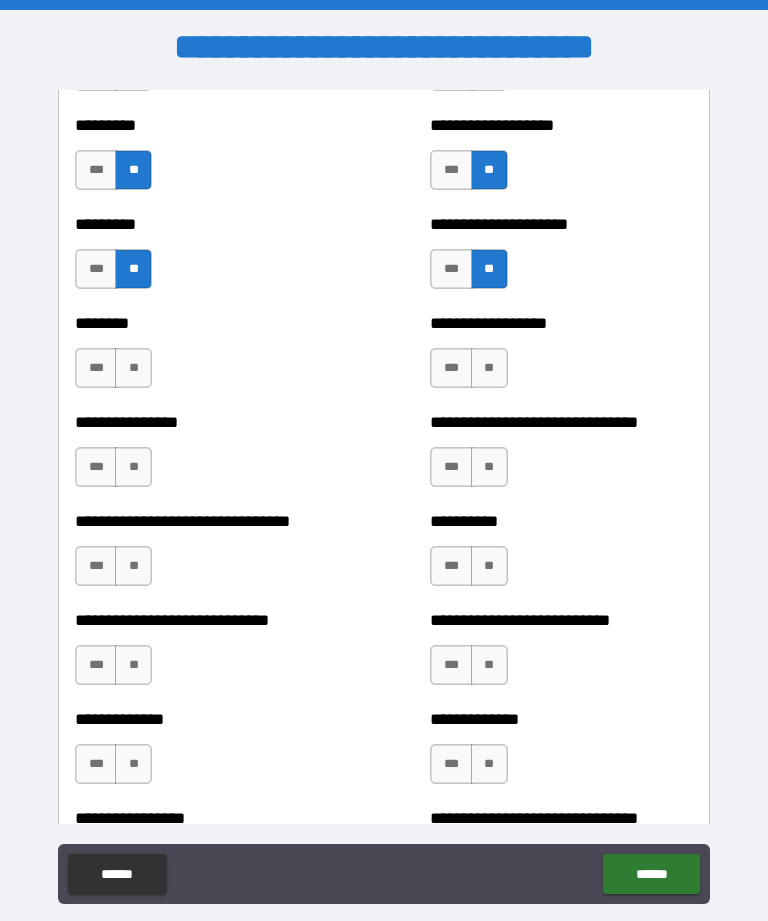 scroll, scrollTop: 7314, scrollLeft: 0, axis: vertical 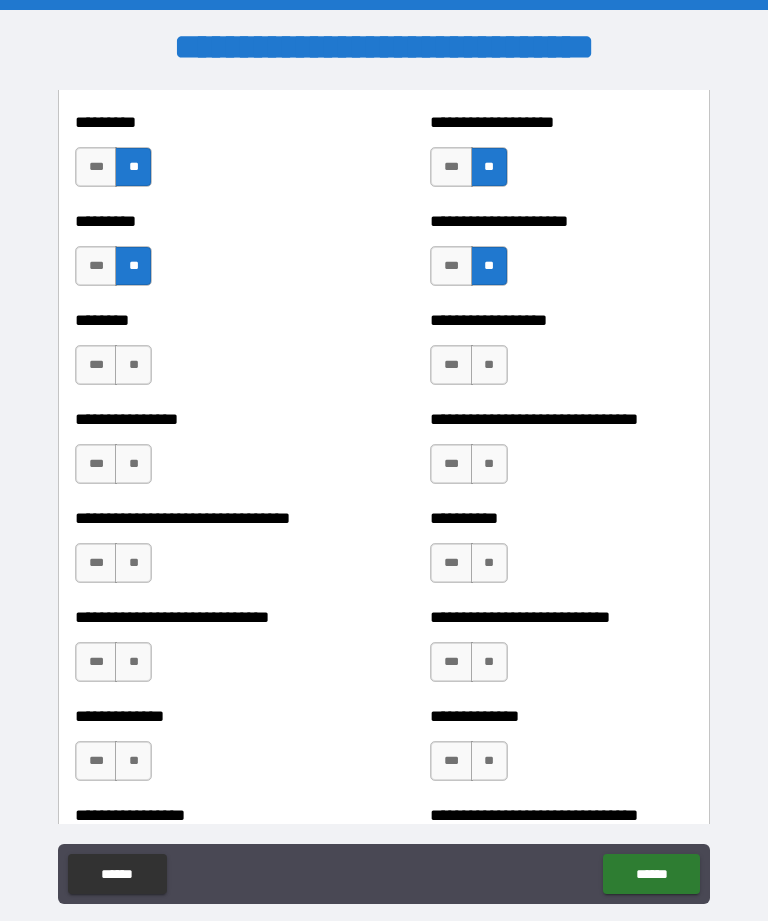 click on "**" at bounding box center [133, 365] 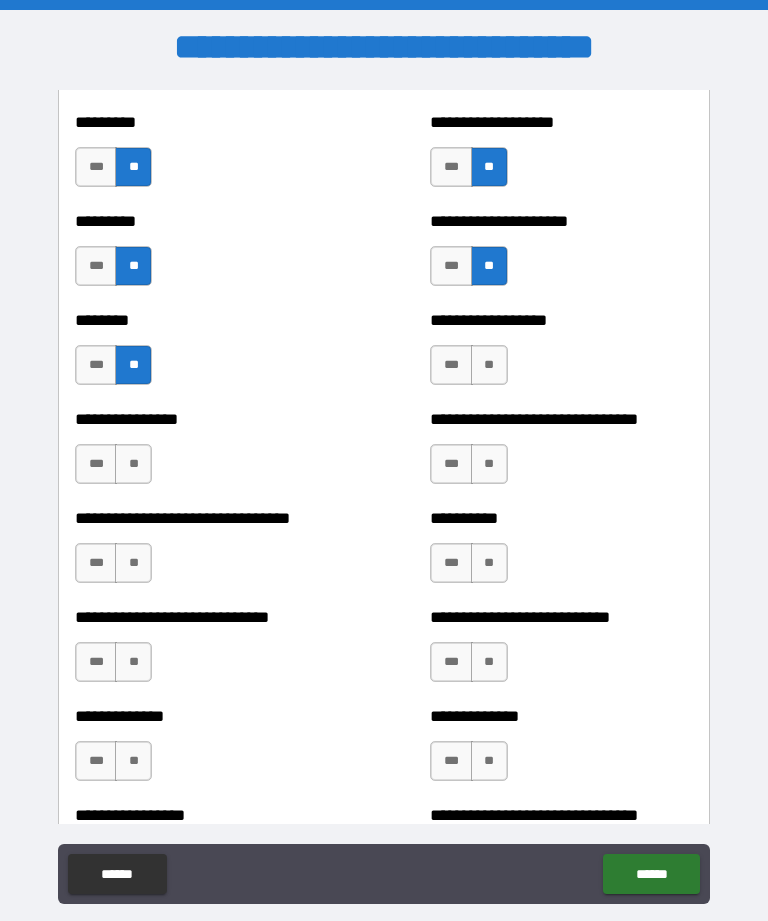 click on "**" at bounding box center [489, 365] 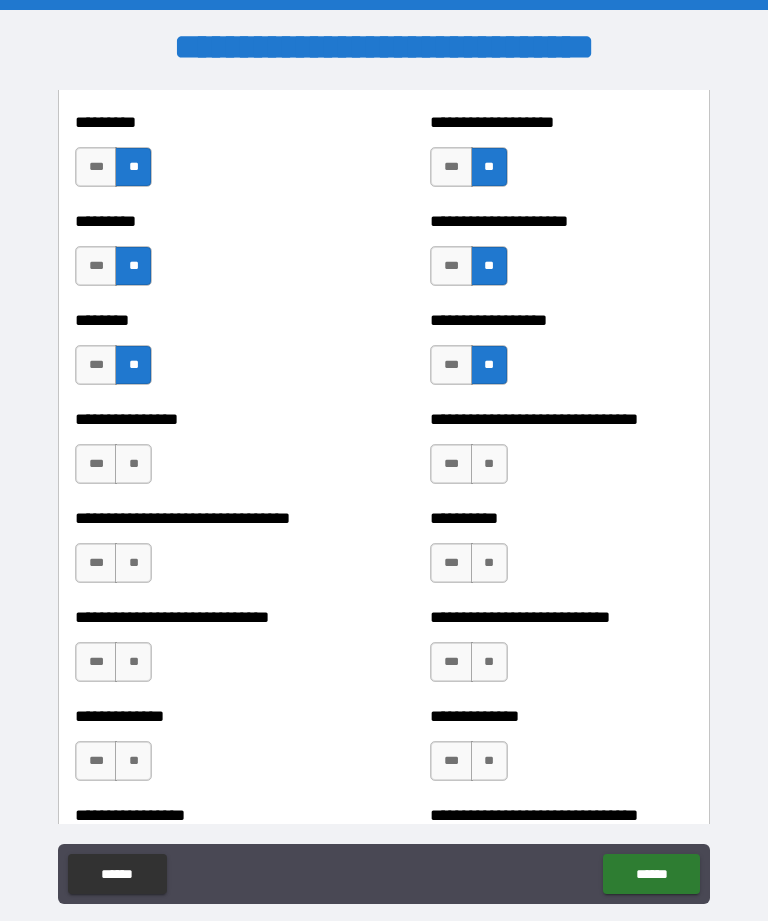 click on "**" at bounding box center [489, 464] 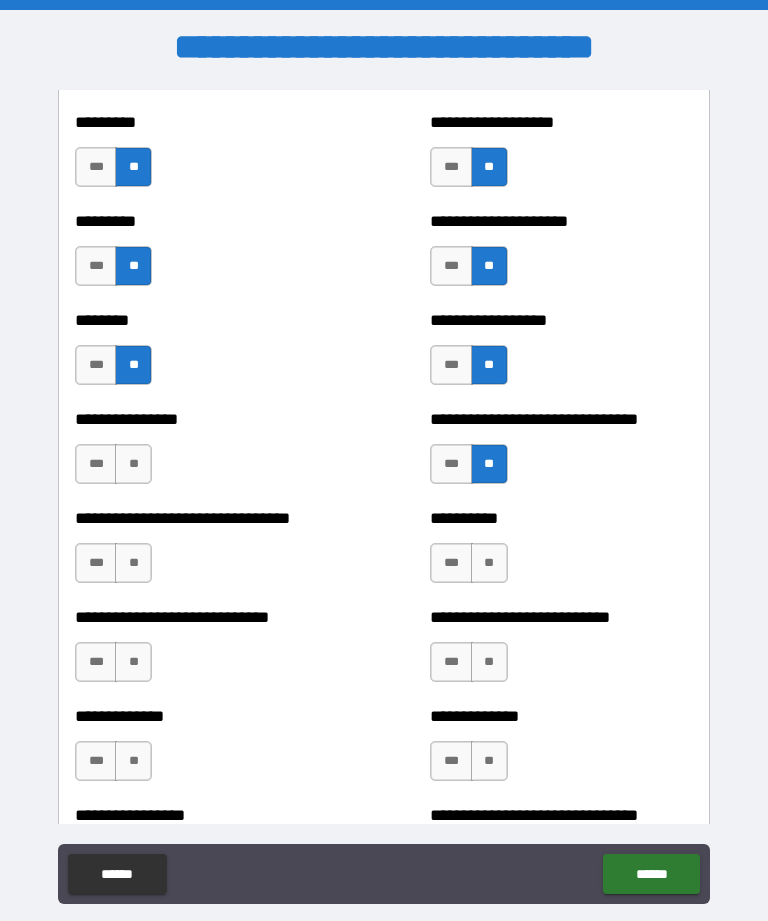 click on "**" at bounding box center (133, 464) 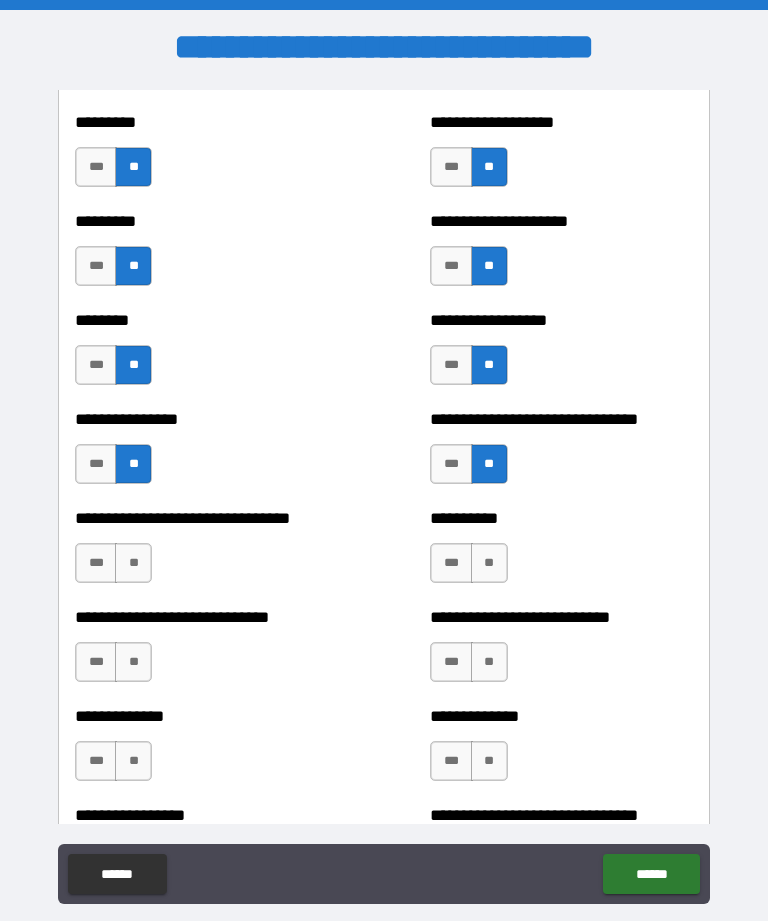 click on "**" at bounding box center (489, 563) 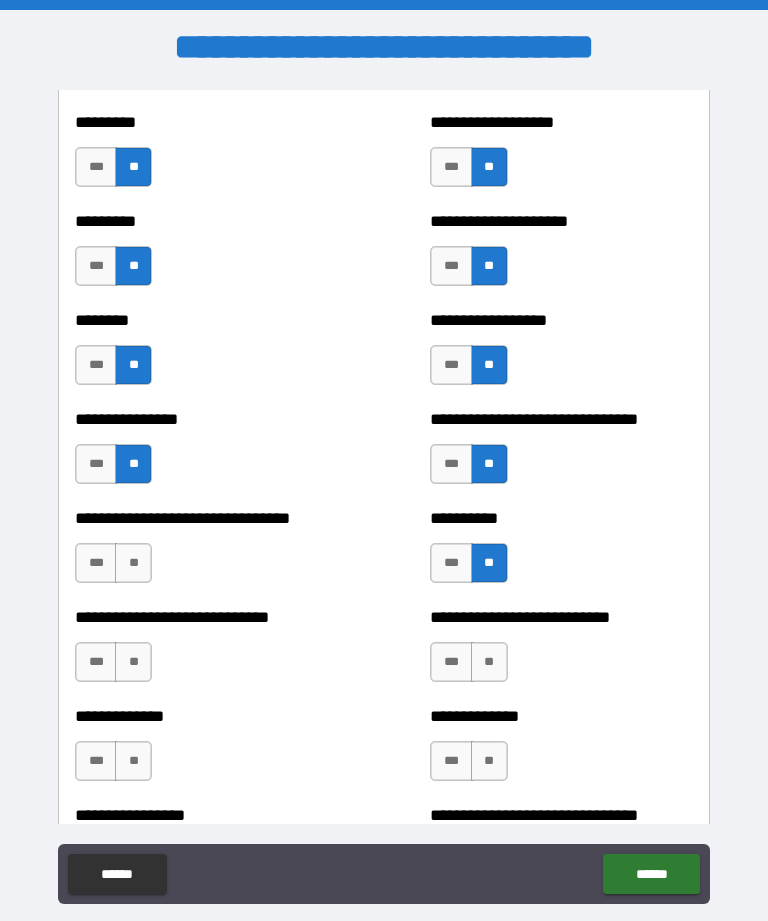 click on "**" at bounding box center [133, 563] 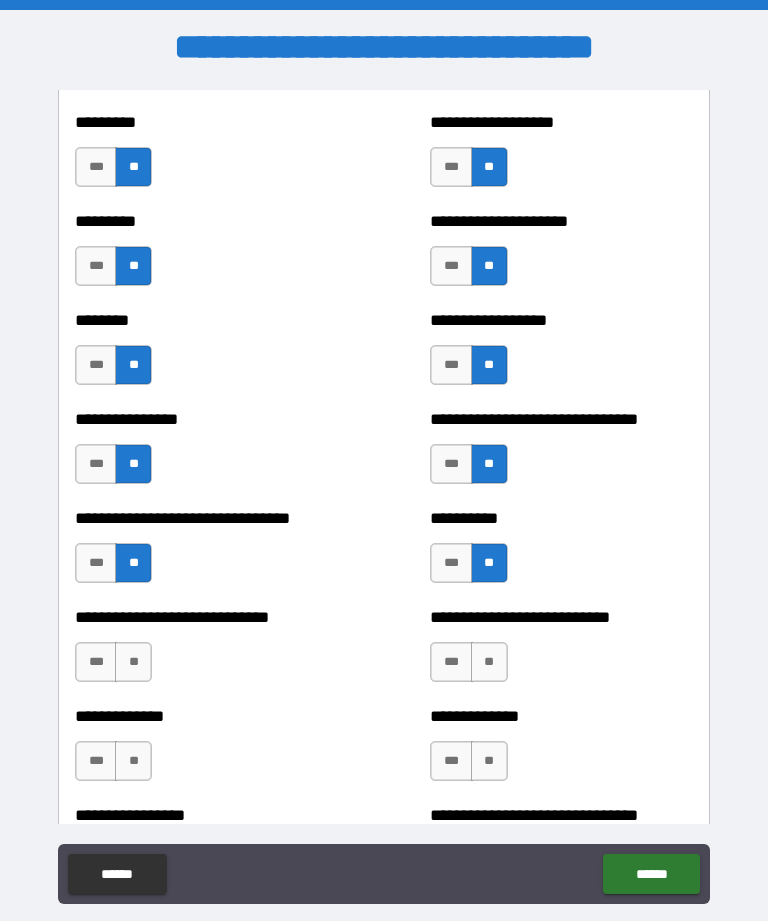 click on "**" at bounding box center [133, 662] 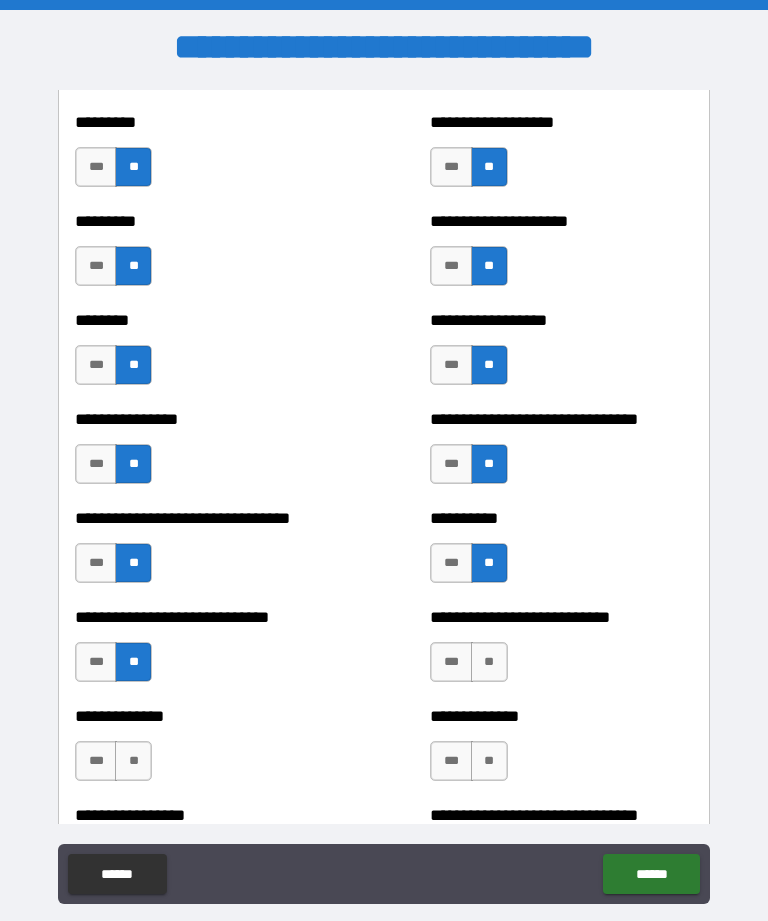 click on "**" at bounding box center [489, 662] 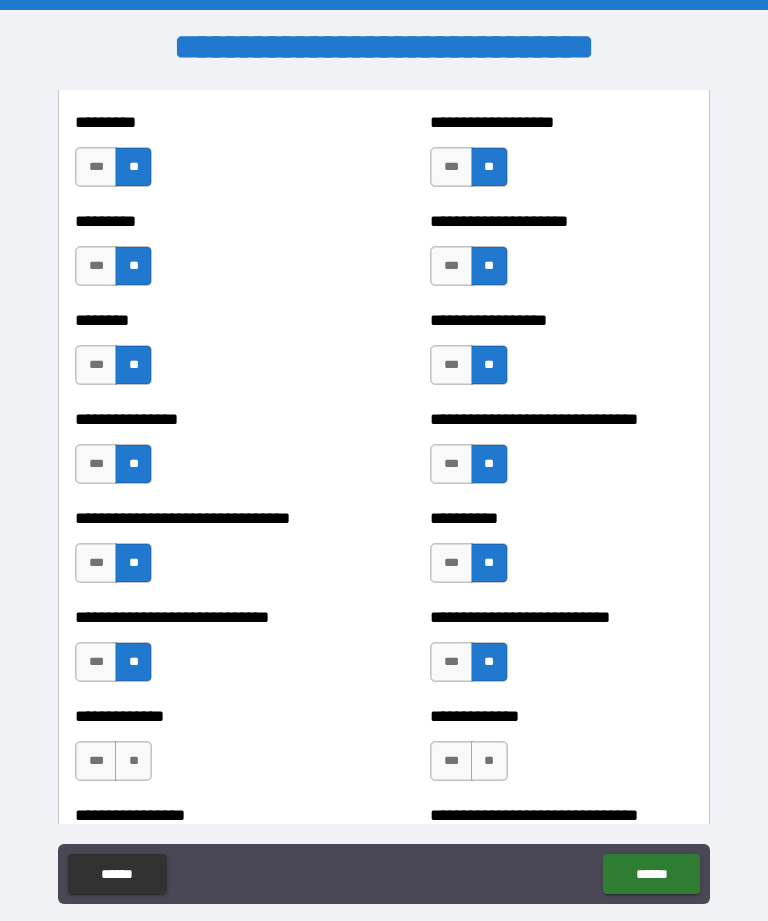 click on "**" at bounding box center [133, 761] 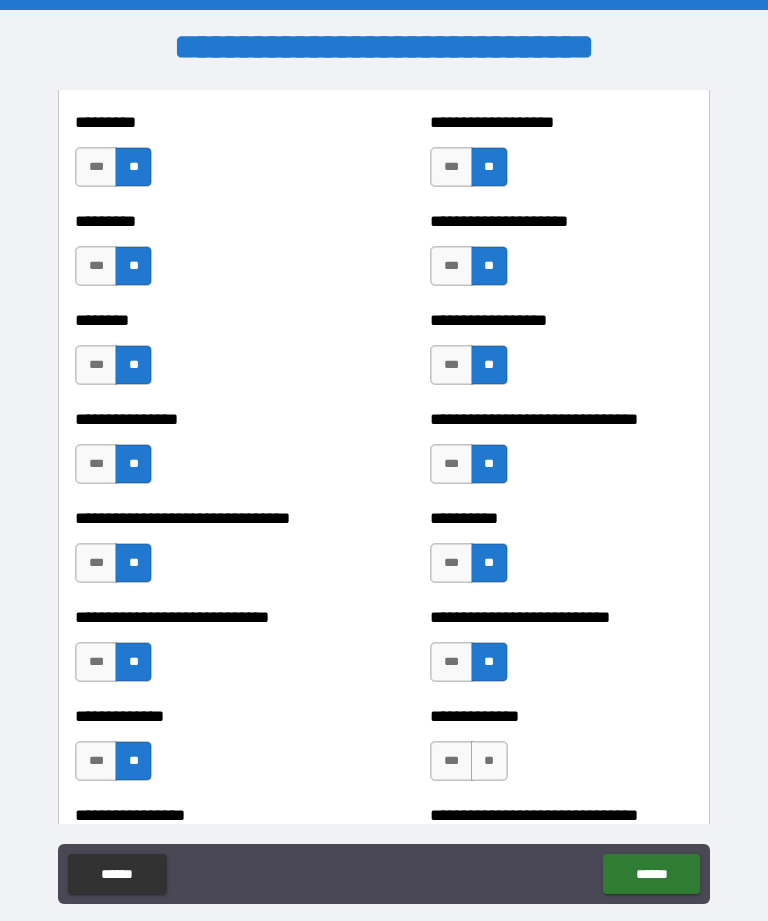 click on "**" at bounding box center (489, 761) 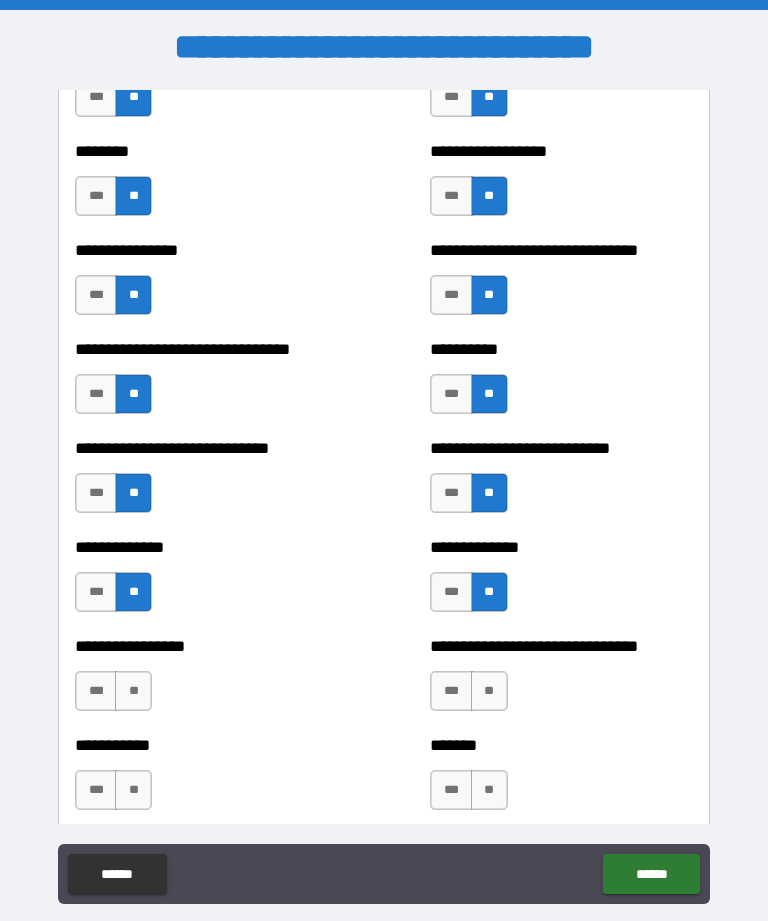 scroll, scrollTop: 7494, scrollLeft: 0, axis: vertical 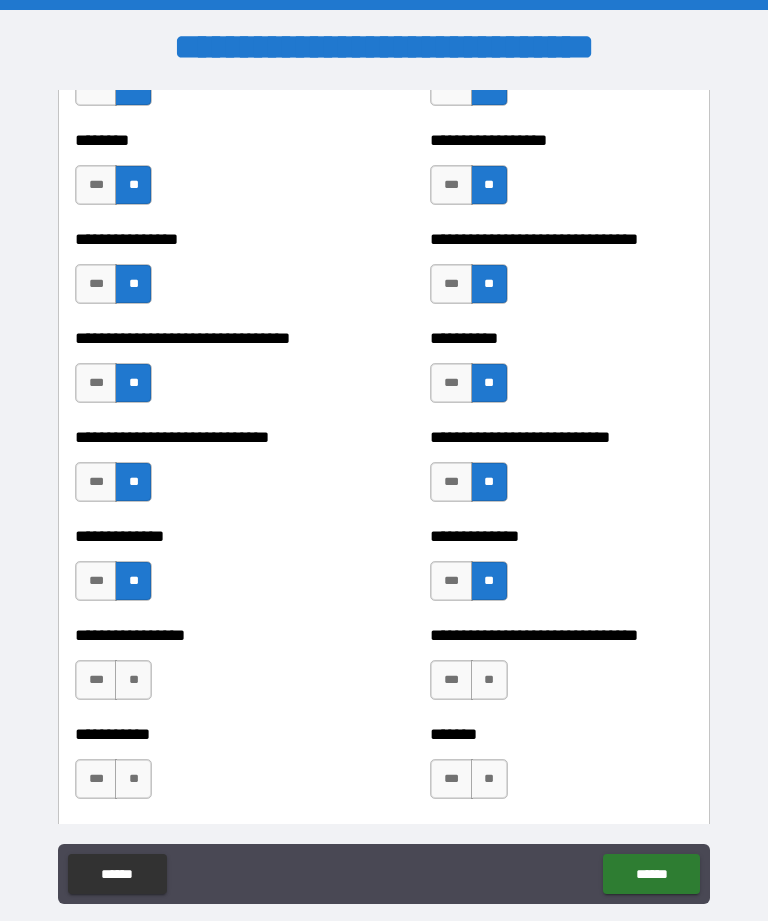 click on "**" at bounding box center [489, 680] 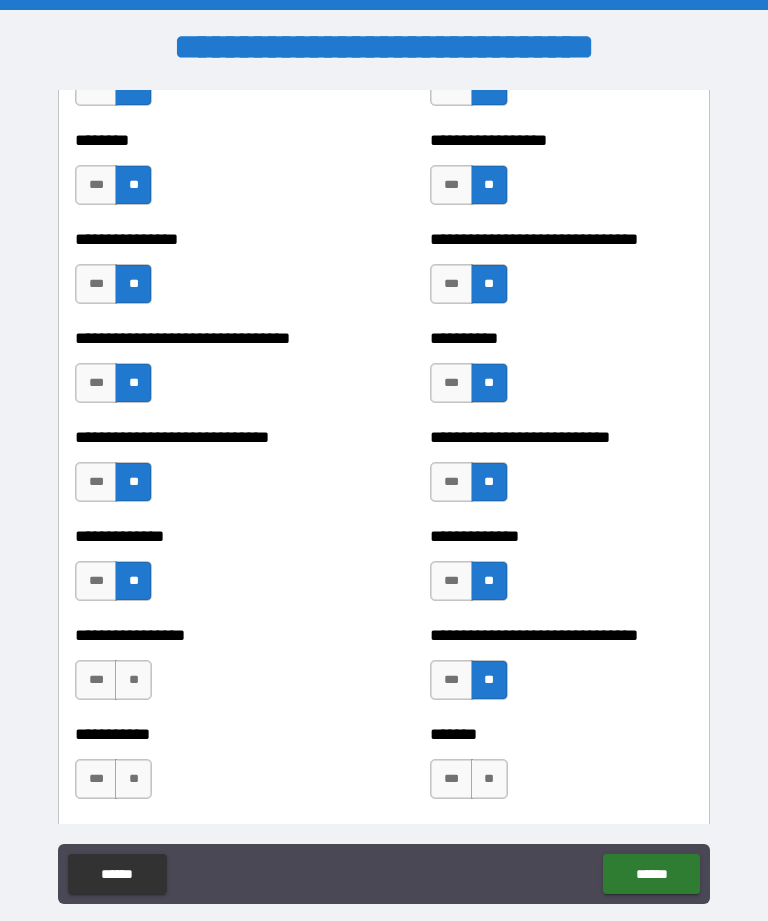 click on "**" at bounding box center [133, 680] 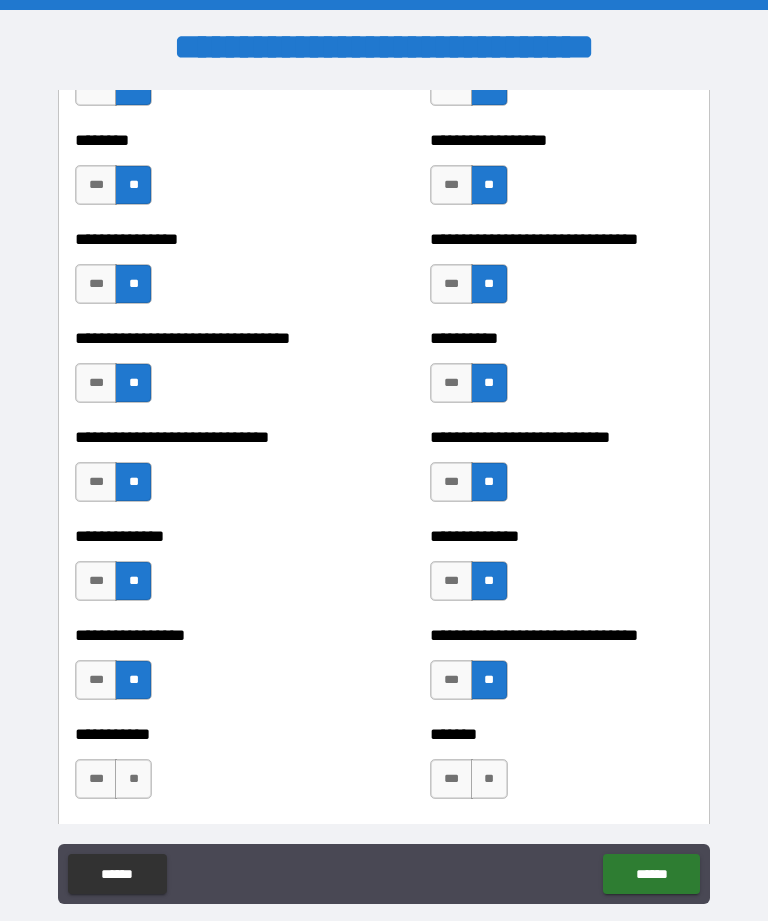 click on "**" at bounding box center [489, 779] 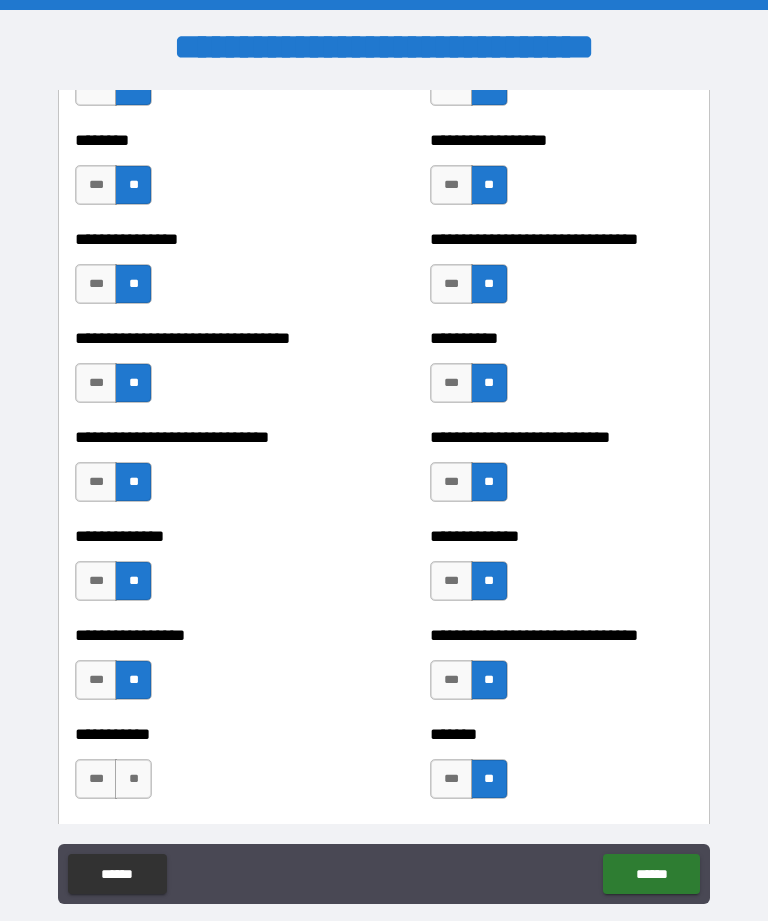 click on "**" at bounding box center (133, 779) 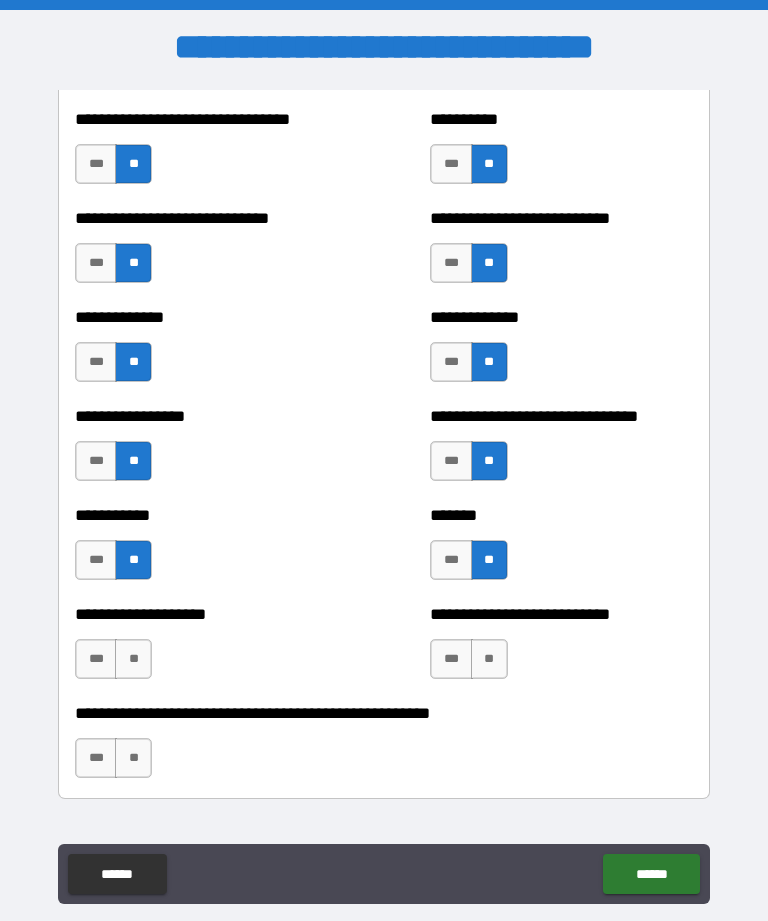 scroll, scrollTop: 7714, scrollLeft: 0, axis: vertical 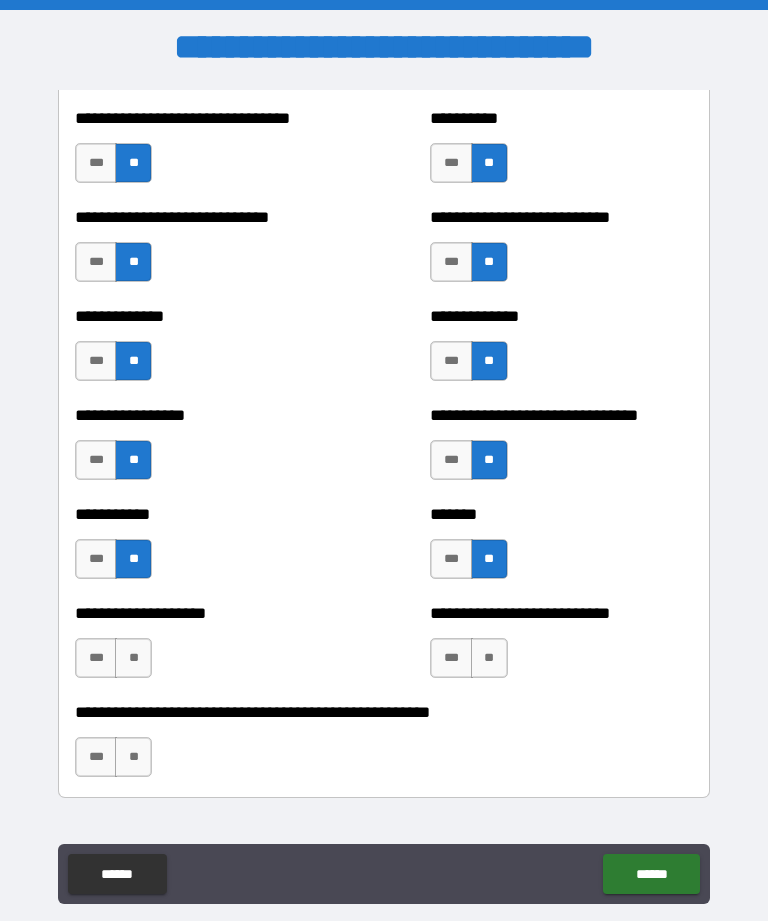 click on "**" at bounding box center (133, 658) 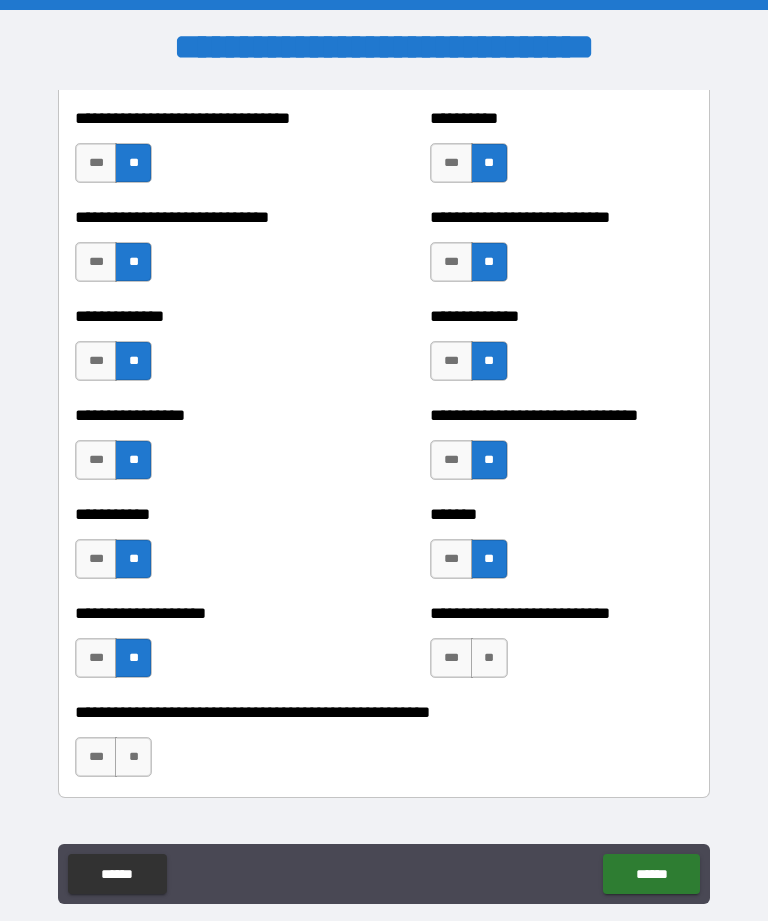click on "**" at bounding box center (489, 658) 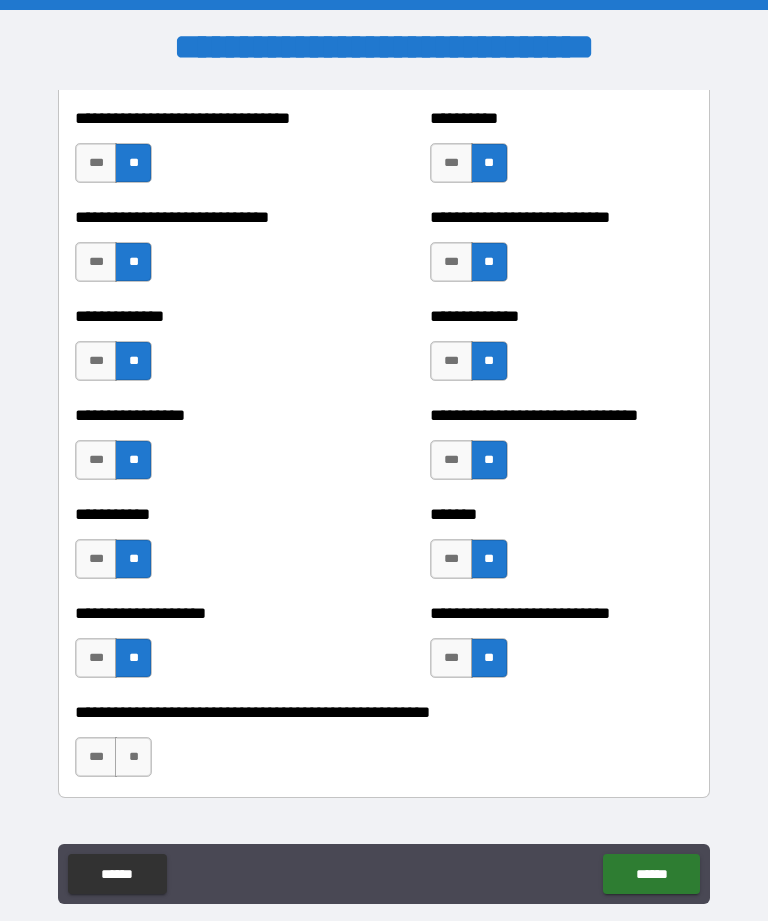 click on "**" at bounding box center (133, 757) 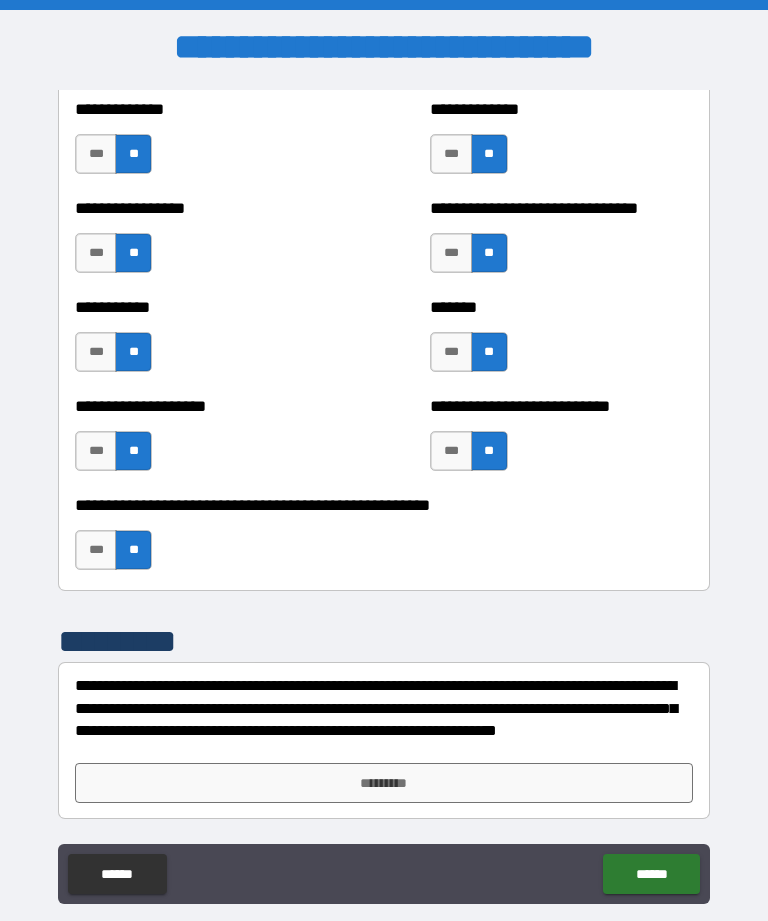 click on "*********" at bounding box center (384, 783) 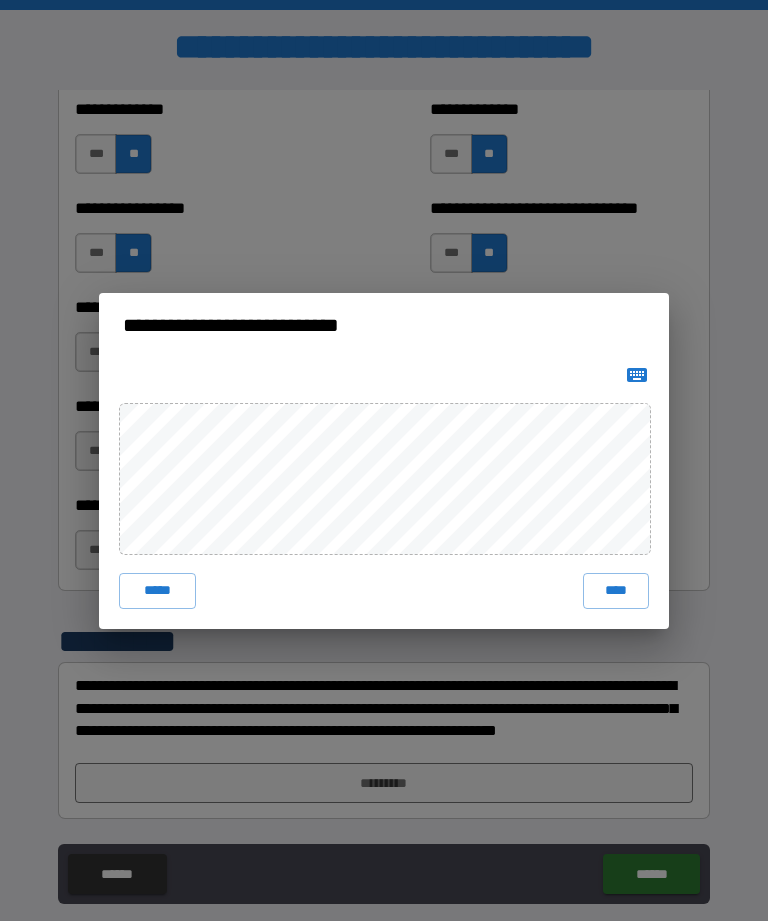 click on "****" at bounding box center (616, 591) 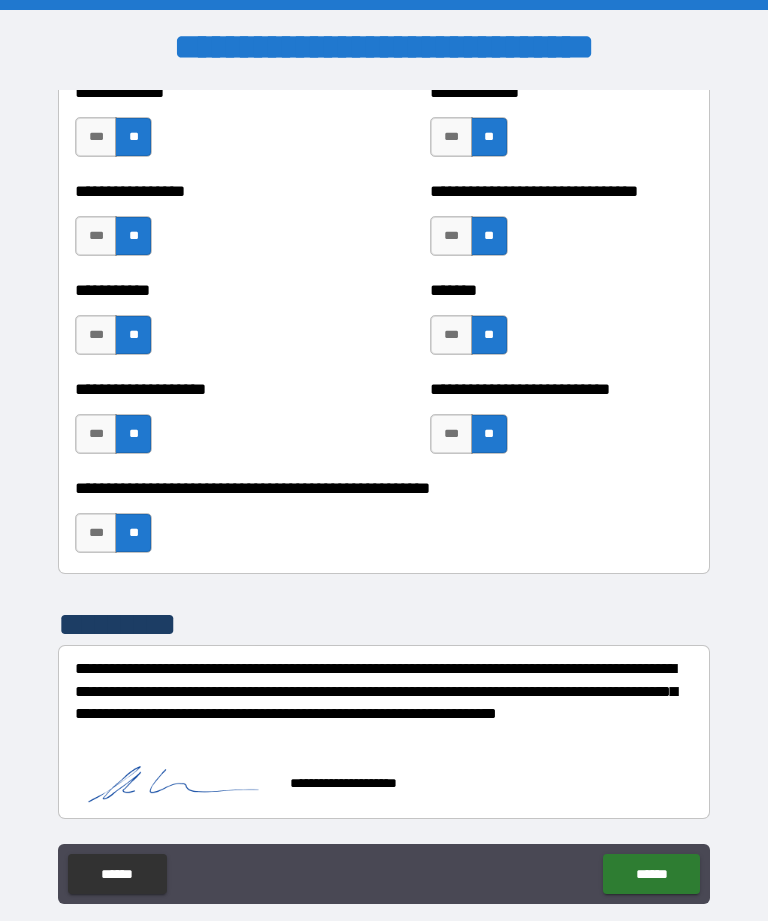 scroll, scrollTop: 7940, scrollLeft: 0, axis: vertical 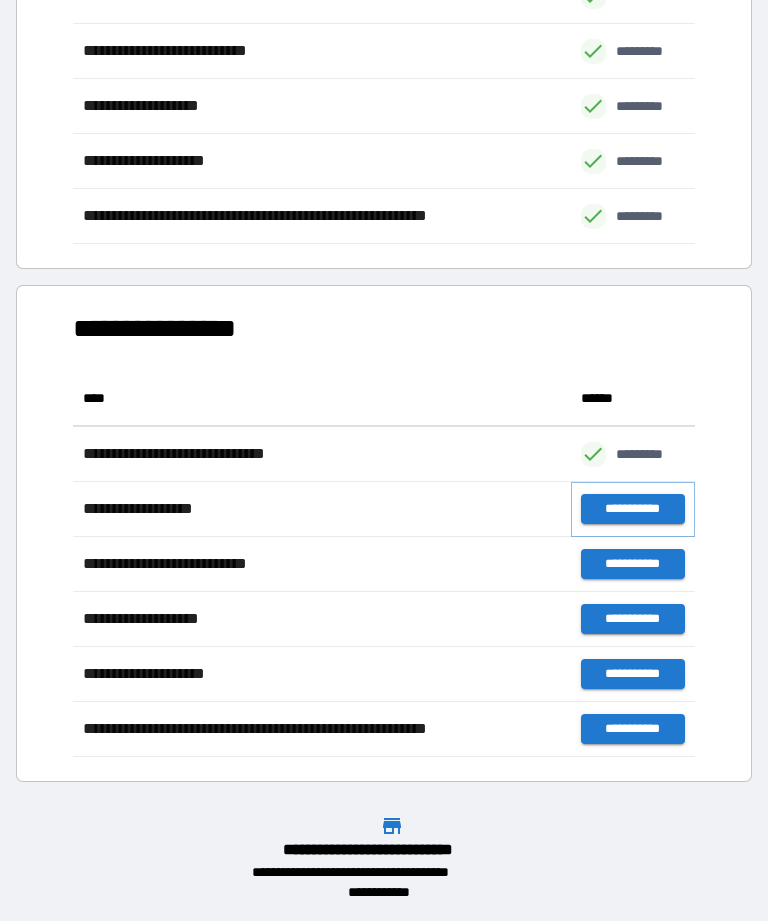 click on "**********" at bounding box center (633, 509) 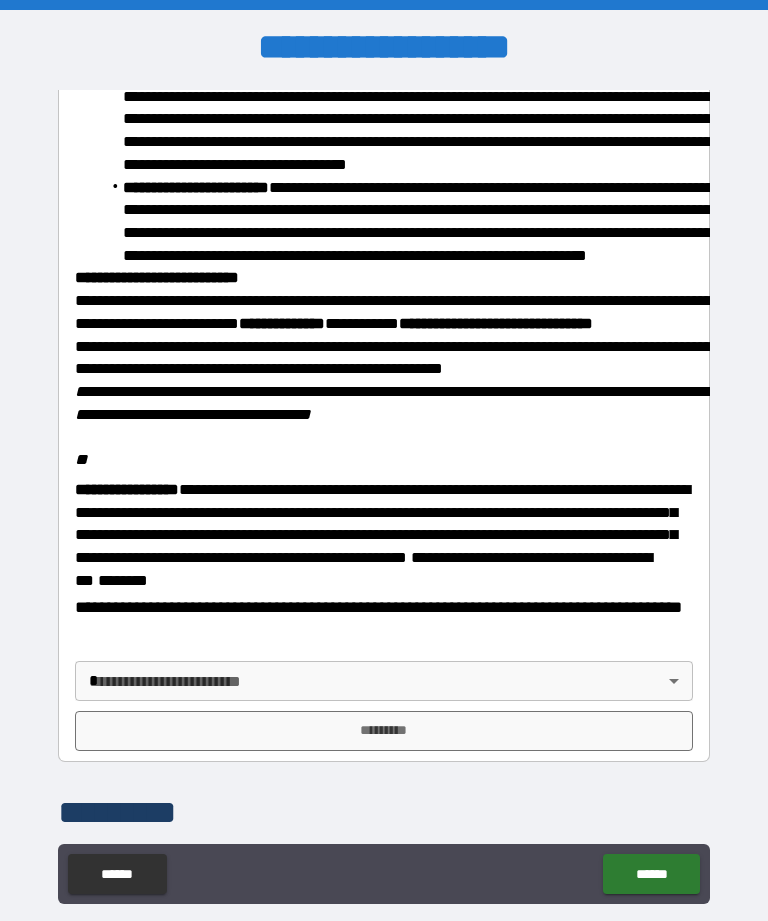 click on "******" at bounding box center (651, 874) 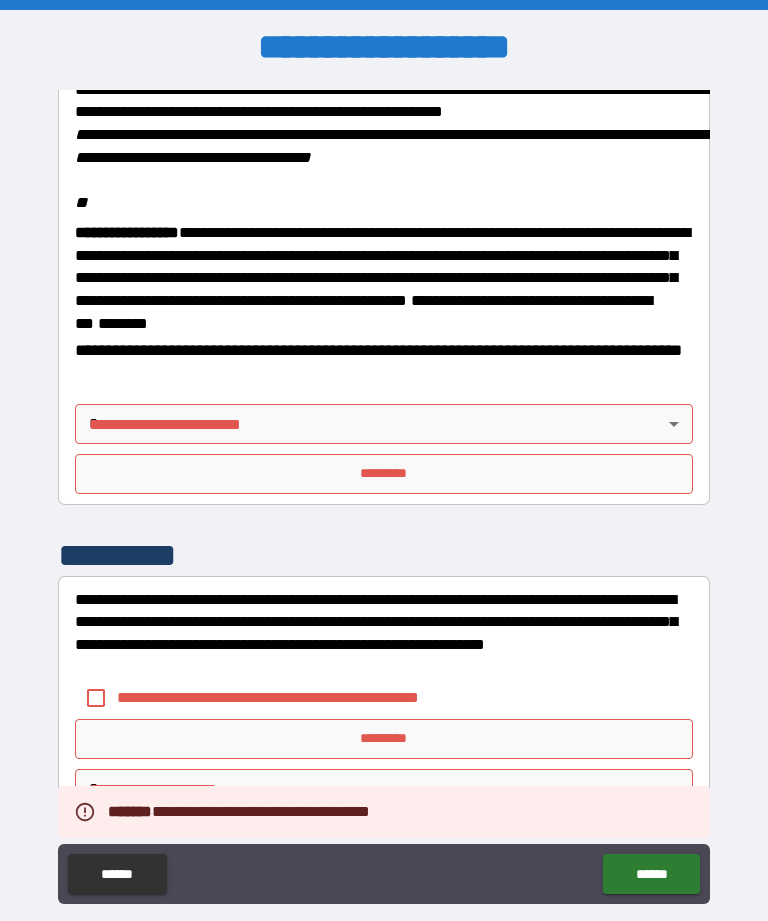 scroll, scrollTop: 2292, scrollLeft: 0, axis: vertical 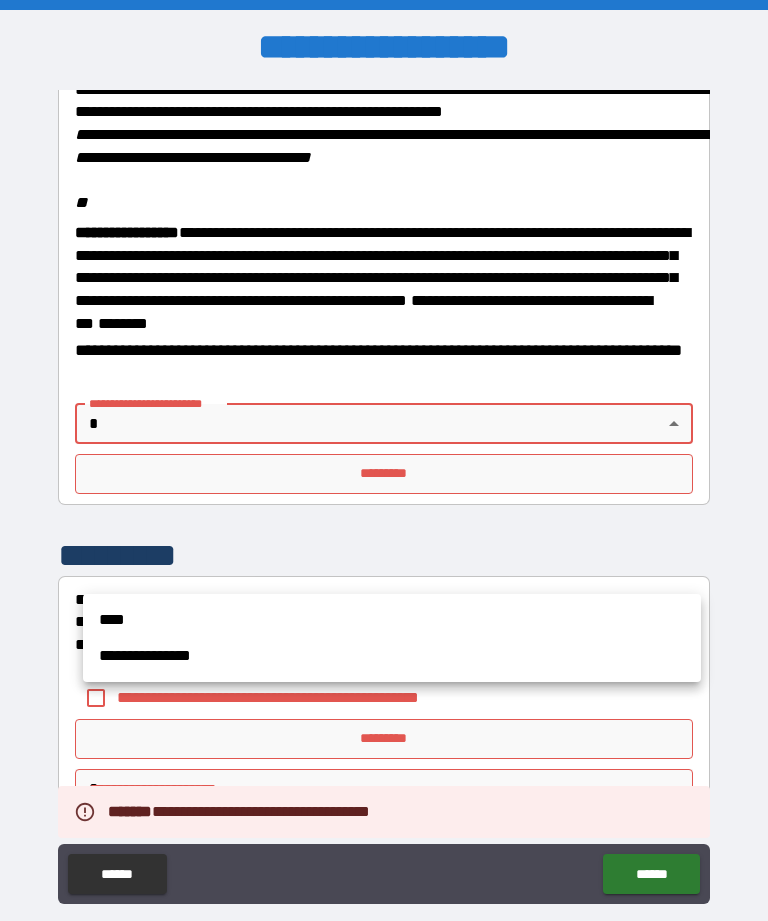 click on "**********" at bounding box center [392, 656] 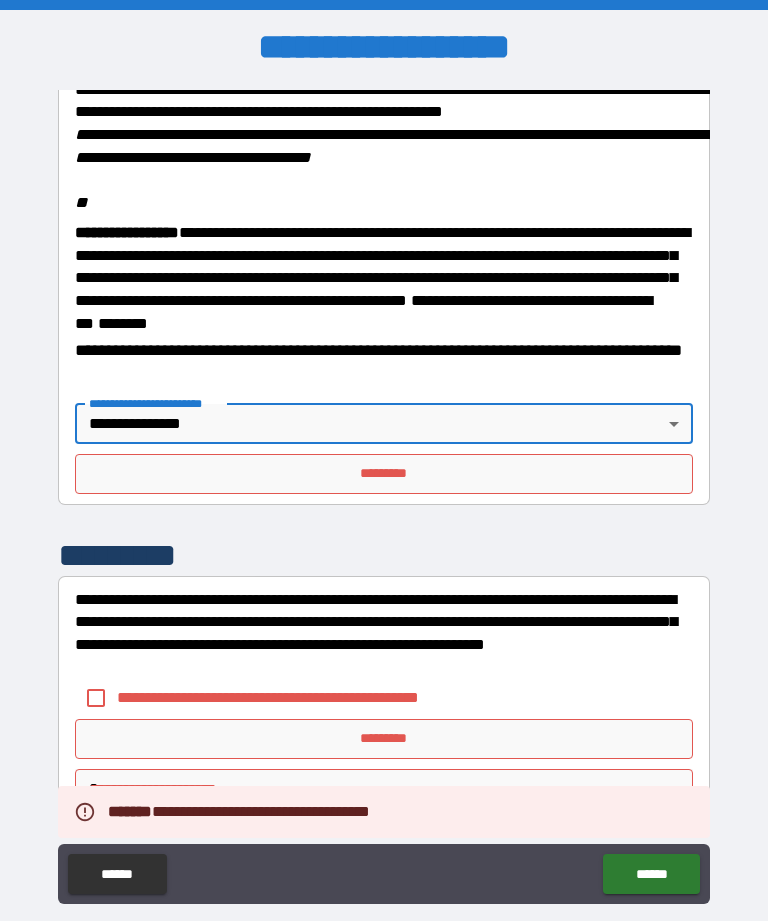 click on "*********" at bounding box center [384, 474] 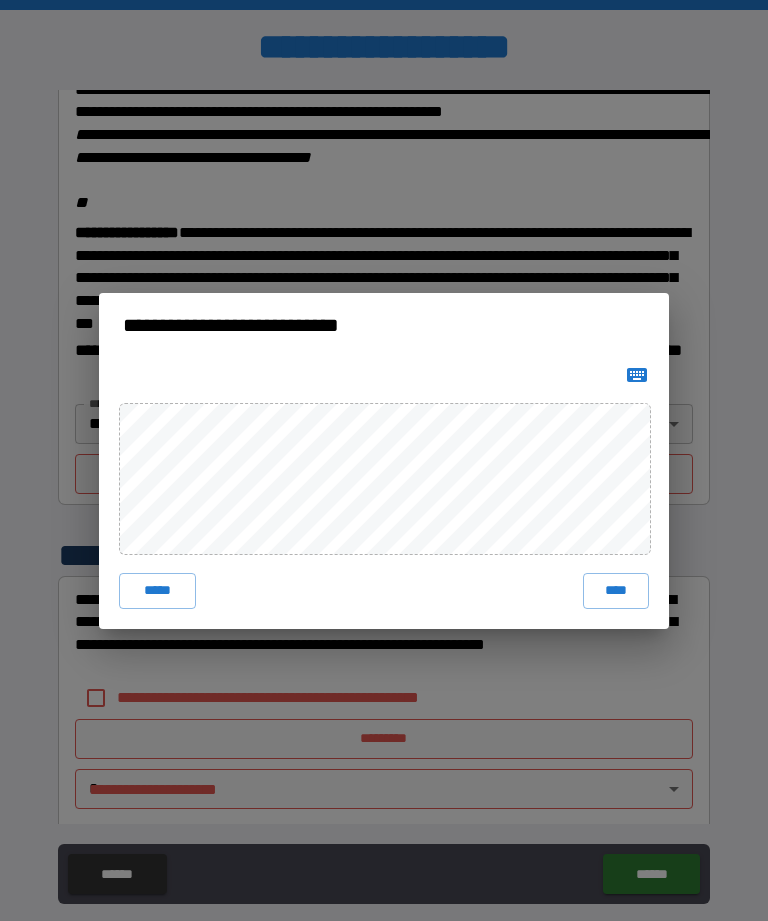 click on "****" at bounding box center [616, 591] 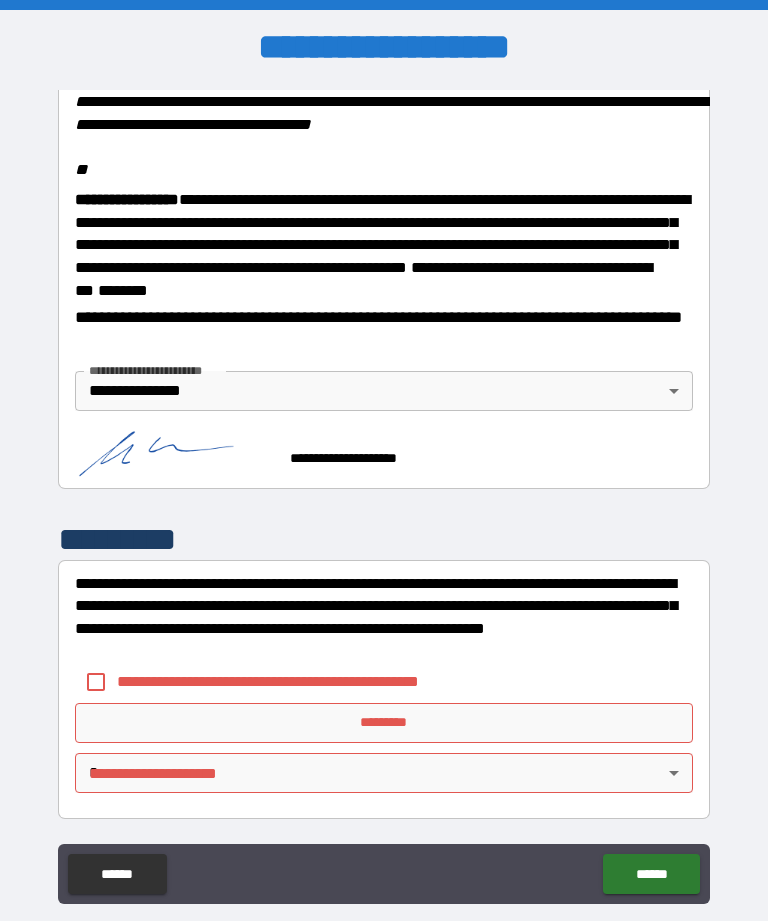scroll, scrollTop: 2465, scrollLeft: 0, axis: vertical 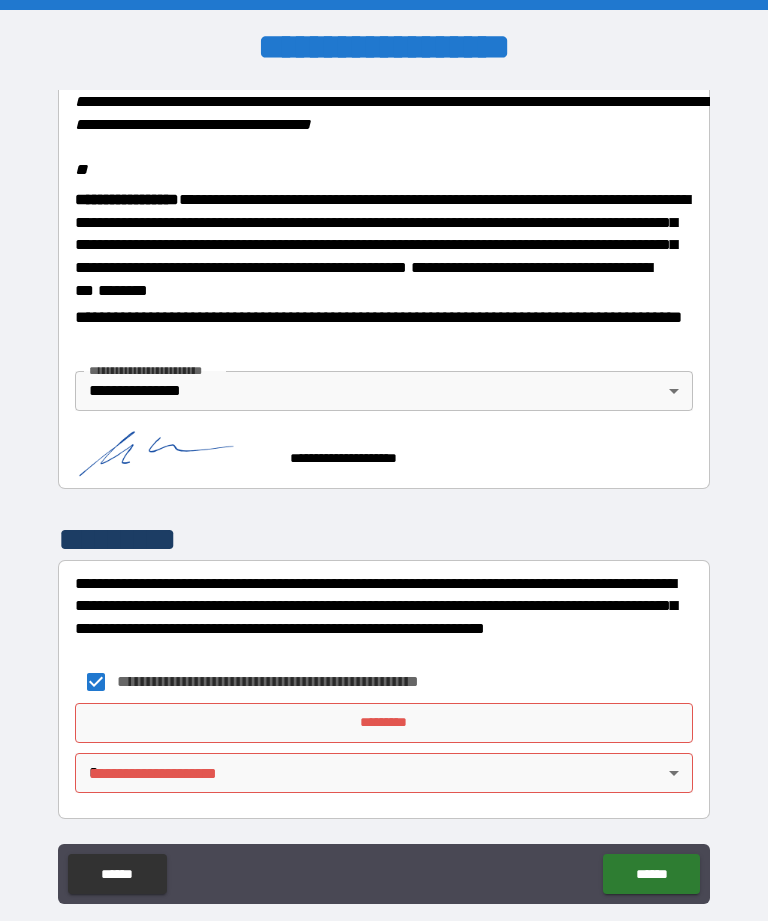 click on "*********" at bounding box center (384, 723) 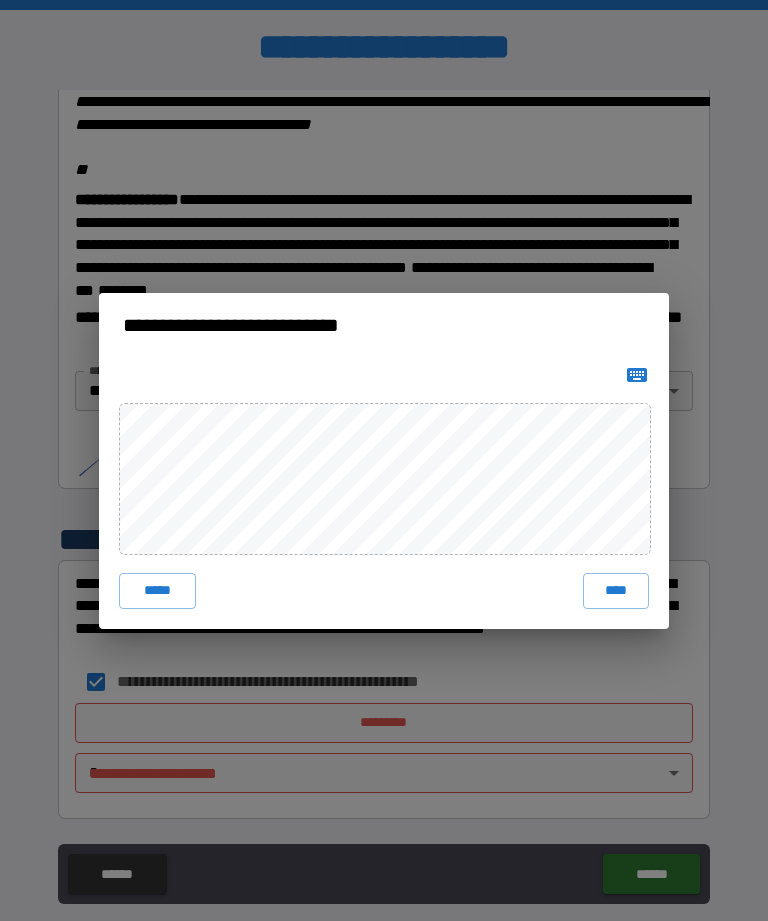 click on "****" at bounding box center [616, 591] 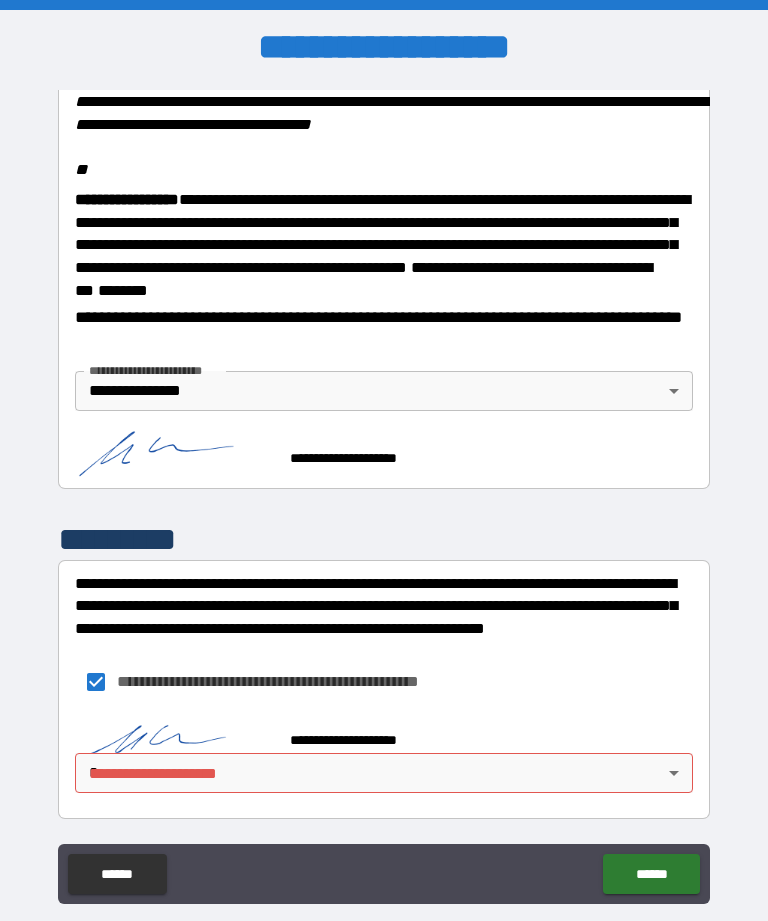 scroll, scrollTop: 2455, scrollLeft: 0, axis: vertical 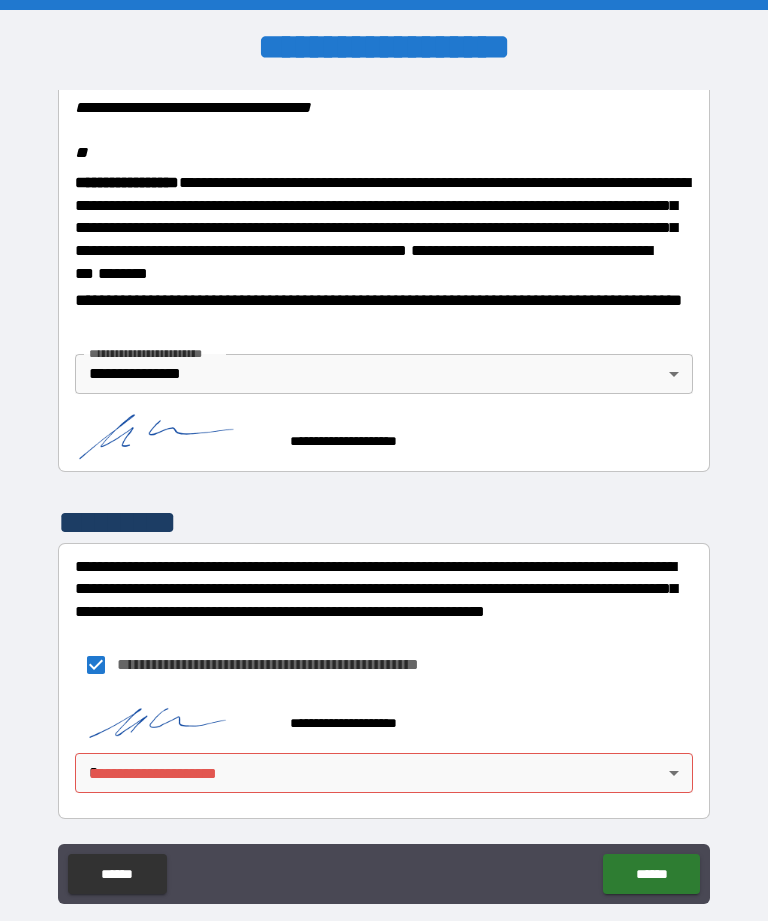 click on "**********" at bounding box center (384, 492) 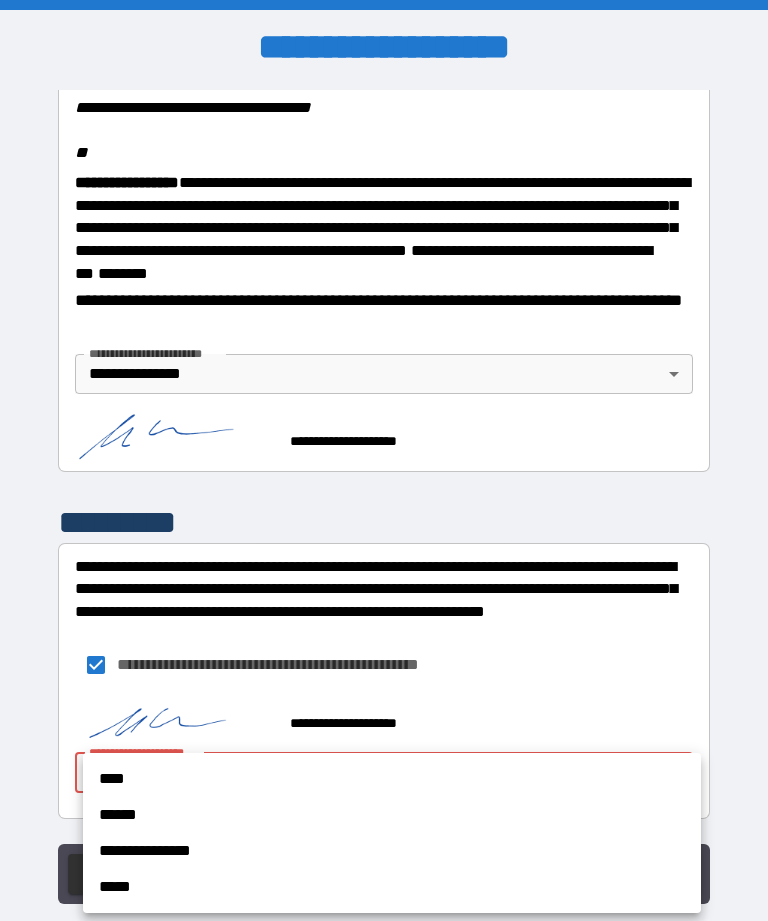 click on "**********" at bounding box center (392, 851) 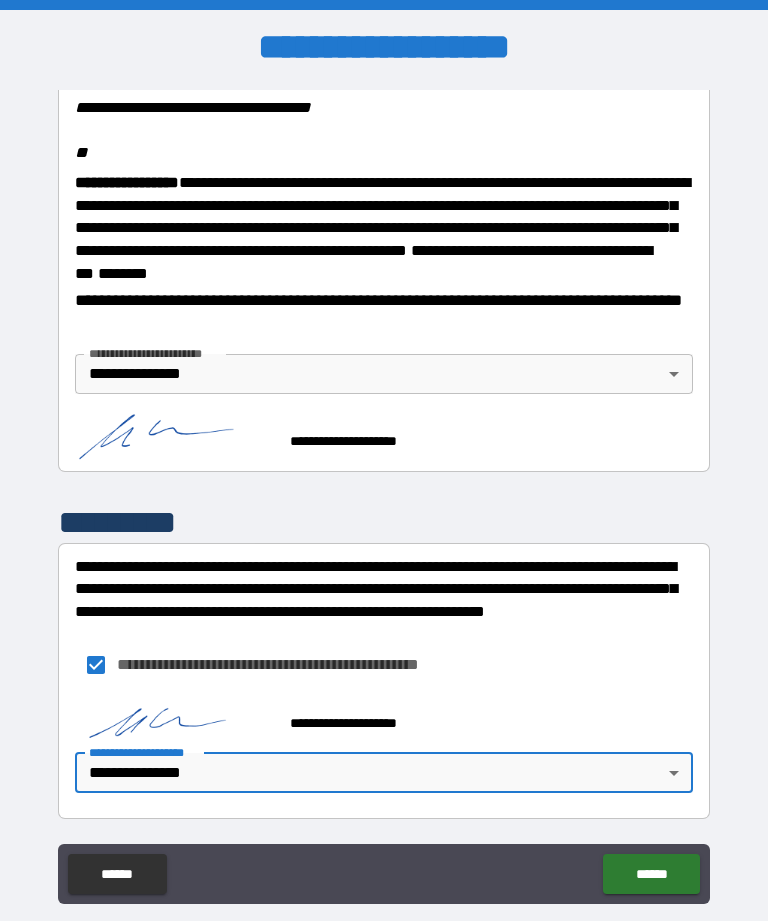 click on "******" at bounding box center (651, 874) 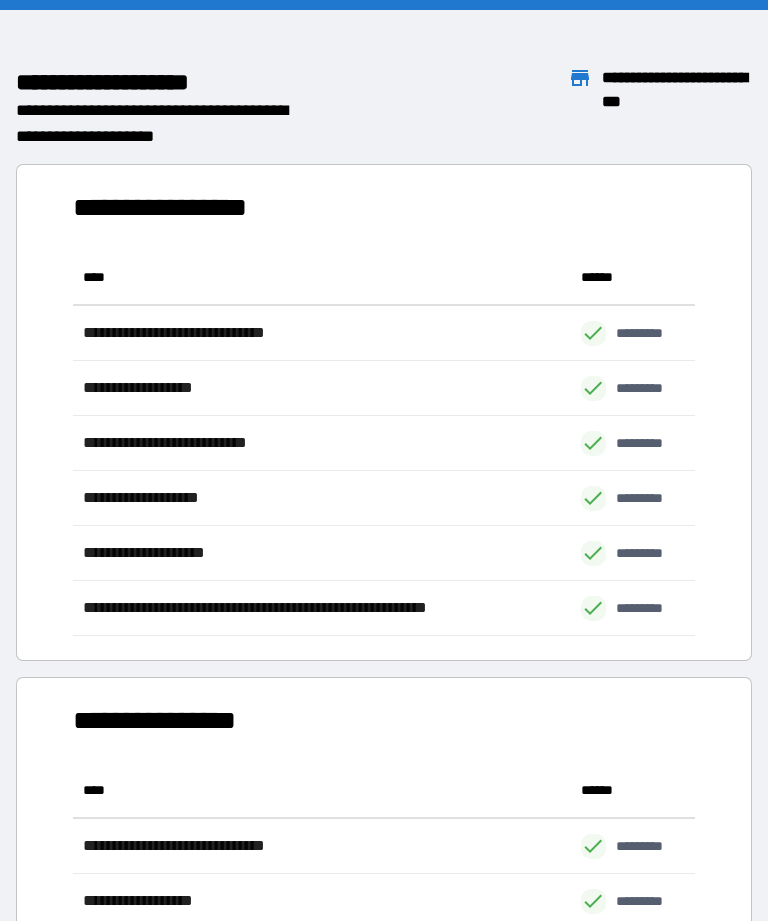 scroll, scrollTop: 386, scrollLeft: 622, axis: both 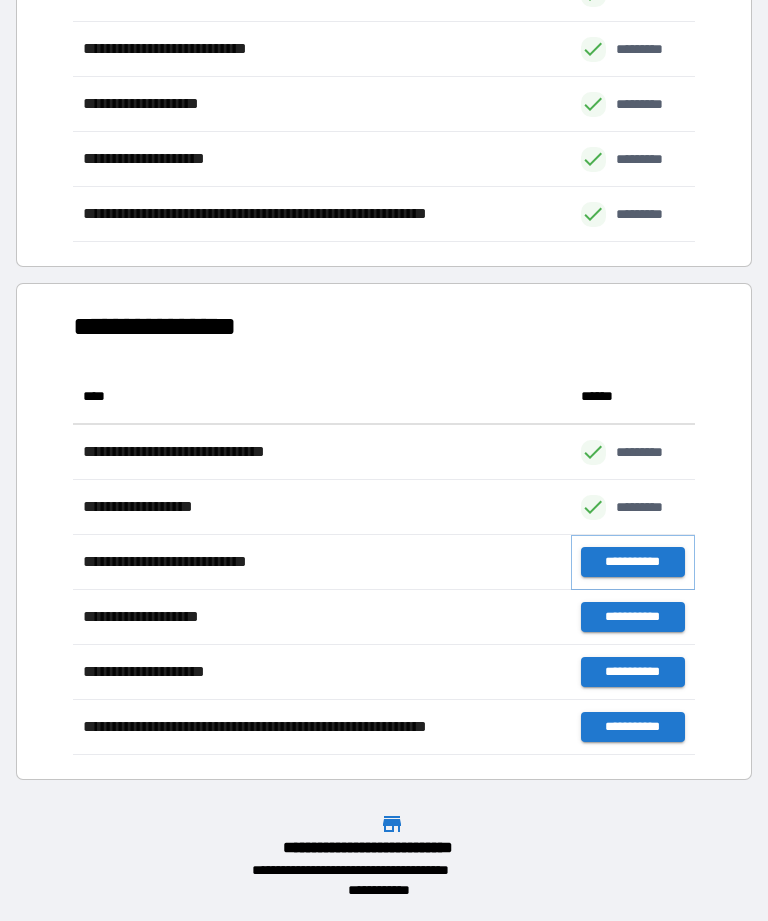 click on "**********" at bounding box center [633, 562] 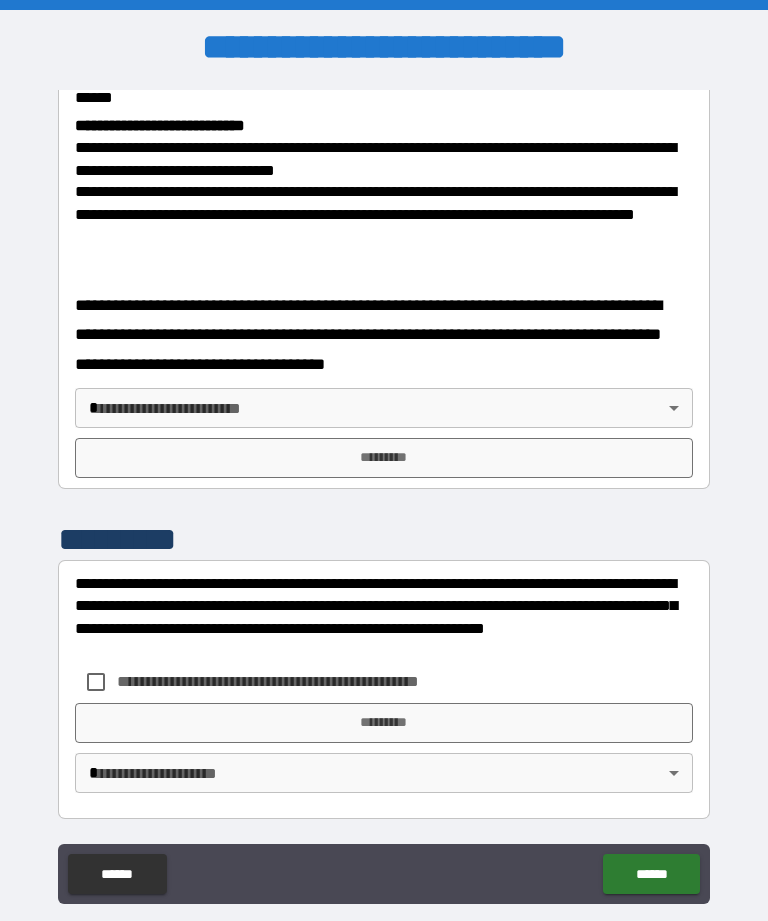 scroll, scrollTop: 778, scrollLeft: 0, axis: vertical 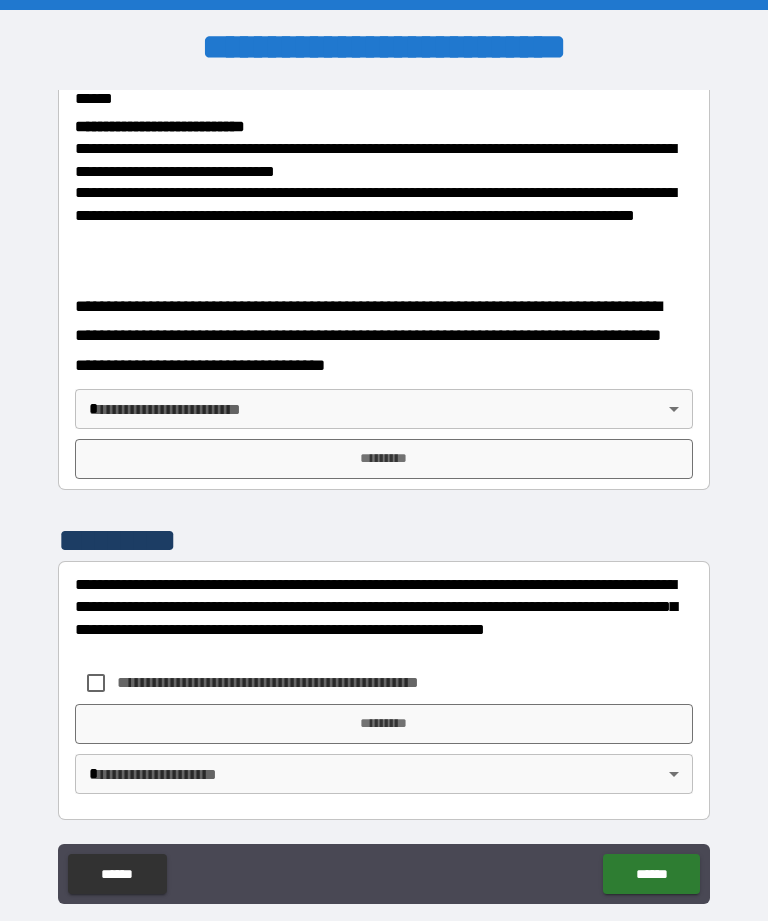 click on "**********" at bounding box center (384, 492) 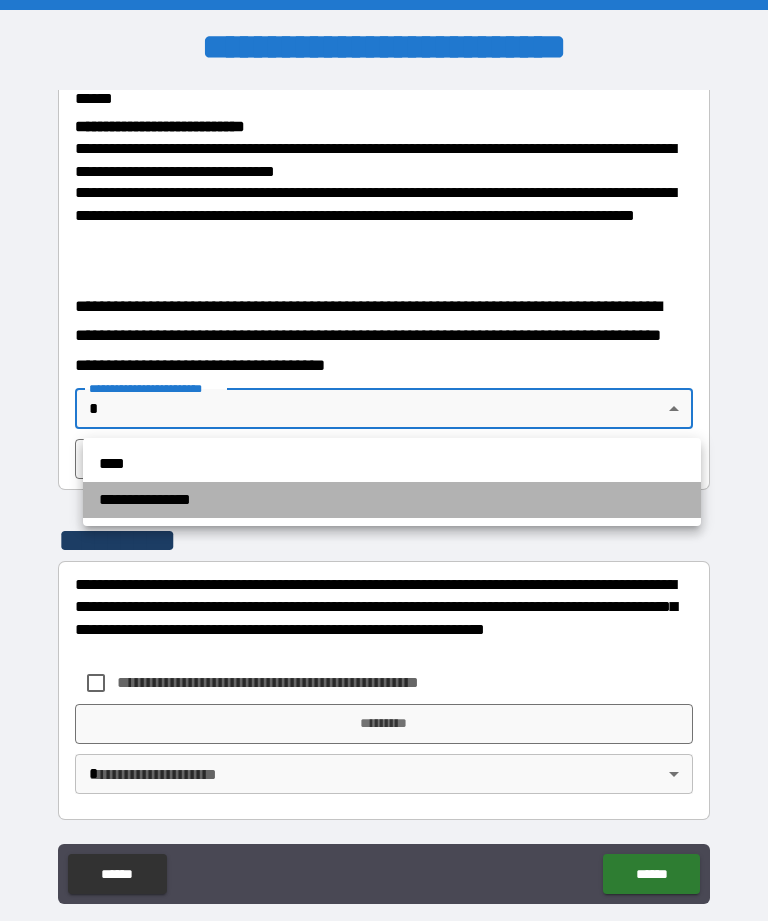 click on "**********" at bounding box center [392, 500] 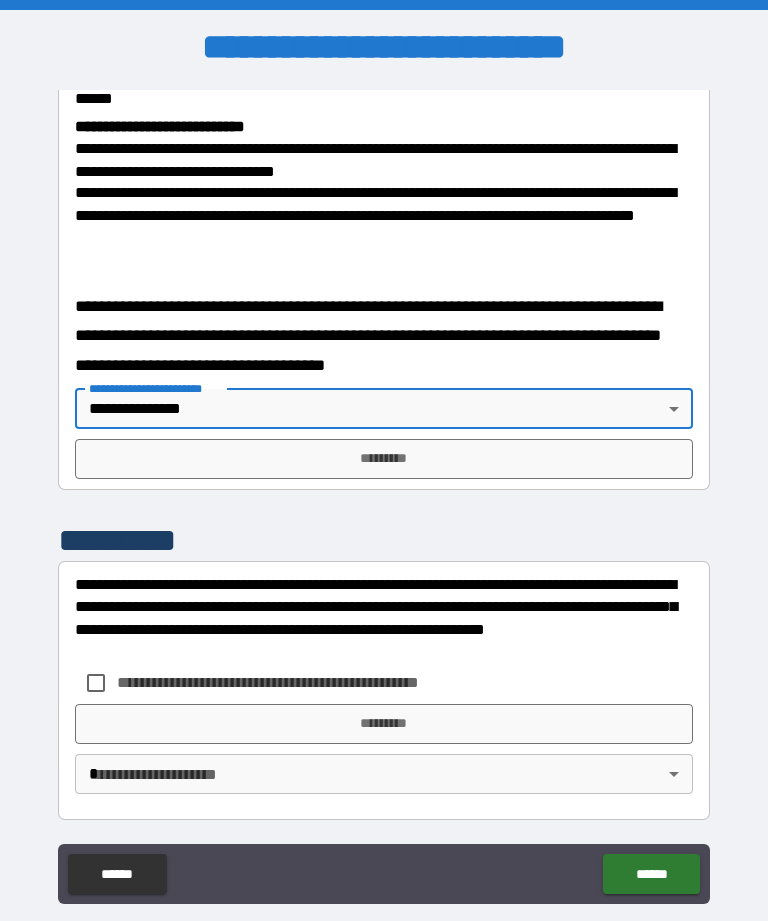 click on "*********" at bounding box center (384, 459) 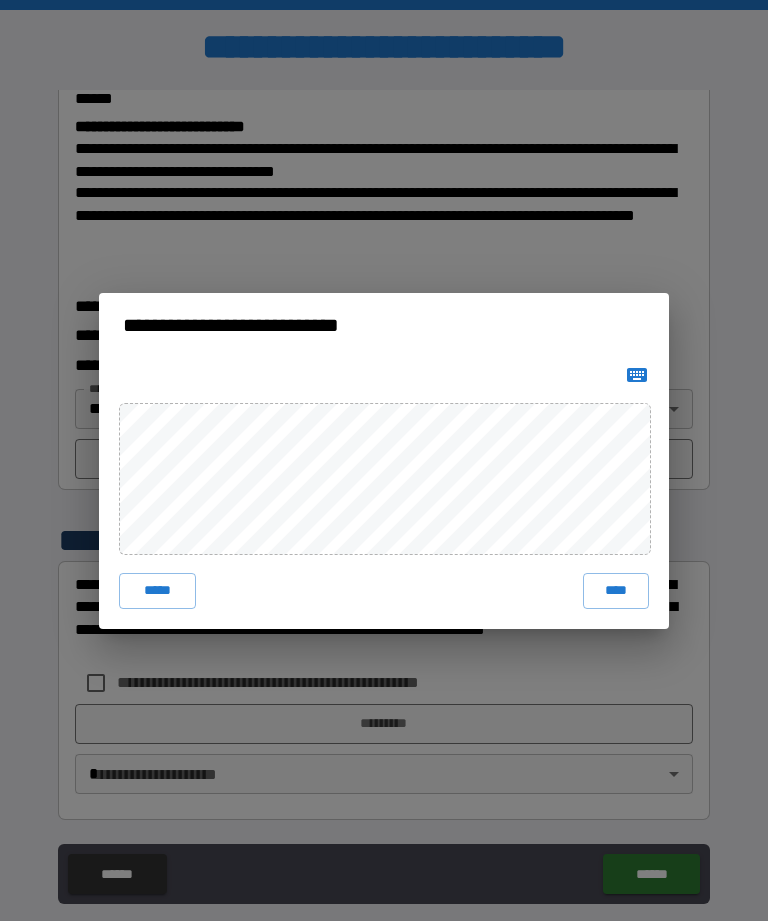 click on "****" at bounding box center (616, 591) 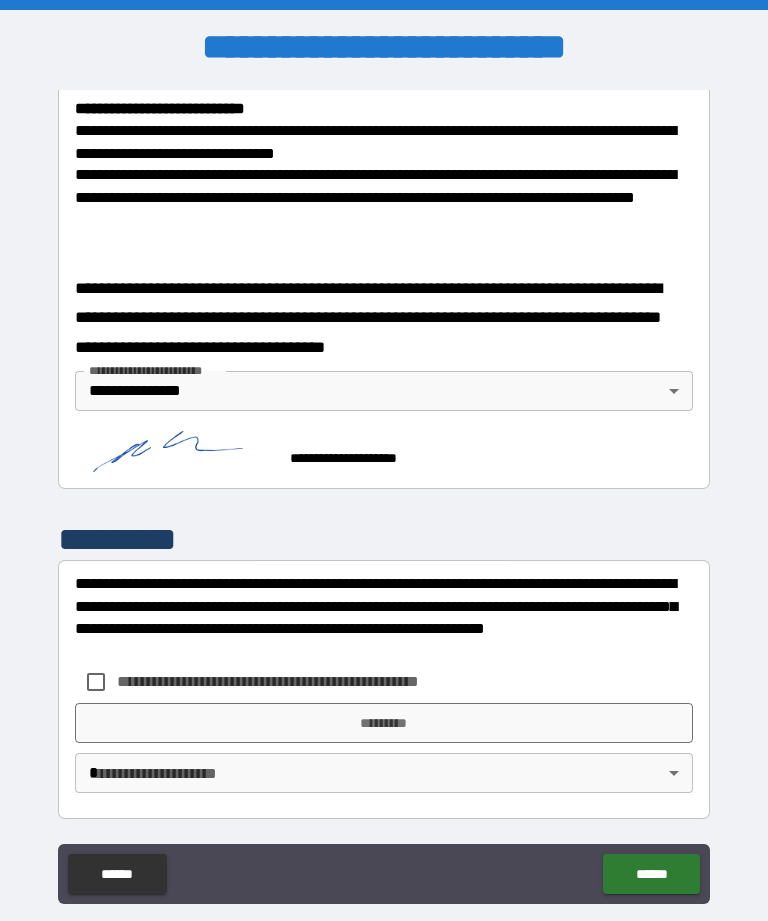 scroll, scrollTop: 795, scrollLeft: 0, axis: vertical 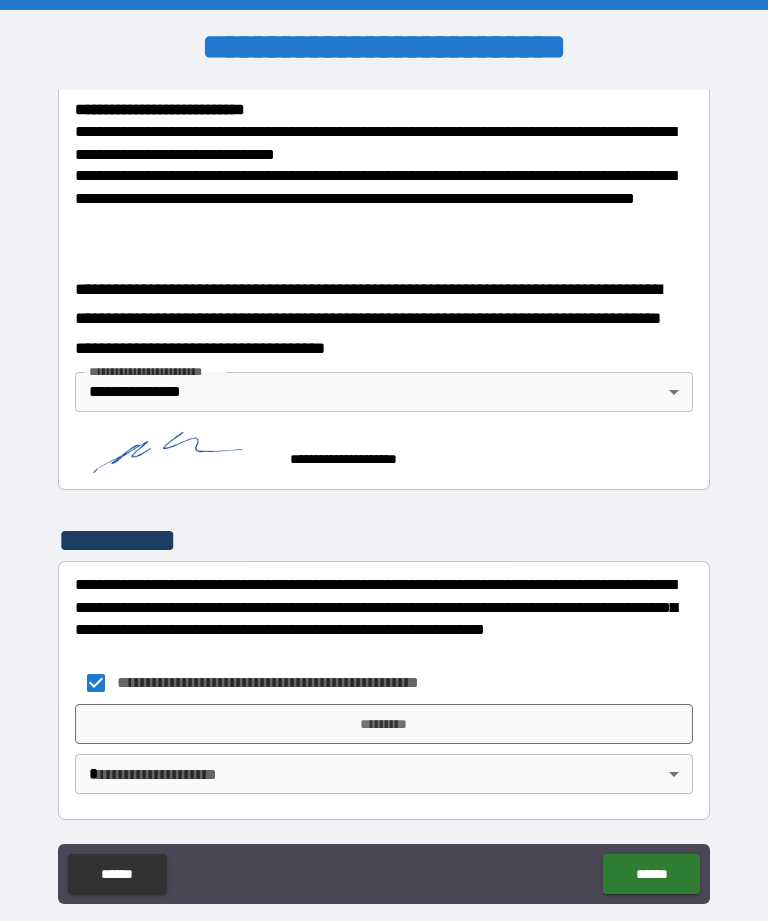 click on "*********" at bounding box center [384, 724] 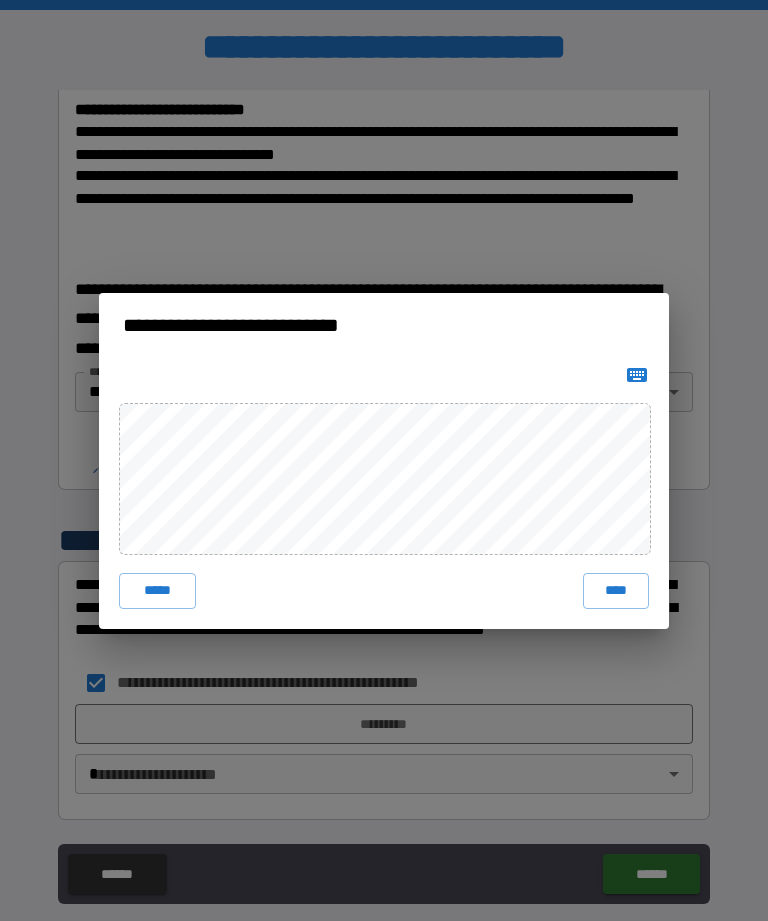click on "****" at bounding box center [616, 591] 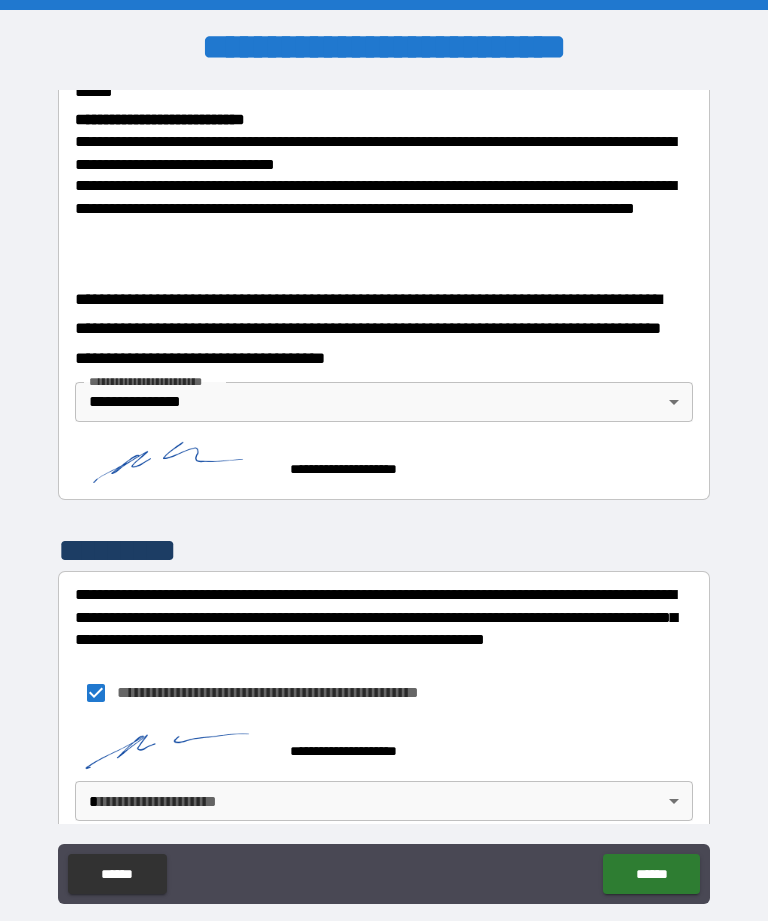 click on "**********" at bounding box center [384, 492] 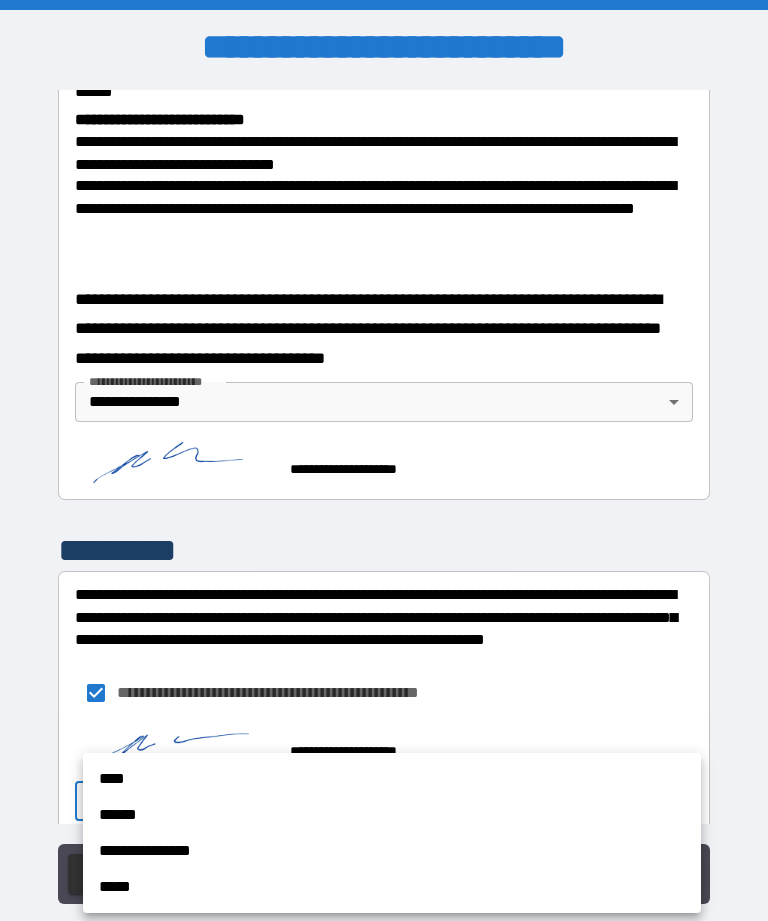 click on "**********" at bounding box center (392, 851) 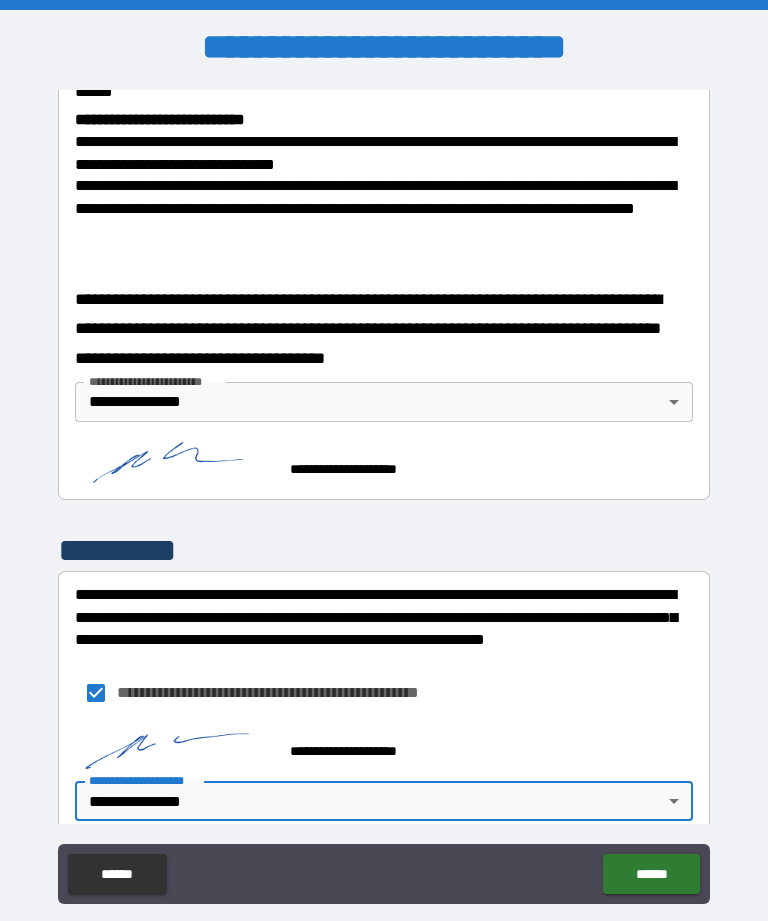 click on "******" at bounding box center [651, 874] 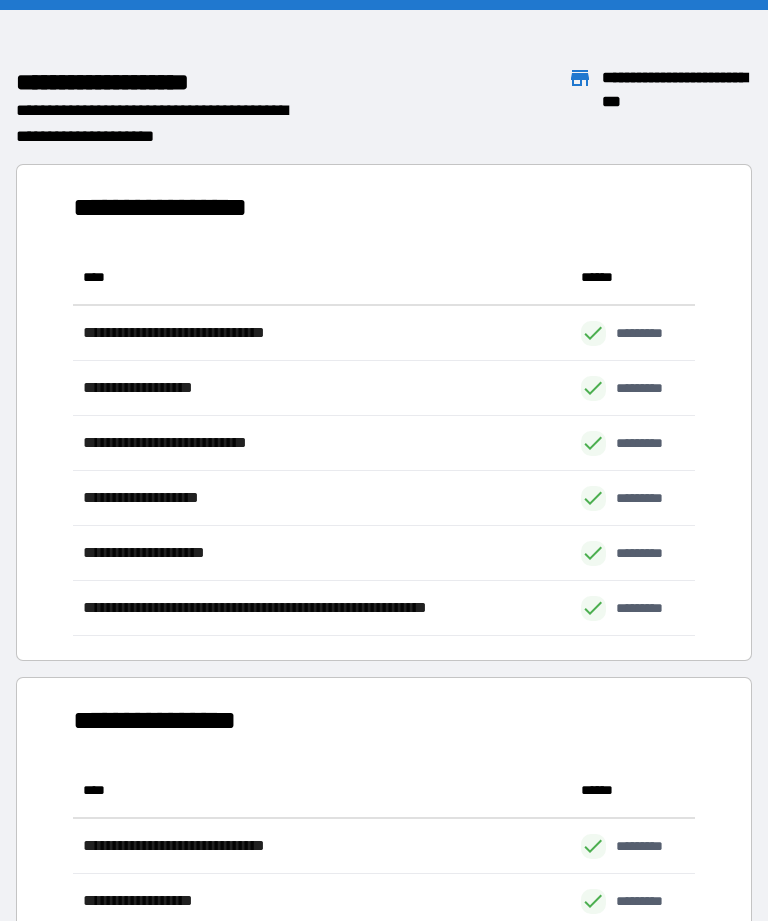 scroll, scrollTop: 1, scrollLeft: 1, axis: both 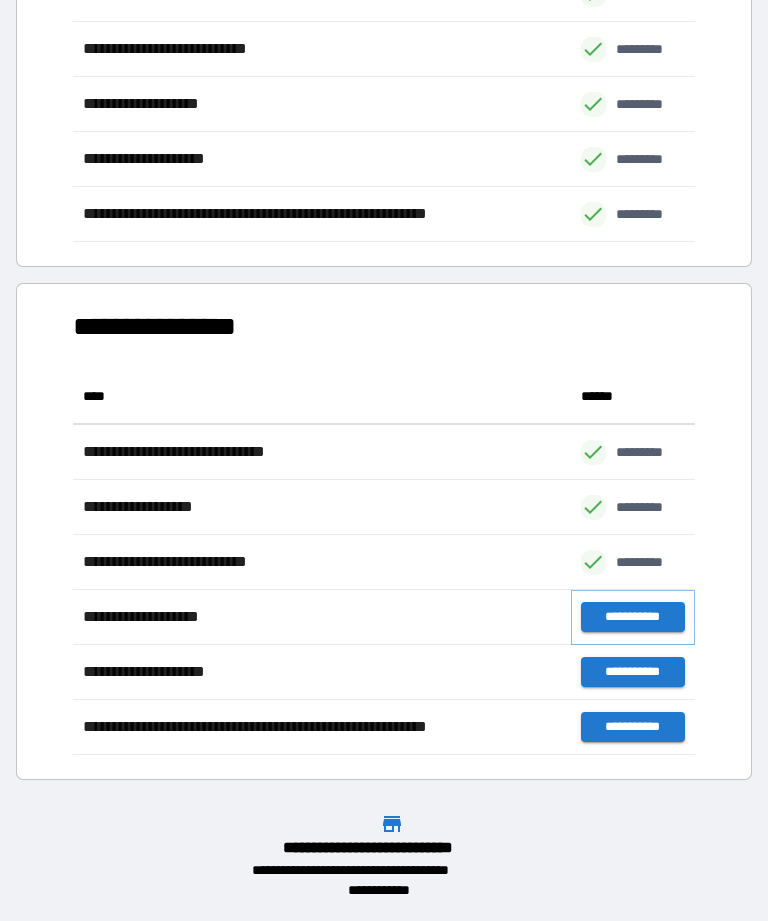 click on "**********" at bounding box center (633, 617) 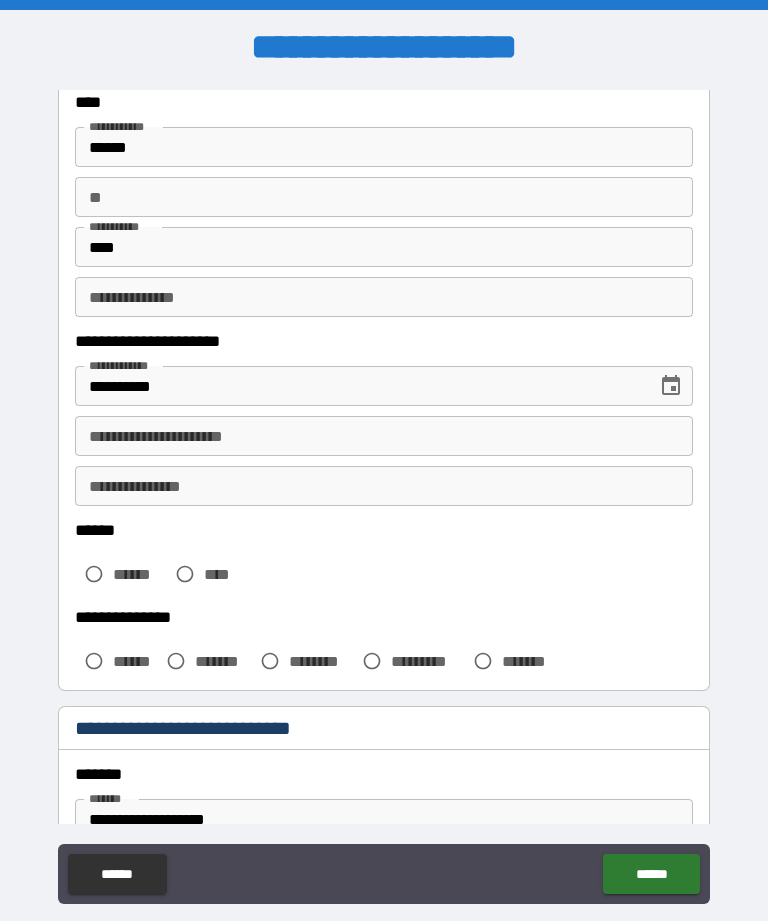 scroll 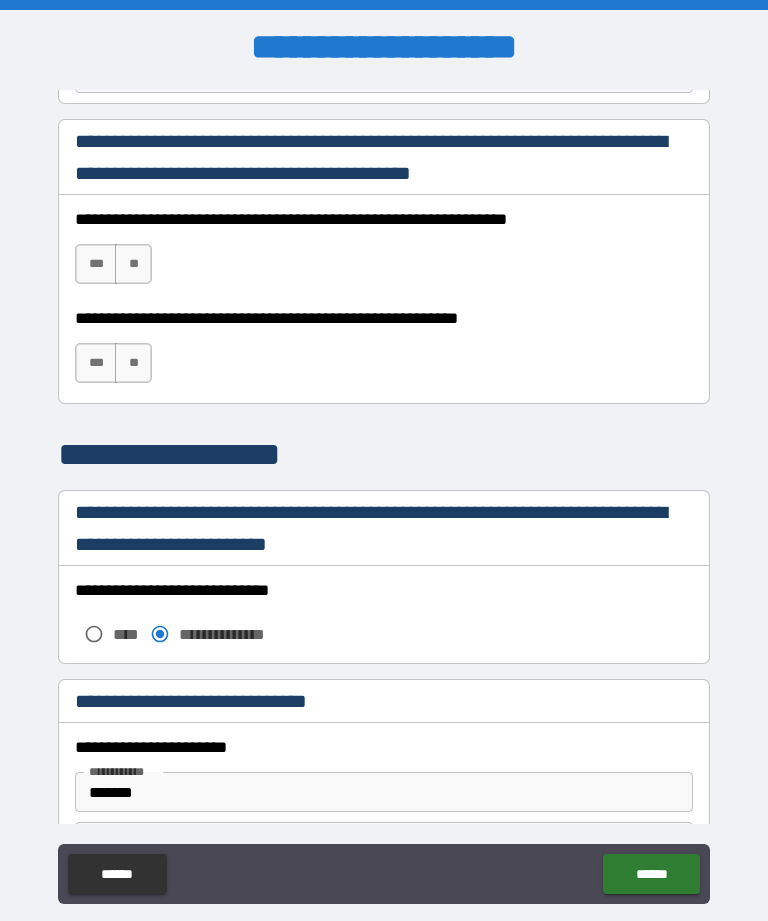 click on "***" at bounding box center (96, 264) 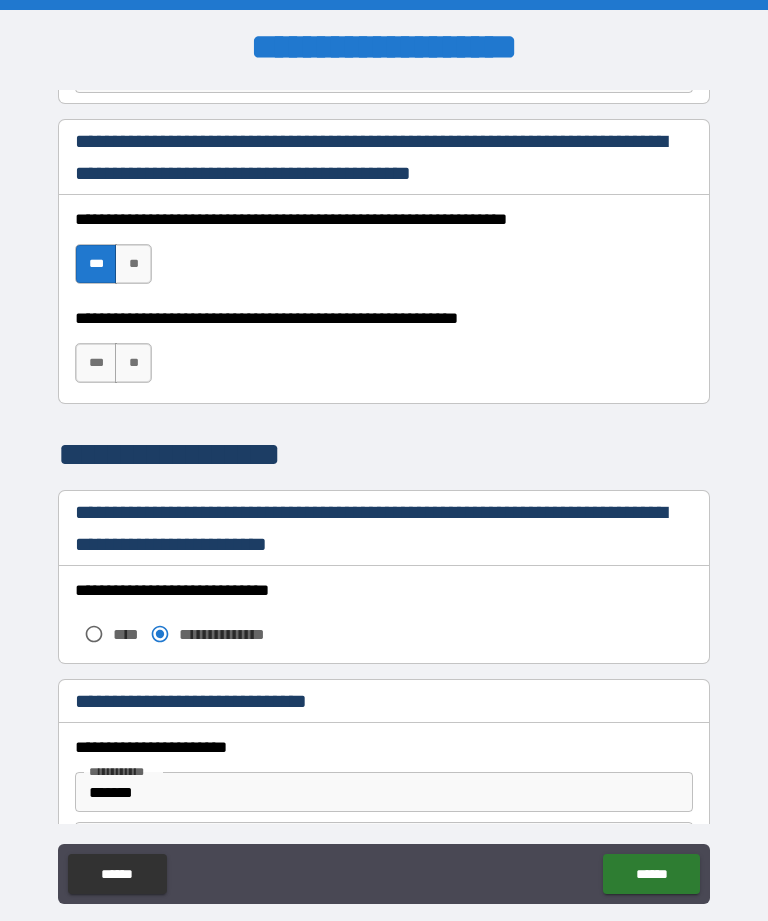click on "**" at bounding box center (133, 363) 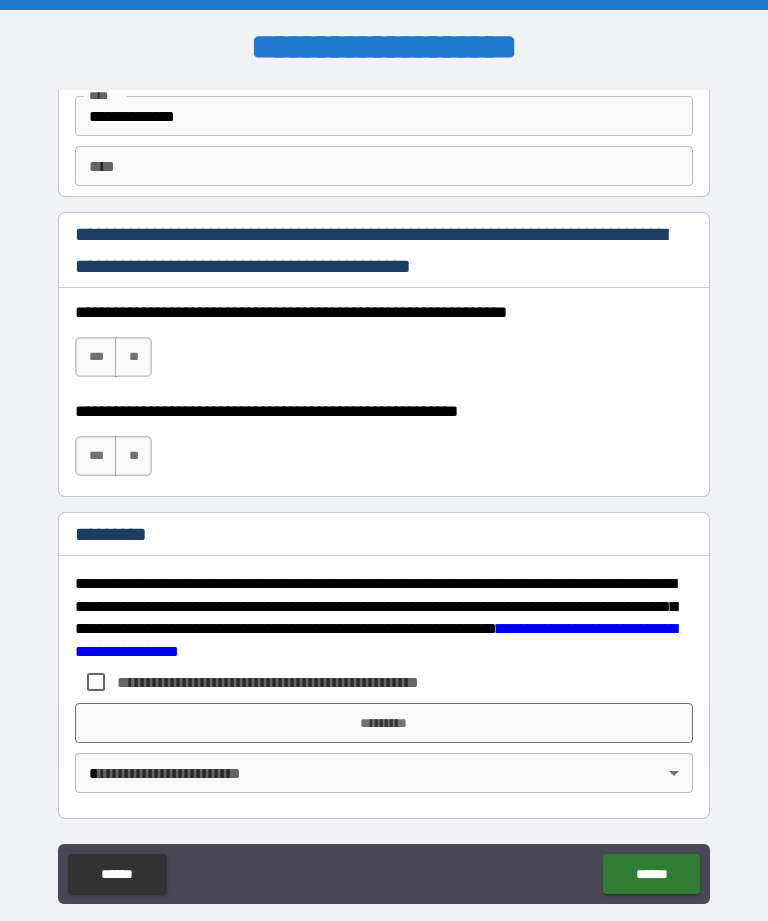 scroll, scrollTop: 2872, scrollLeft: 0, axis: vertical 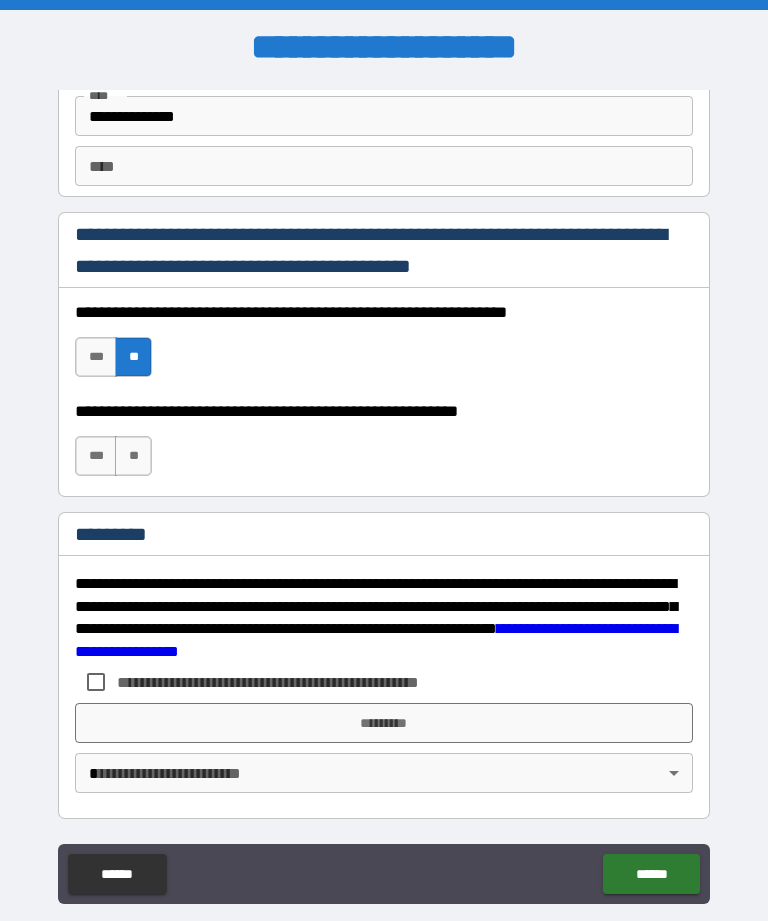 click on "**" at bounding box center [133, 456] 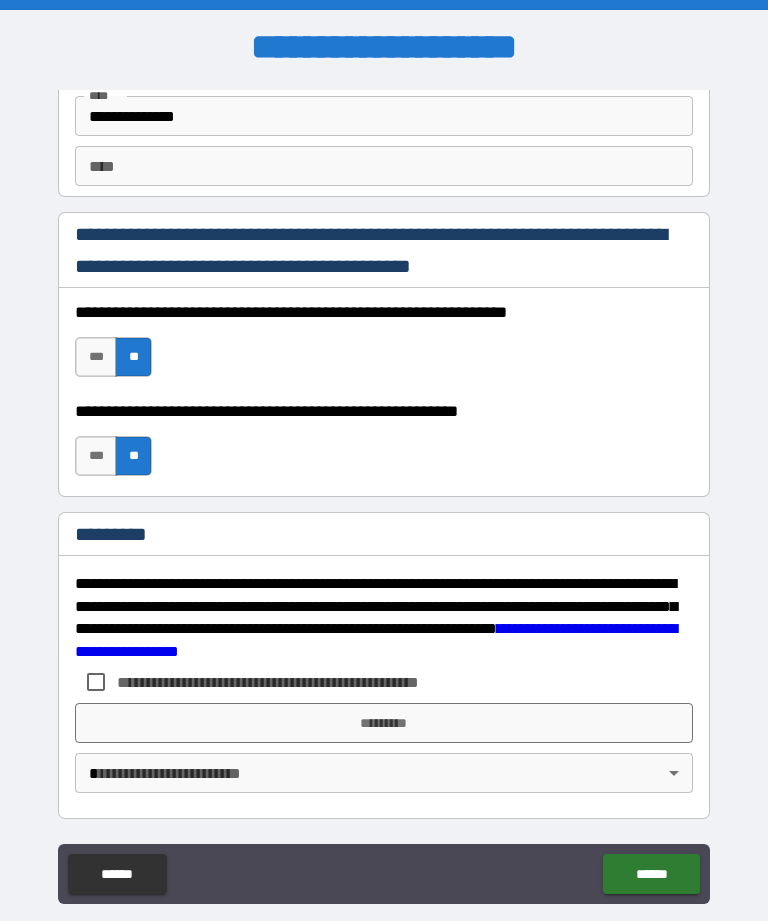 scroll, scrollTop: 2872, scrollLeft: 0, axis: vertical 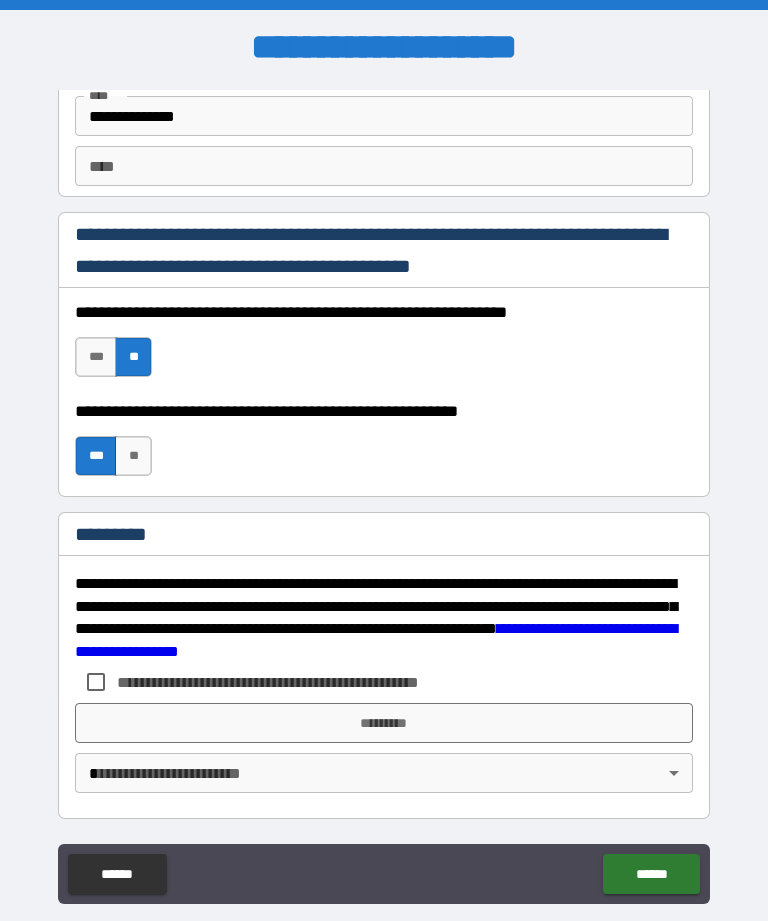 click on "***" at bounding box center [96, 357] 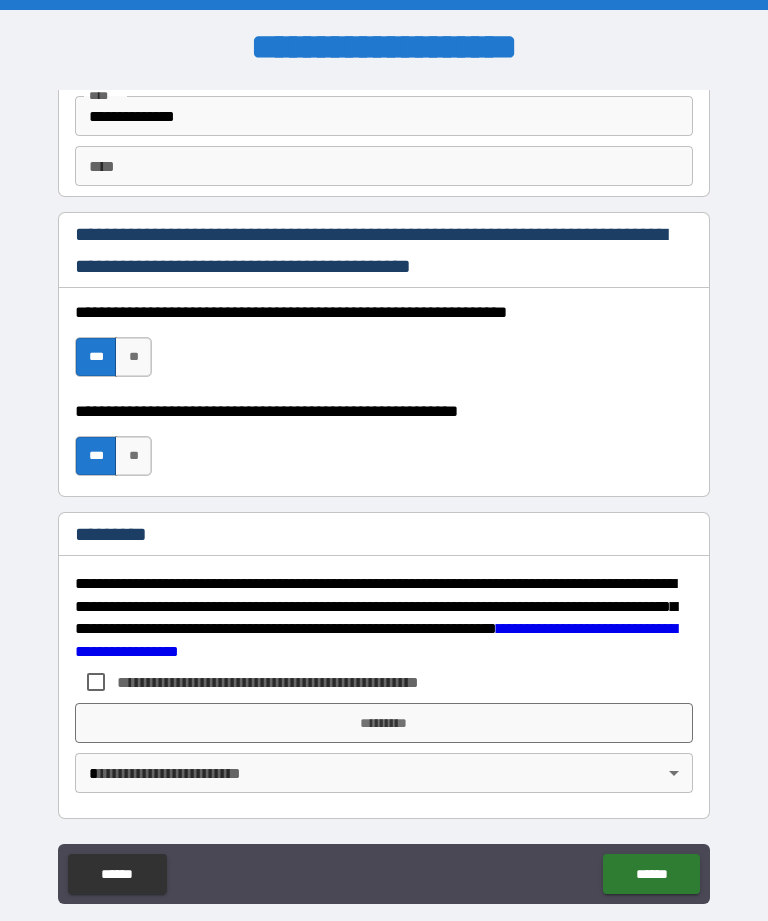 click on "***" at bounding box center [96, 456] 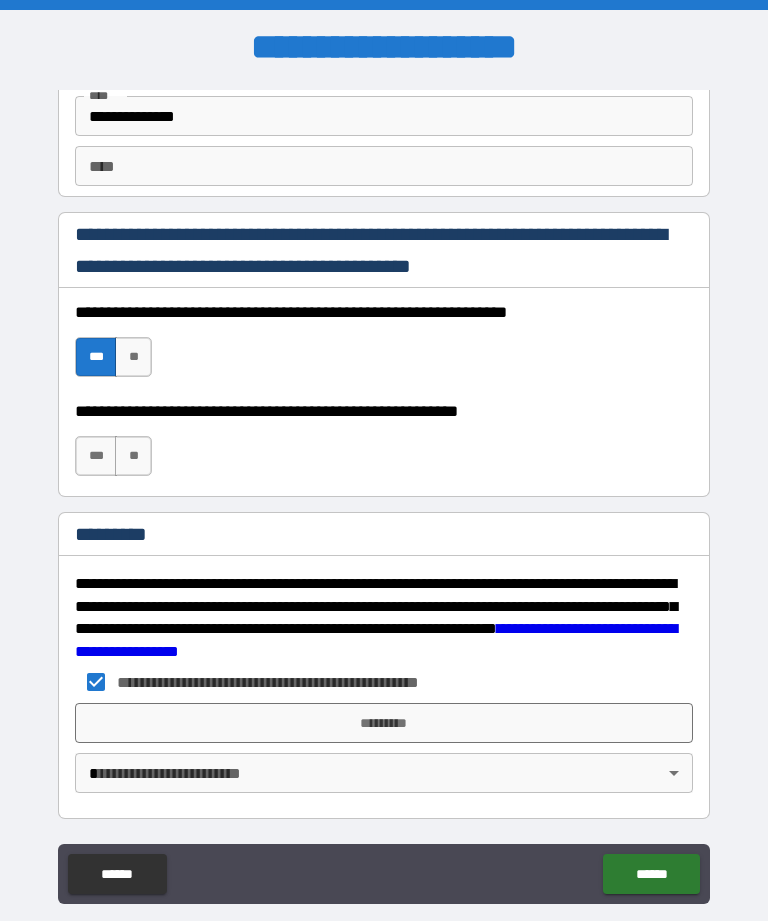 click on "*********" at bounding box center (384, 723) 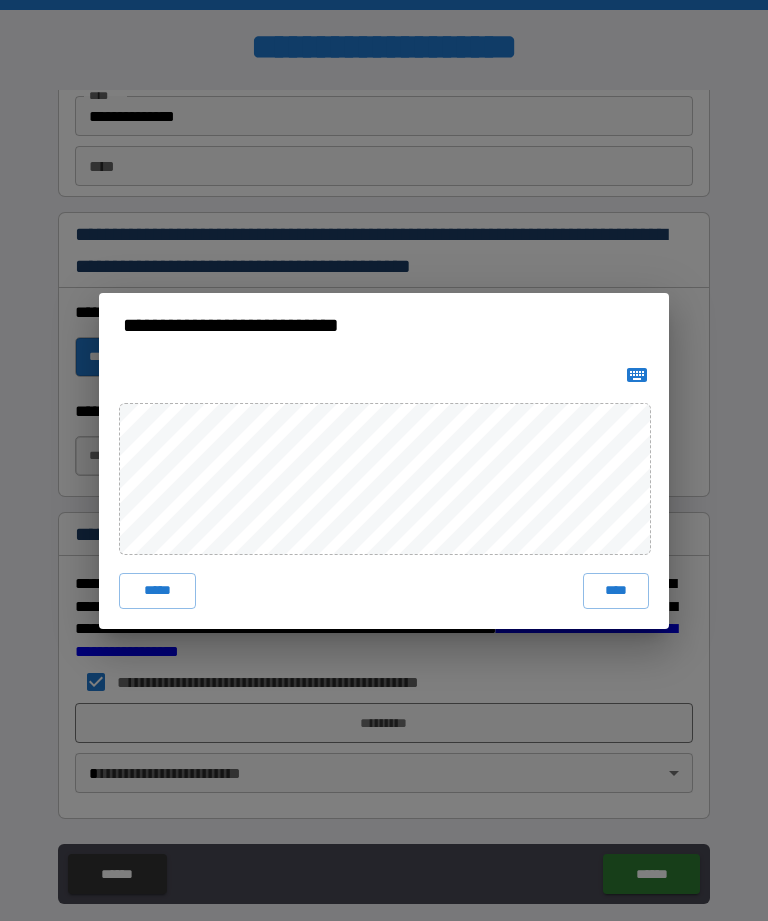click on "****" at bounding box center [616, 591] 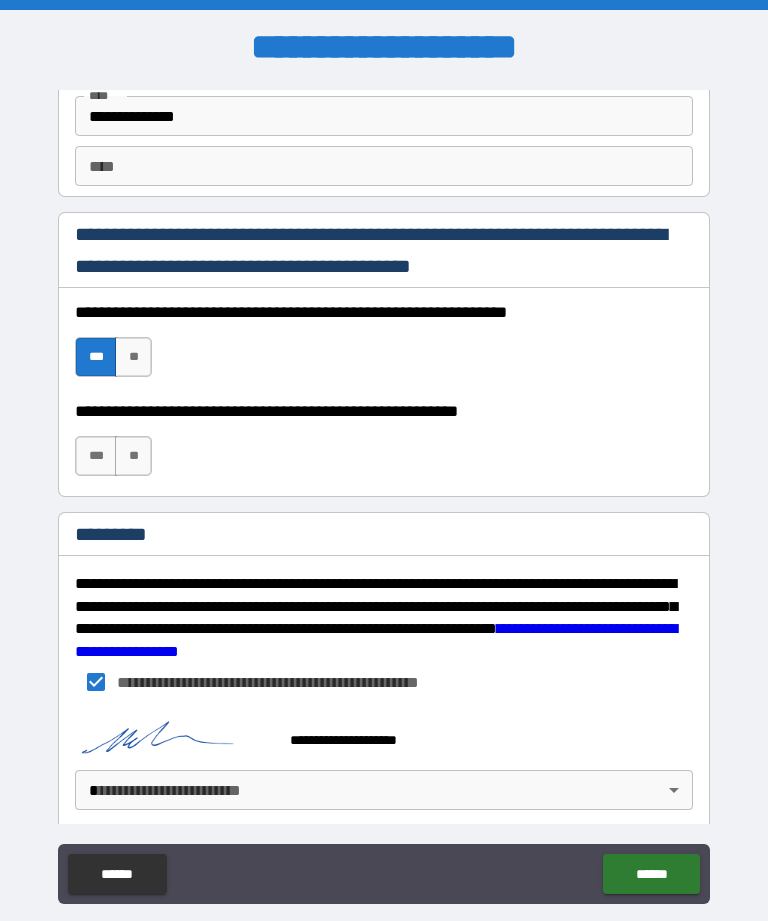 click on "**********" at bounding box center (384, 492) 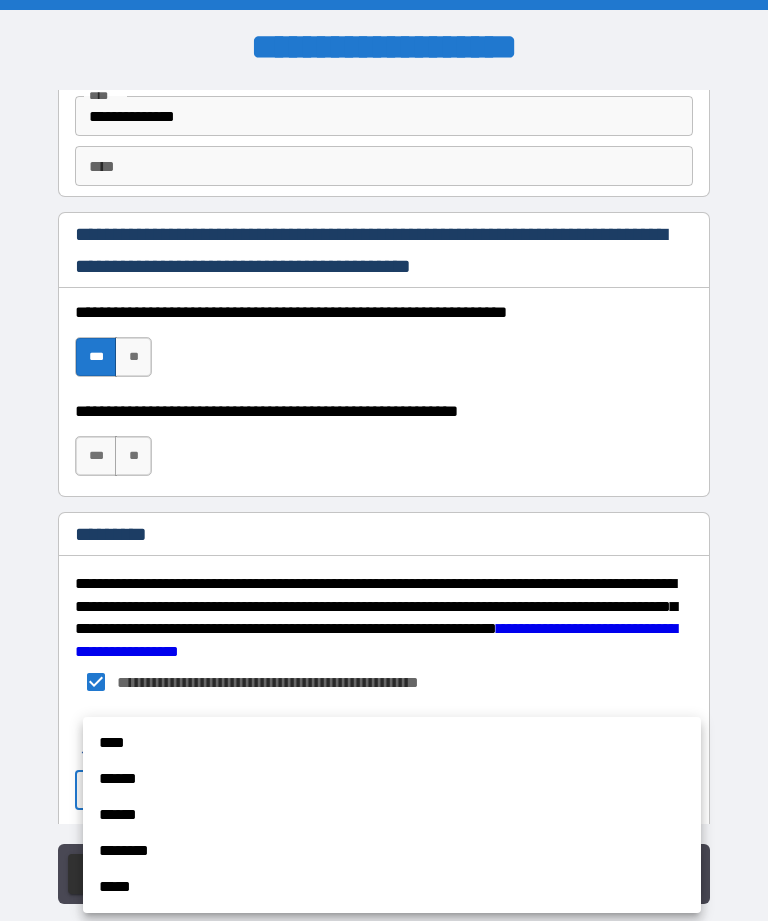 click on "******" at bounding box center [392, 779] 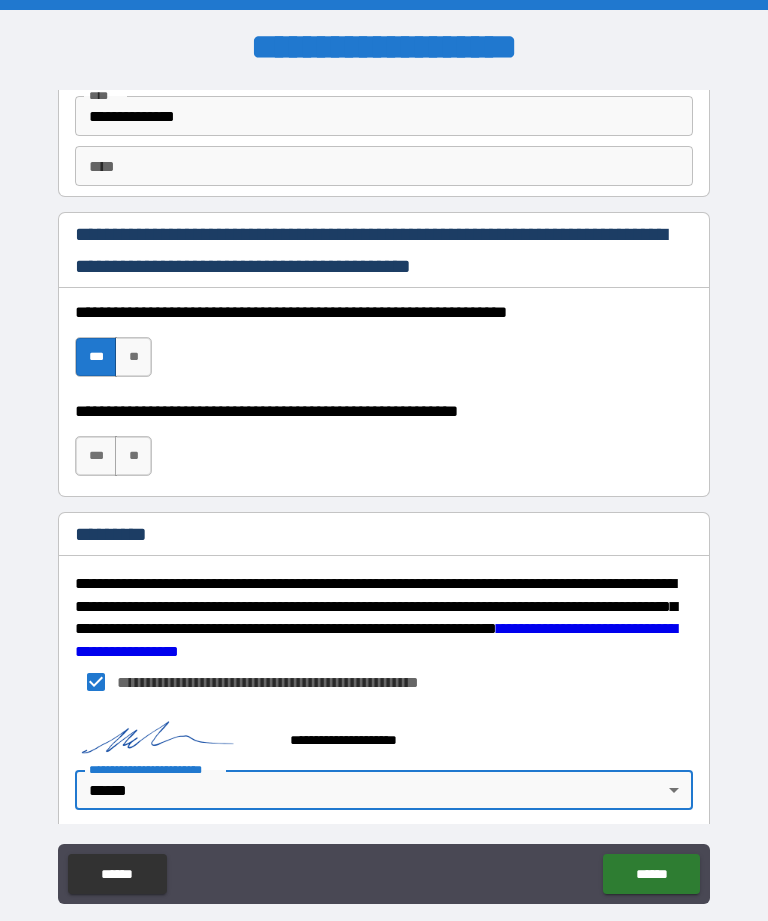 click on "******" at bounding box center [651, 874] 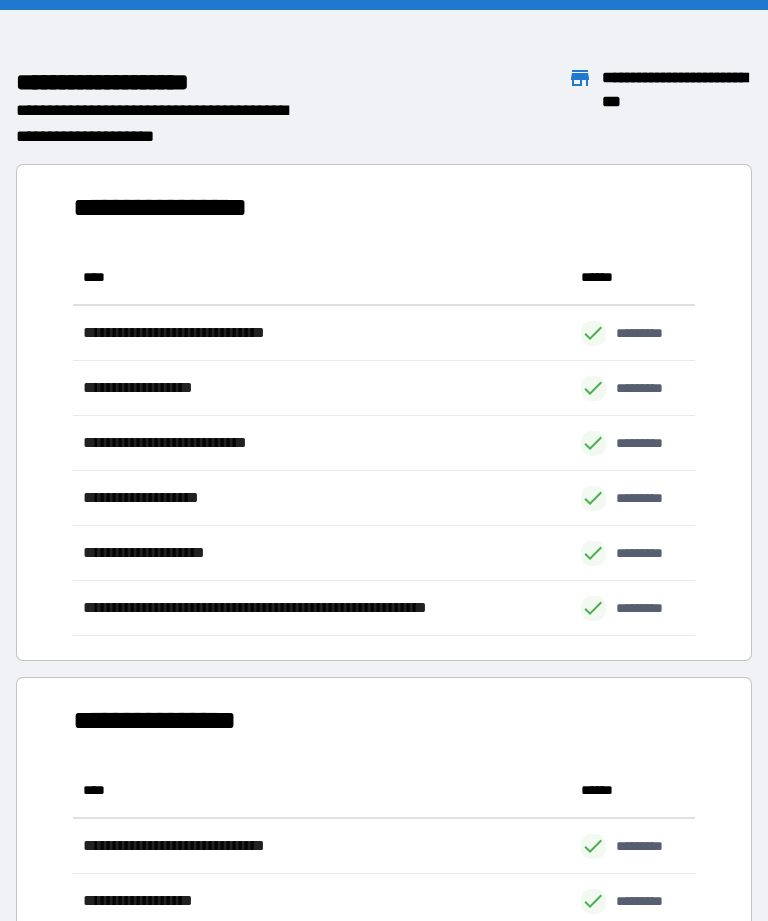 scroll, scrollTop: 386, scrollLeft: 622, axis: both 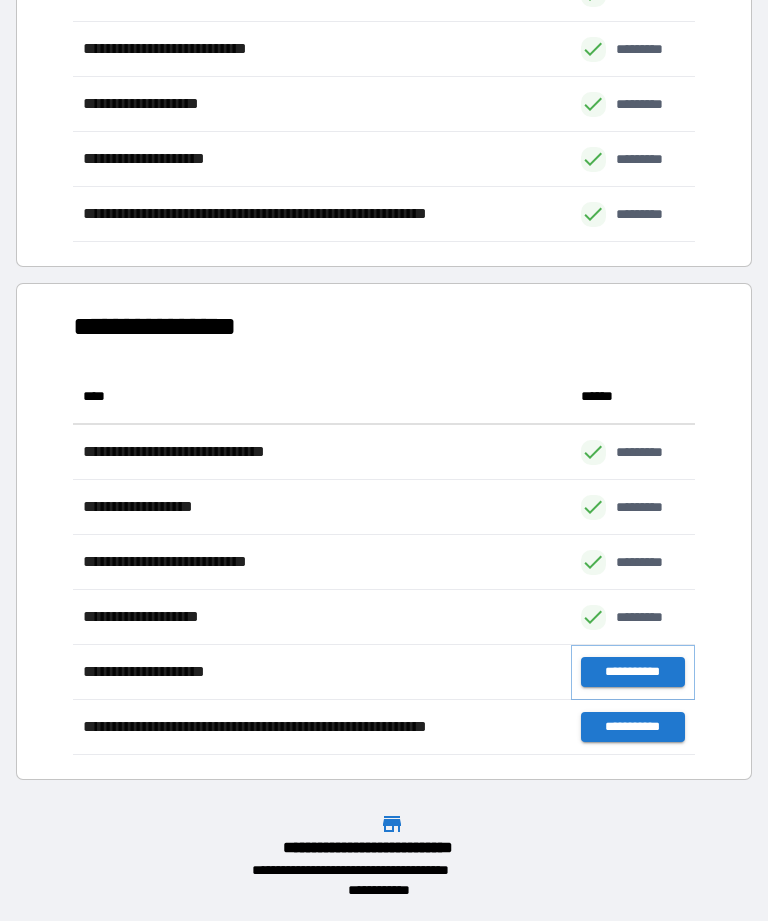 click on "**********" at bounding box center [633, 672] 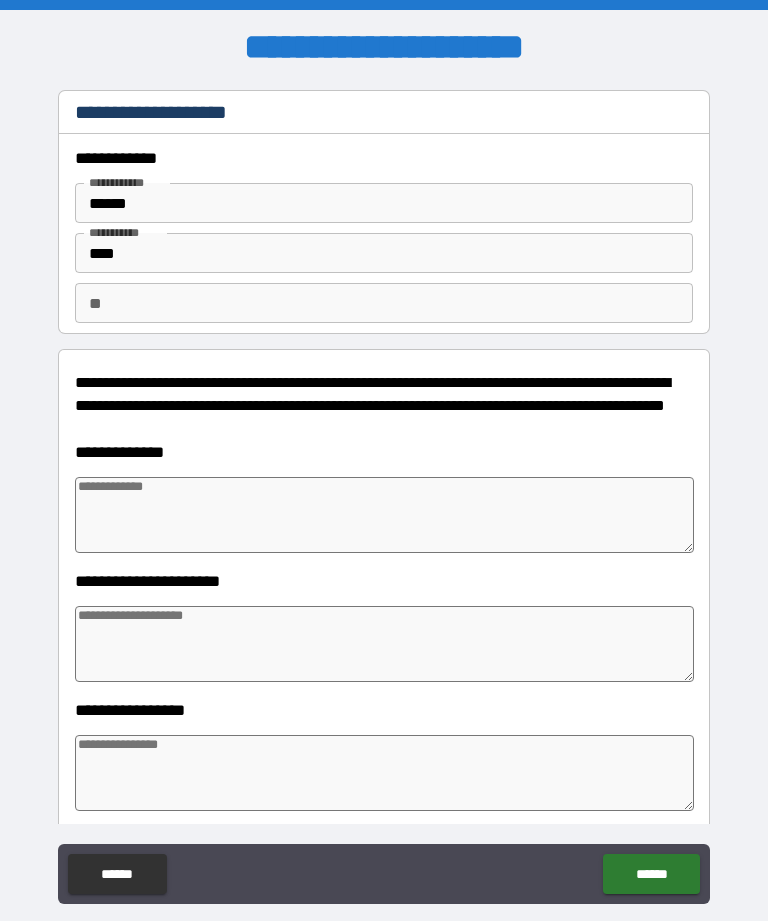 type on "*" 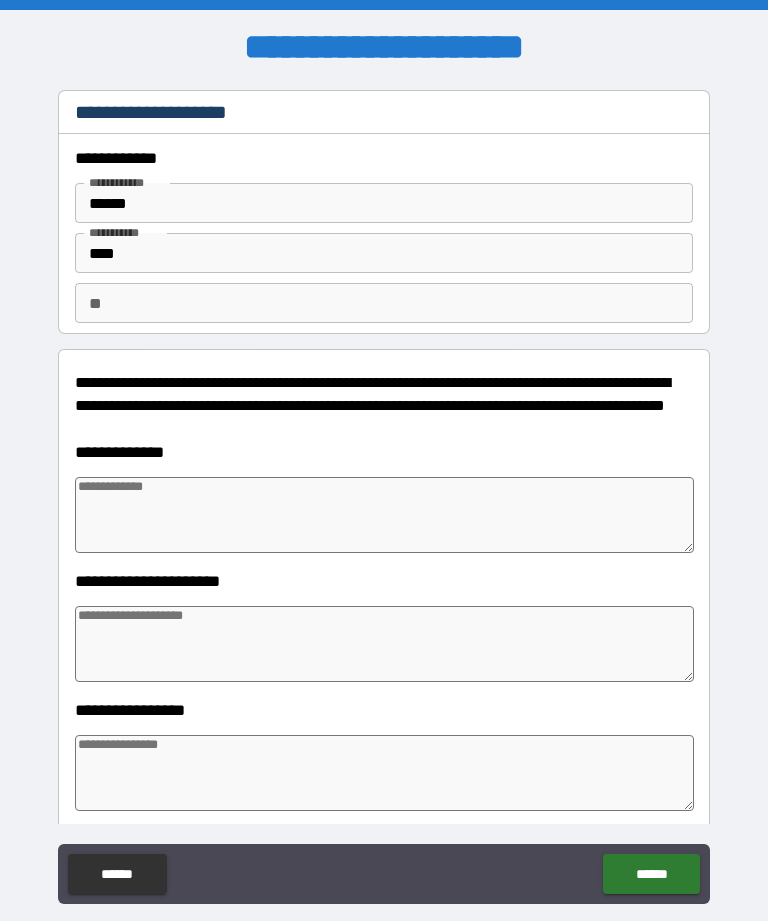 type on "*" 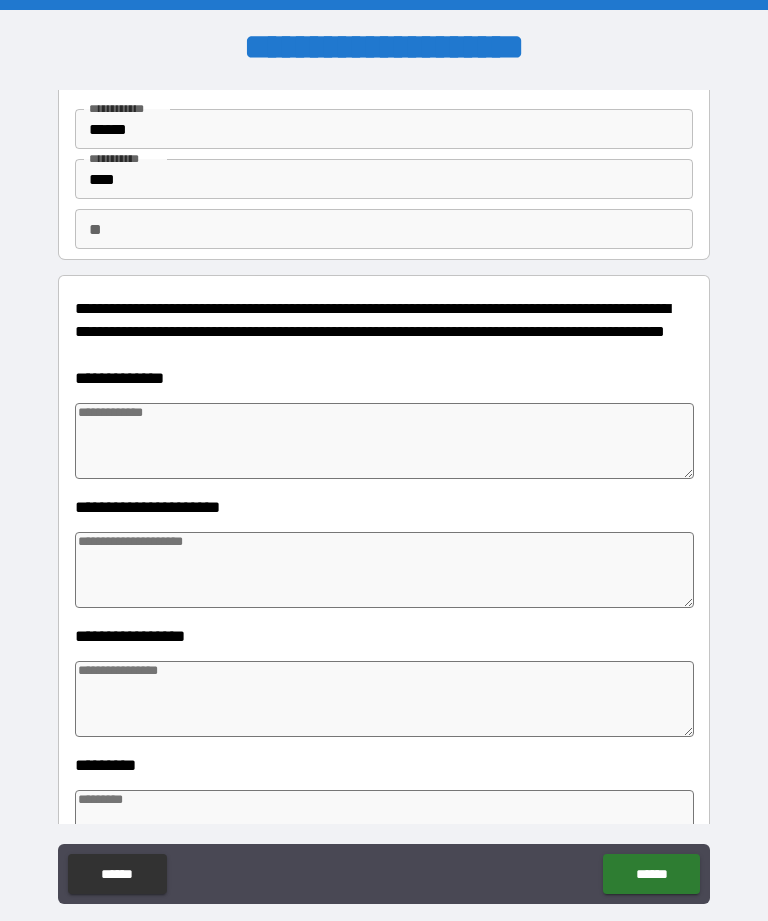 scroll, scrollTop: 74, scrollLeft: 0, axis: vertical 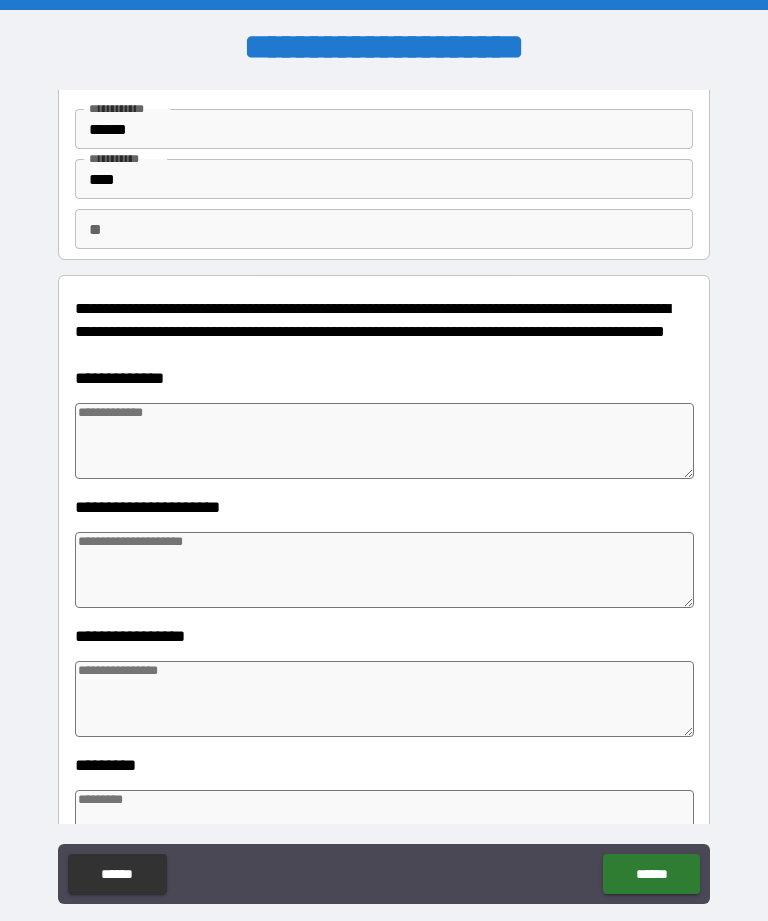 click at bounding box center [384, 441] 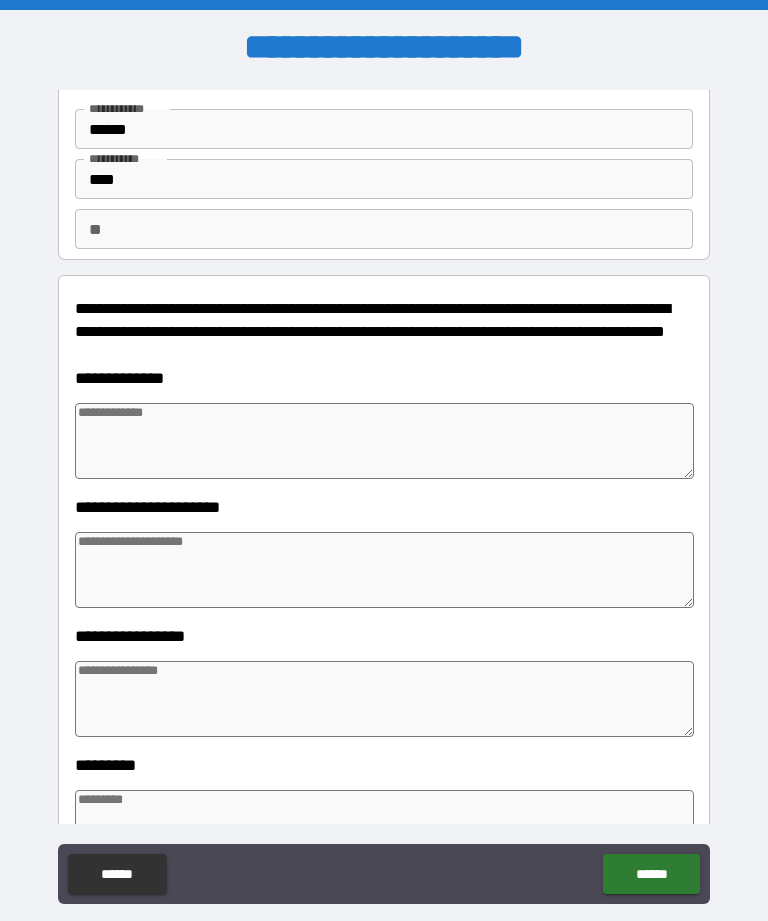 type on "*" 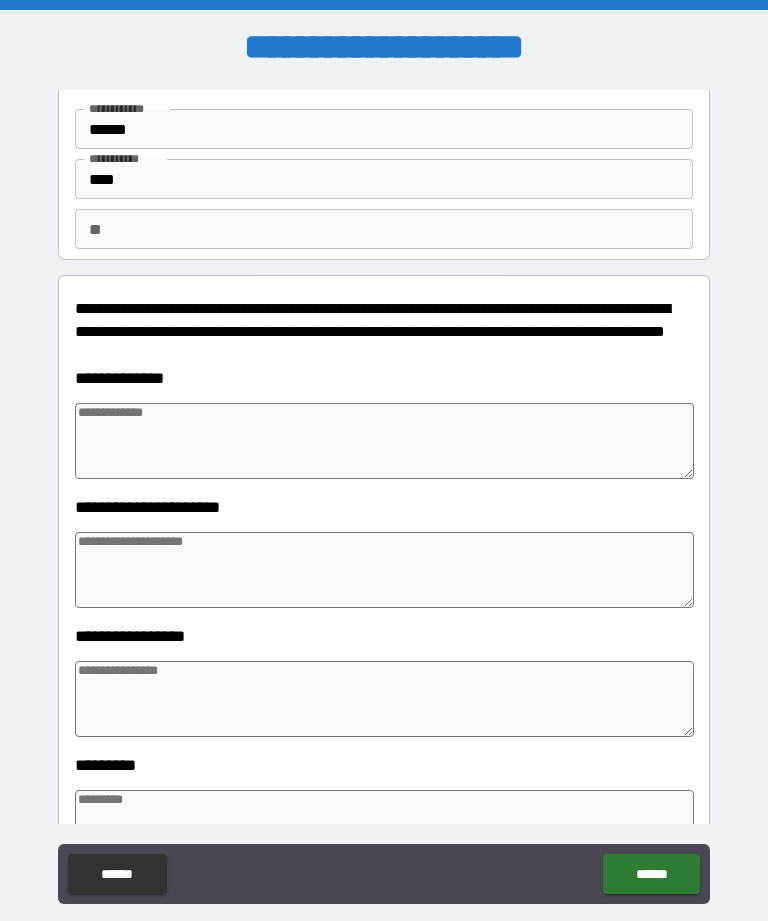 type on "*" 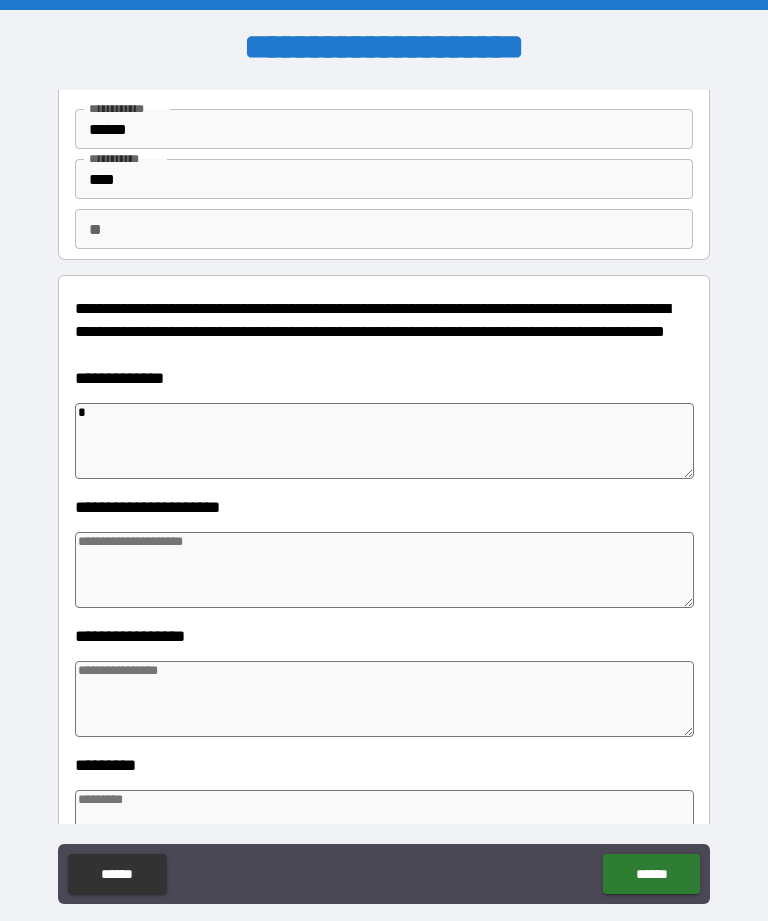 type on "**" 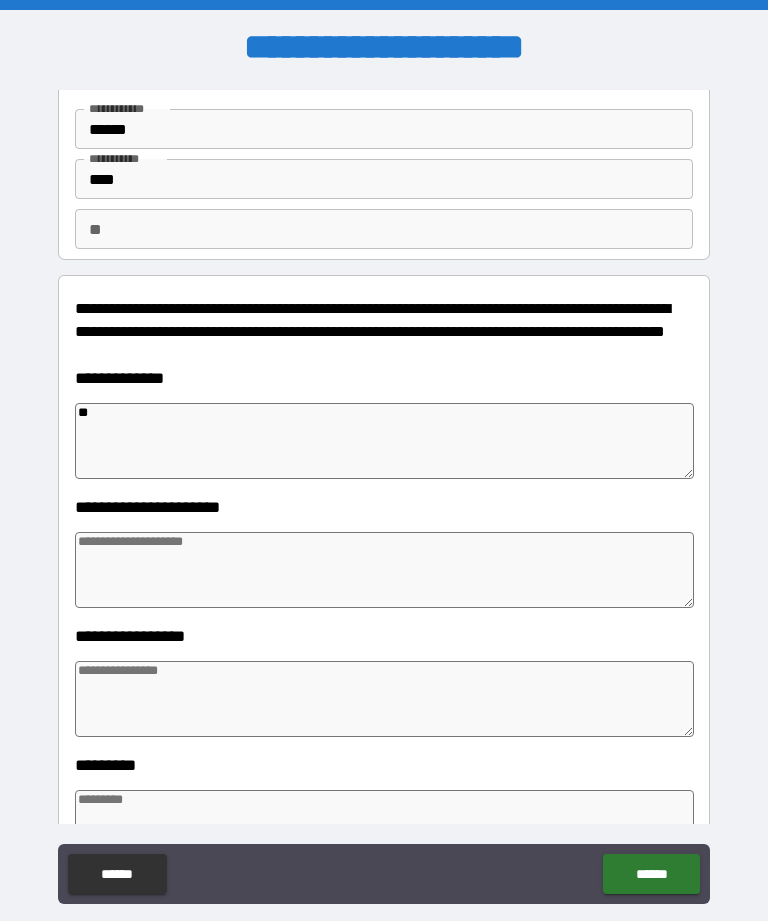type on "*" 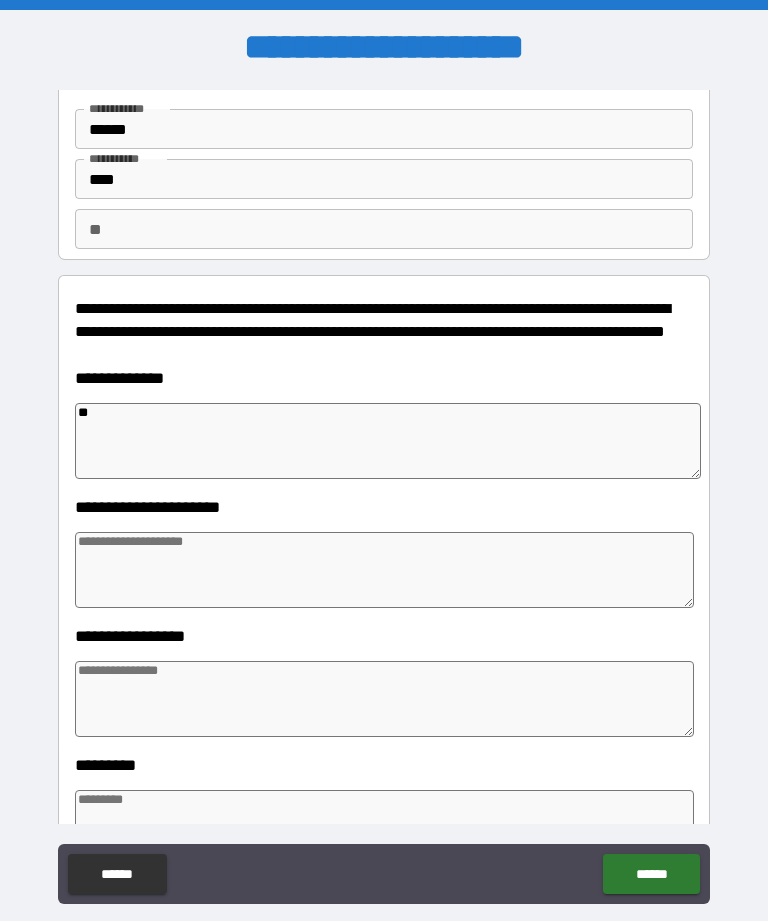 type on "***" 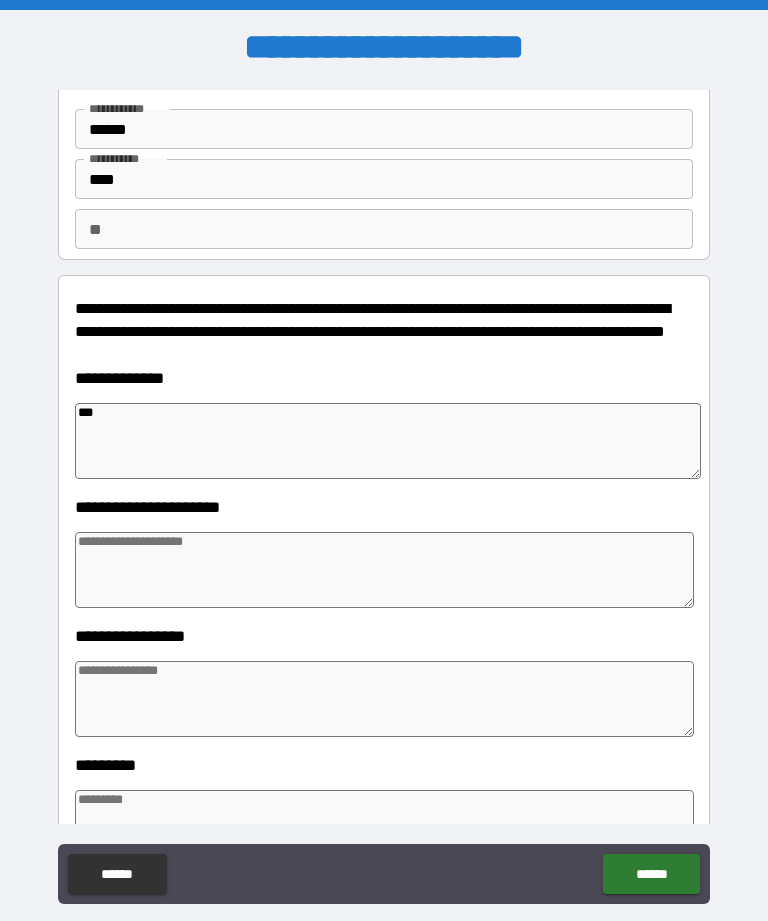 type on "*" 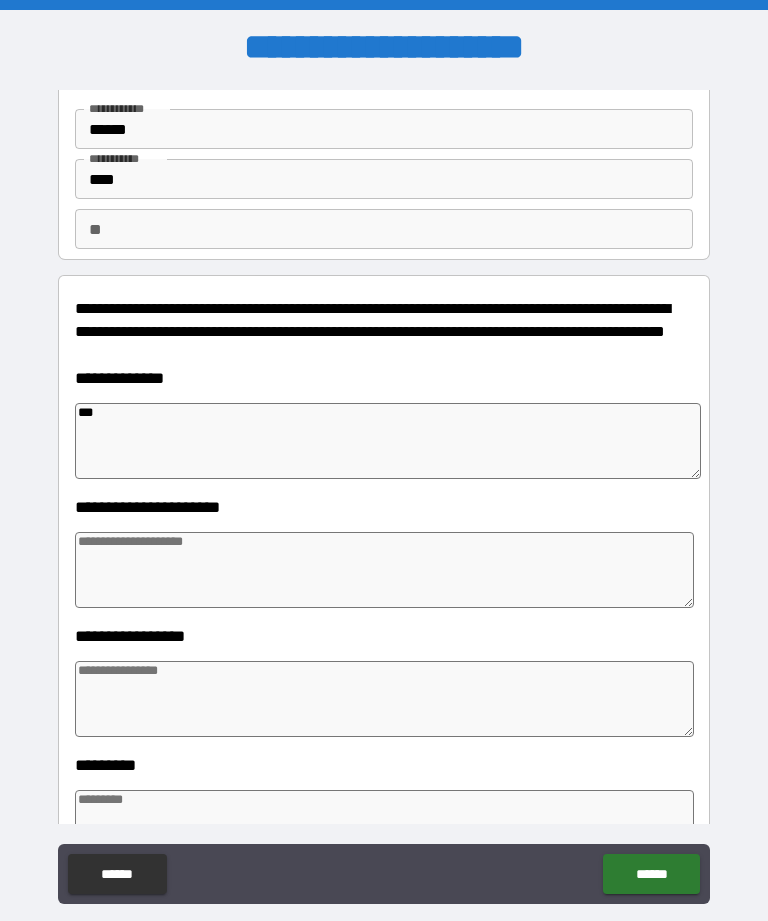 type on "*" 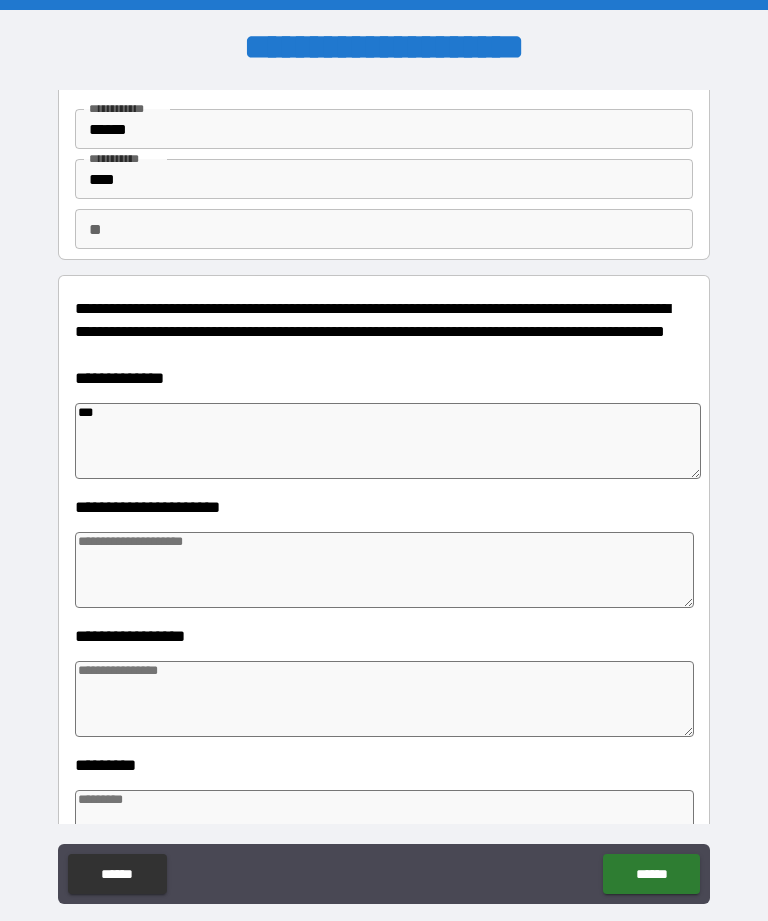 type on "*" 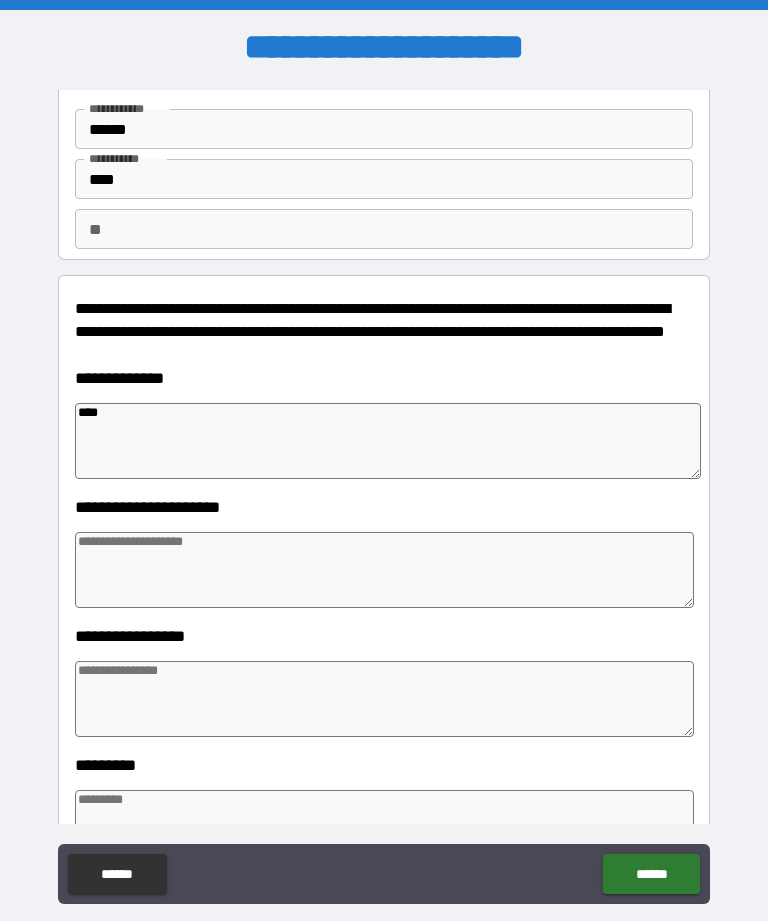type on "*" 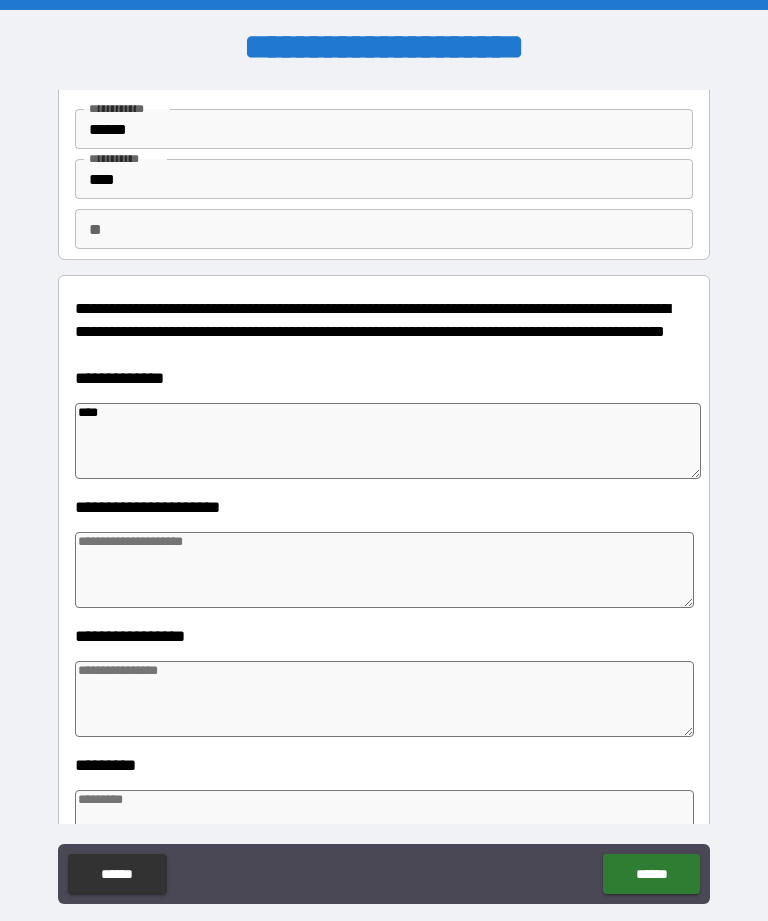 type on "*****" 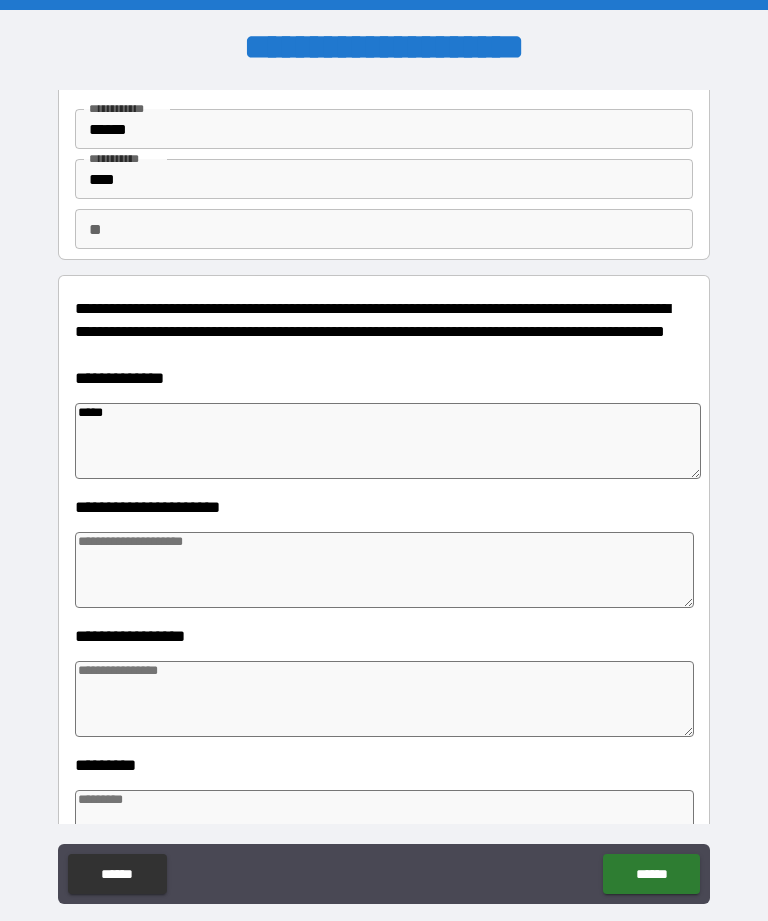 type on "*" 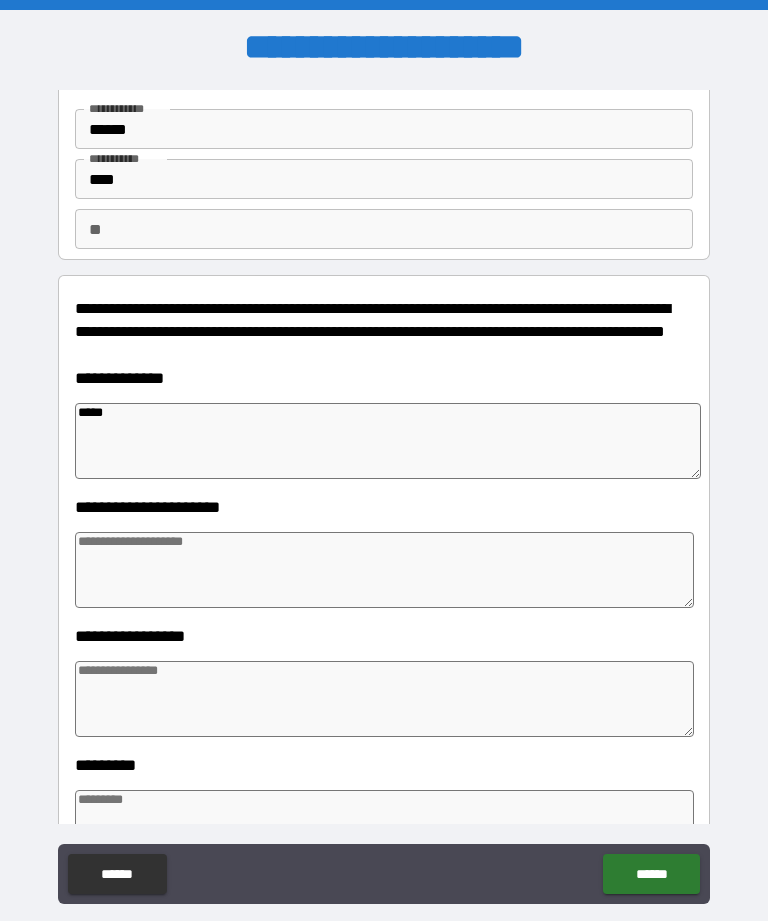 type on "******" 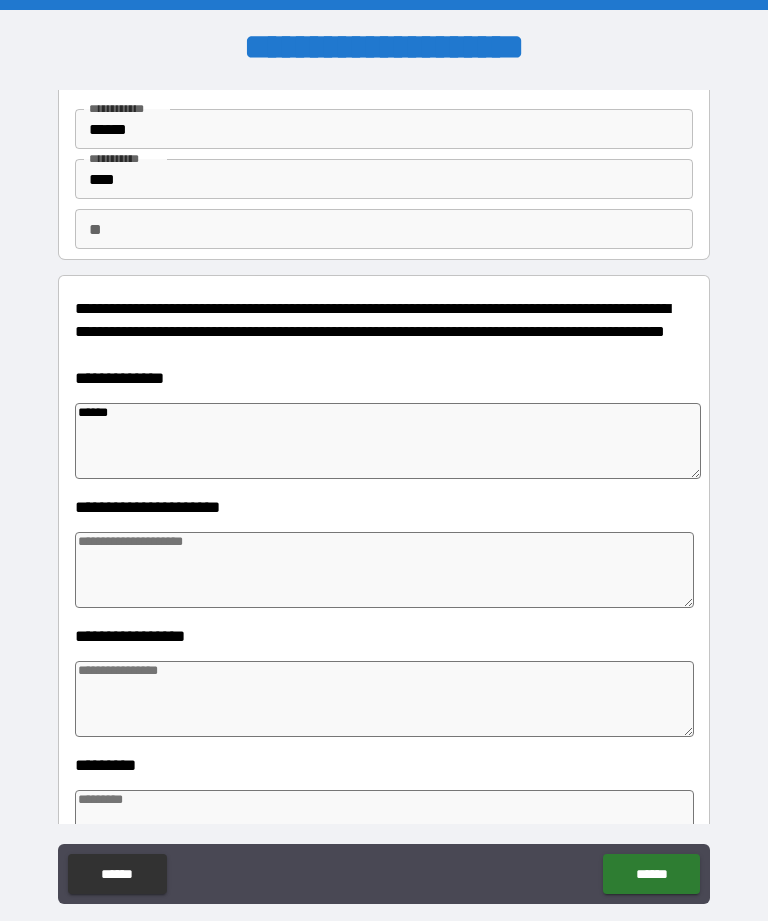 type on "*" 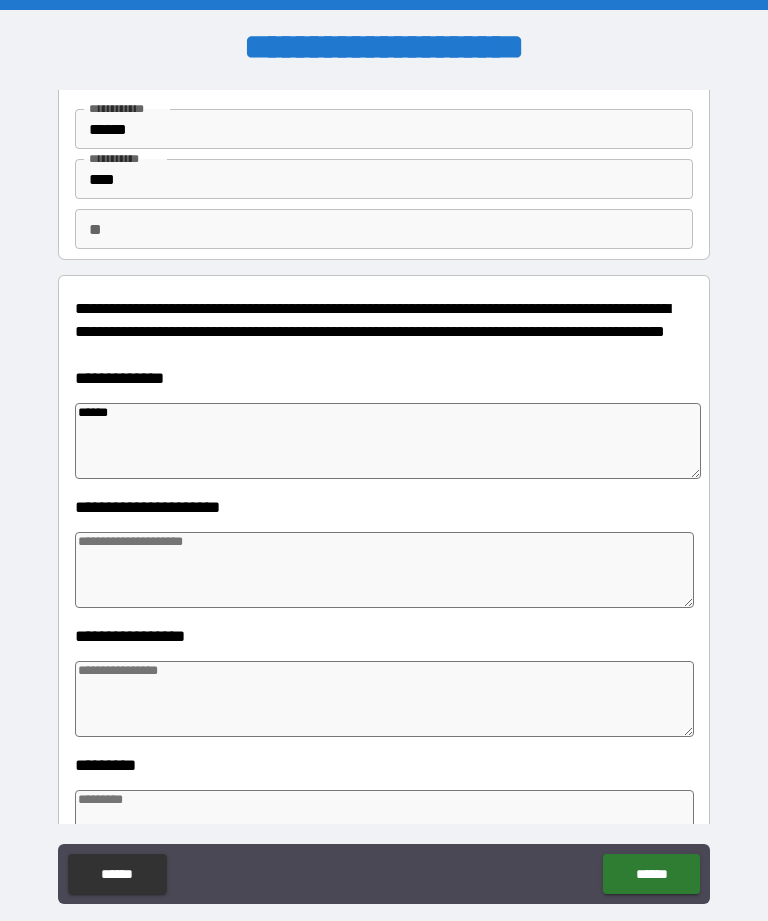 type on "*" 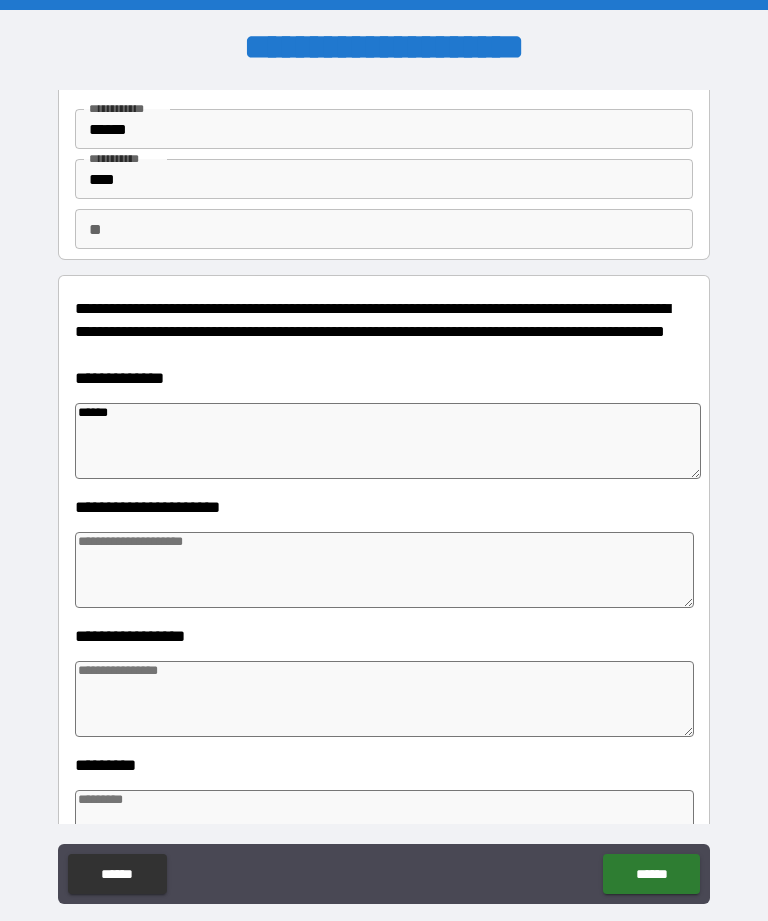 type on "*" 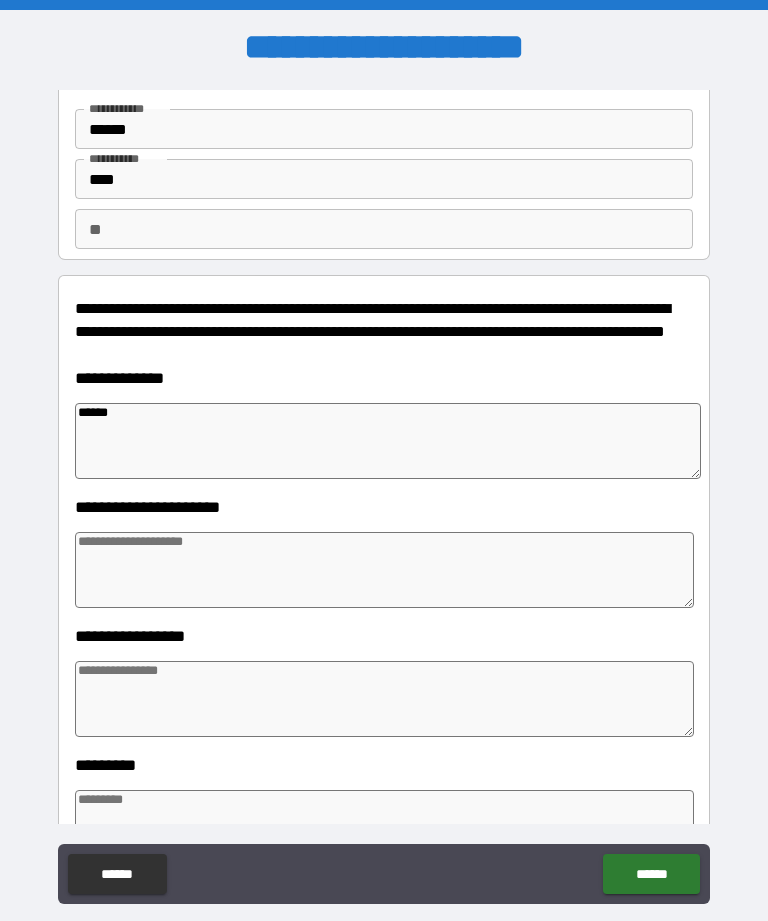 type on "*****" 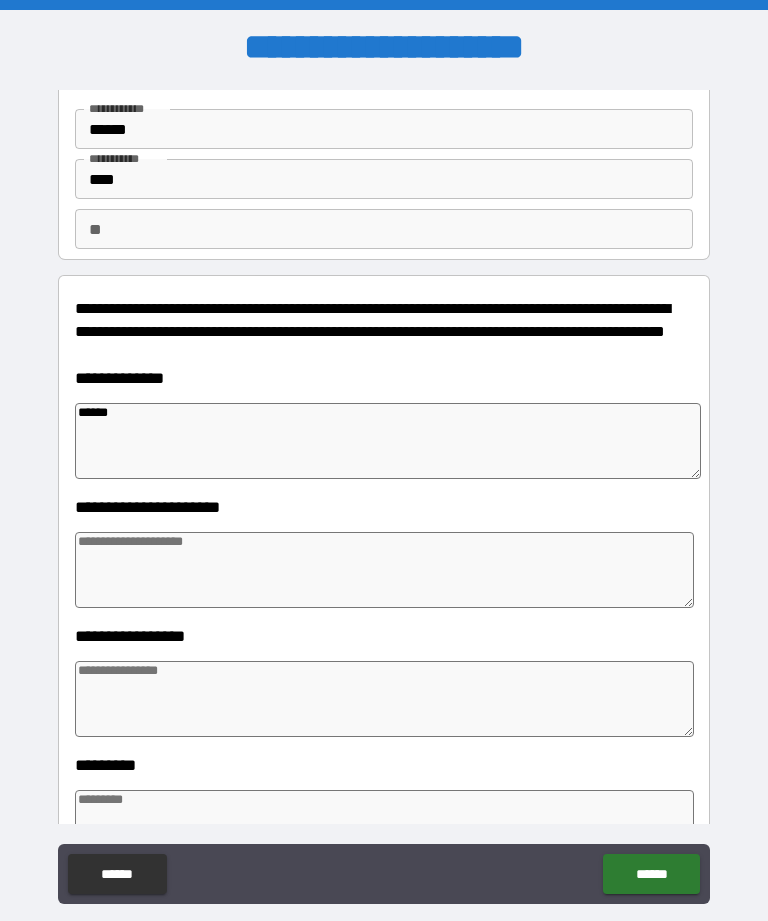 type on "*" 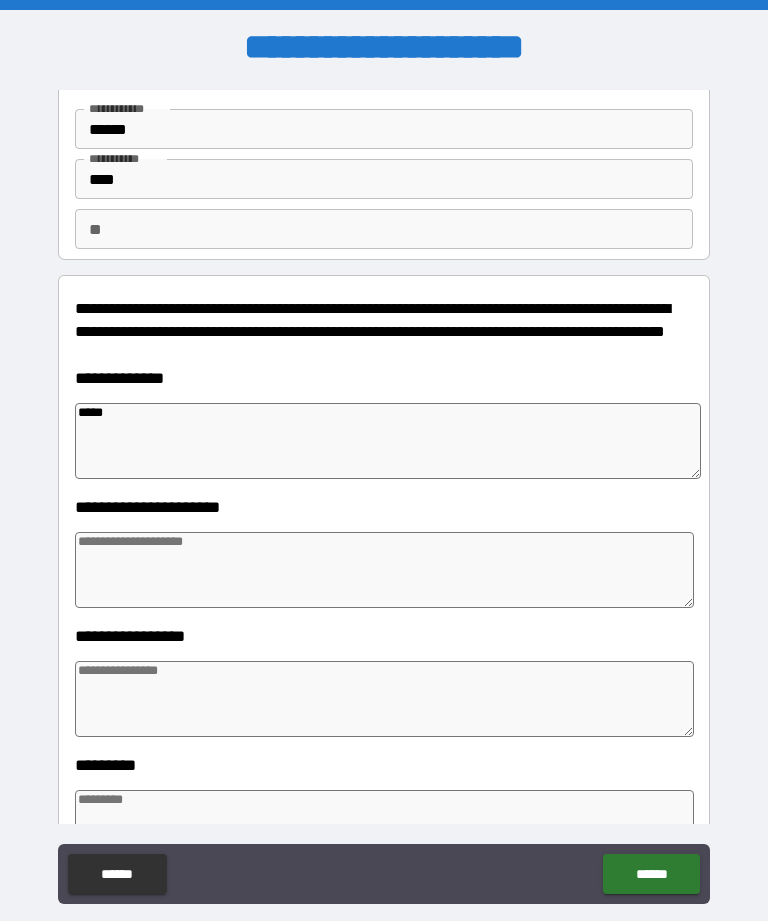 type on "****" 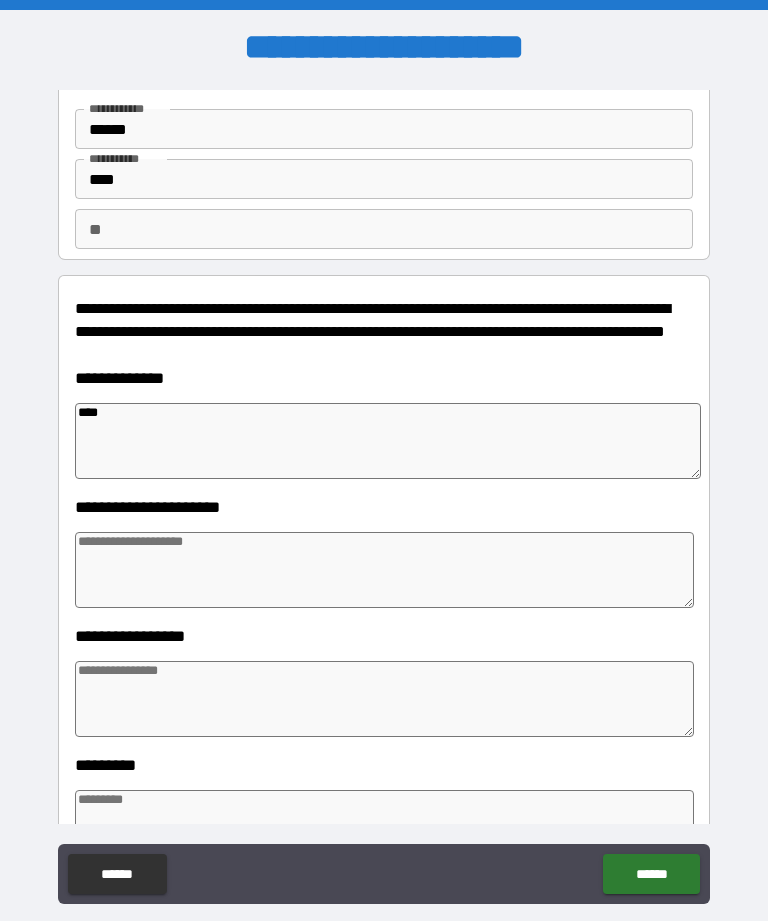 type on "*" 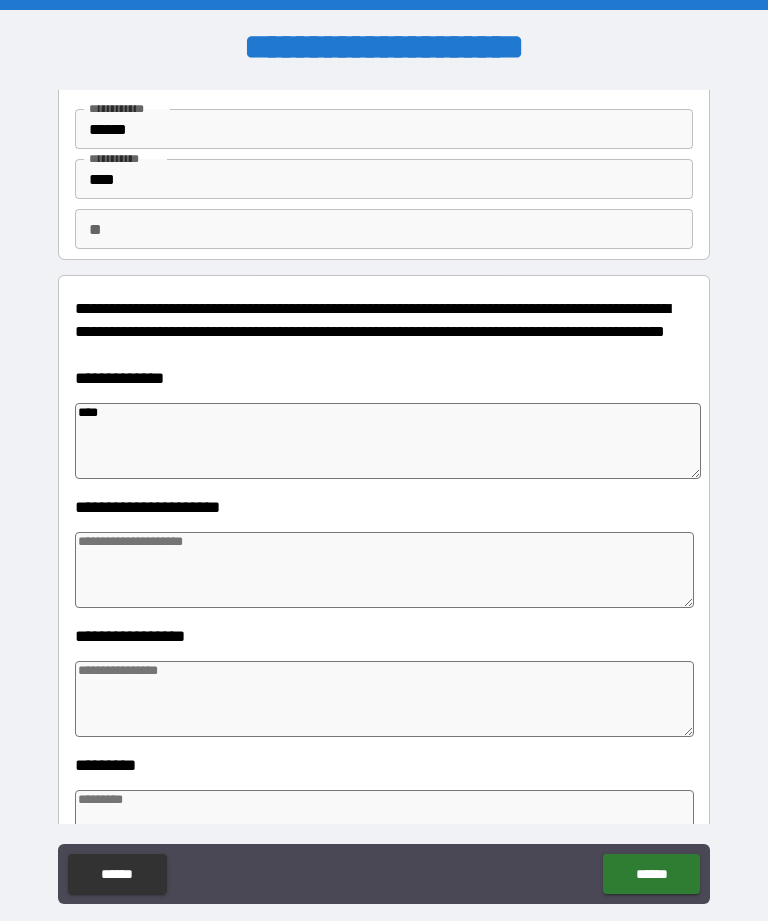 type on "***" 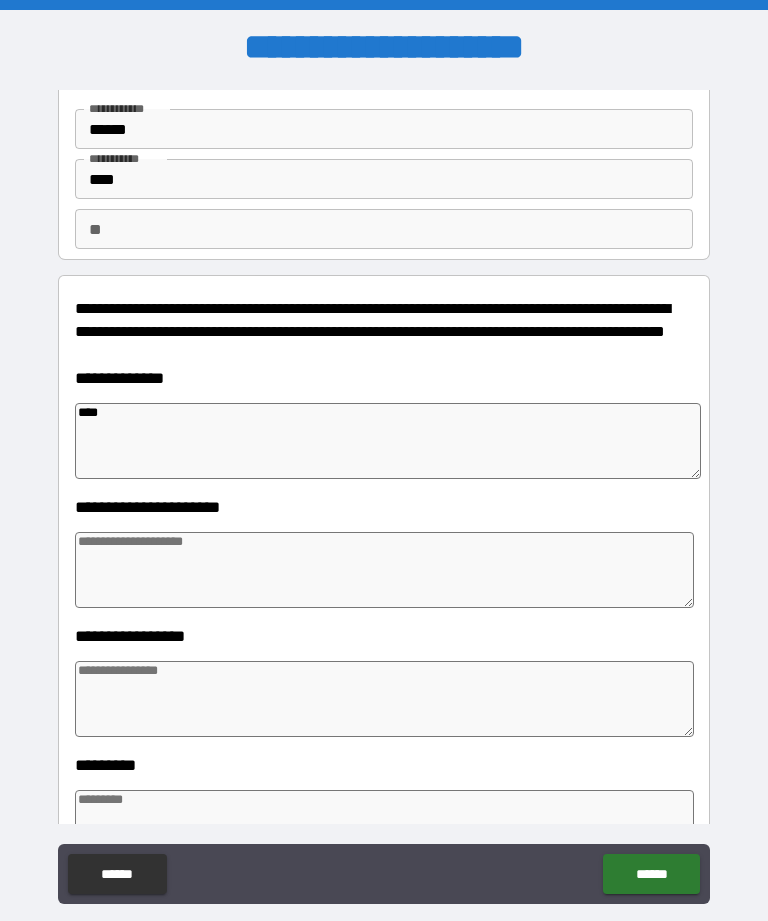 type on "*" 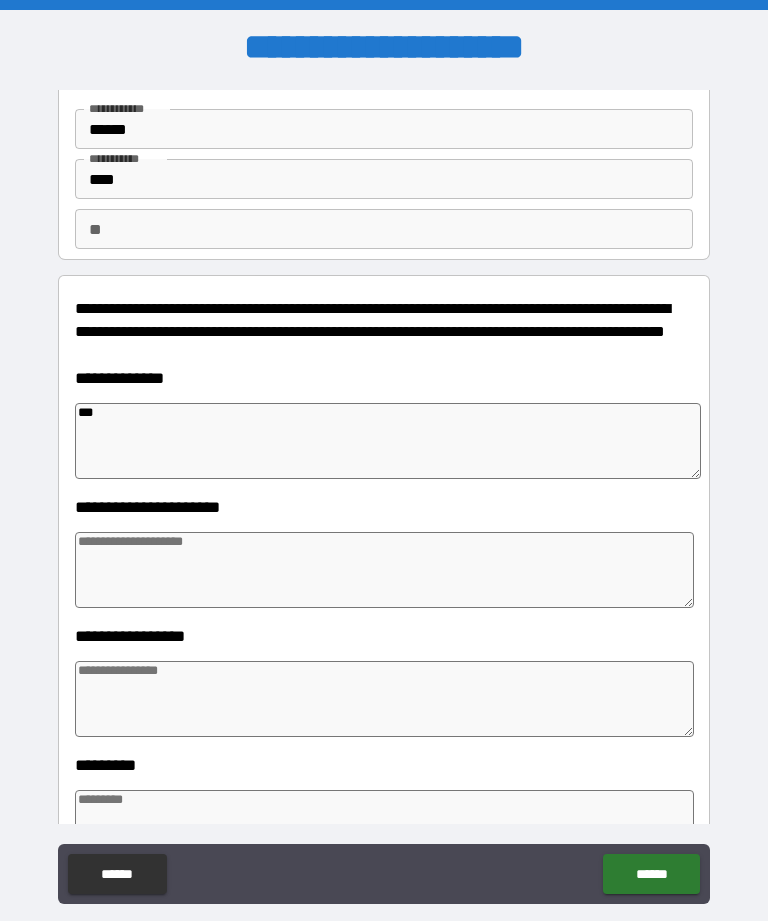 type on "**" 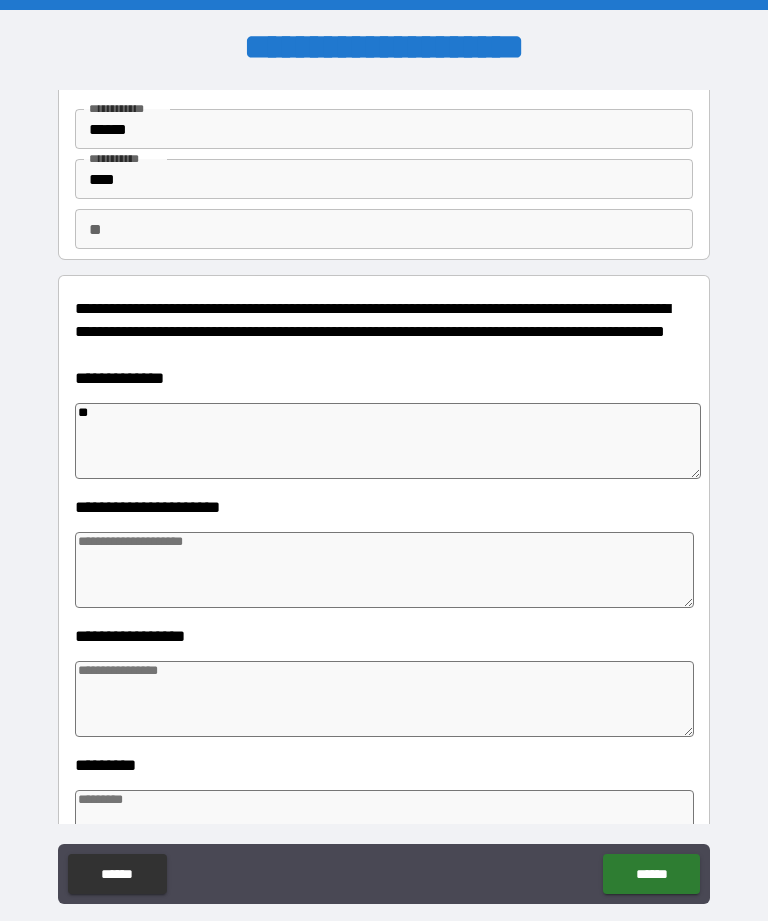 type on "*" 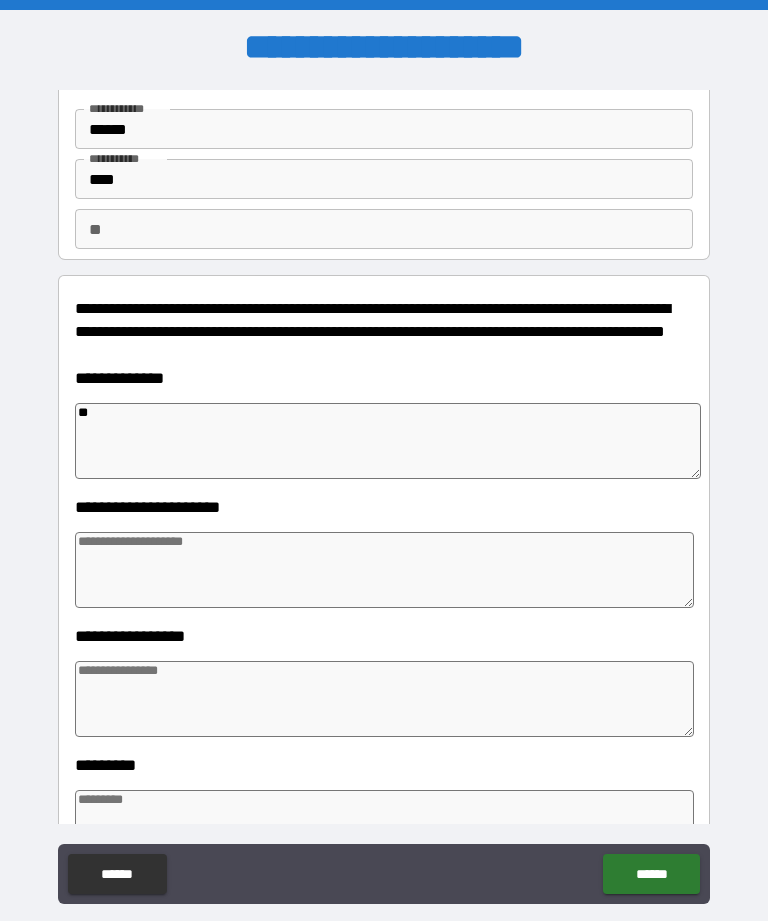 type on "*" 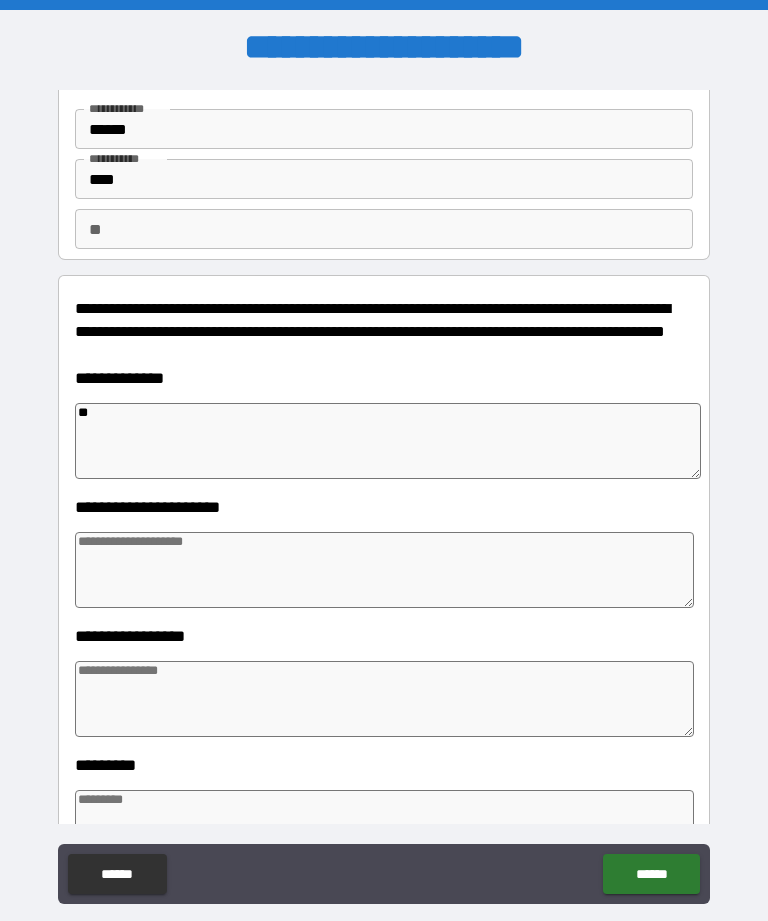 type on "*" 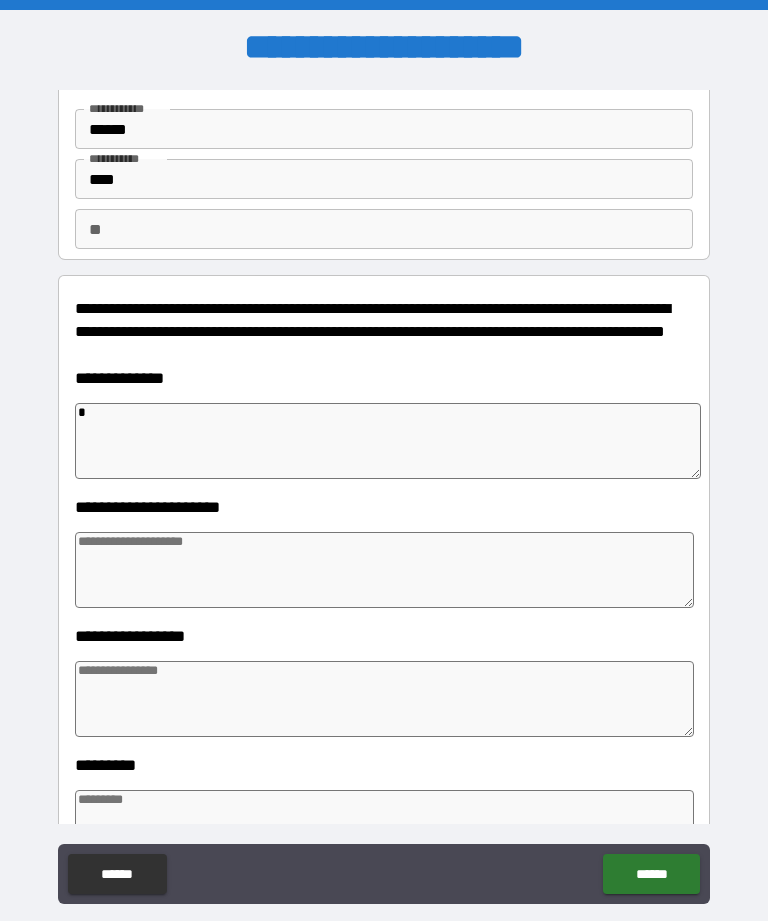 type 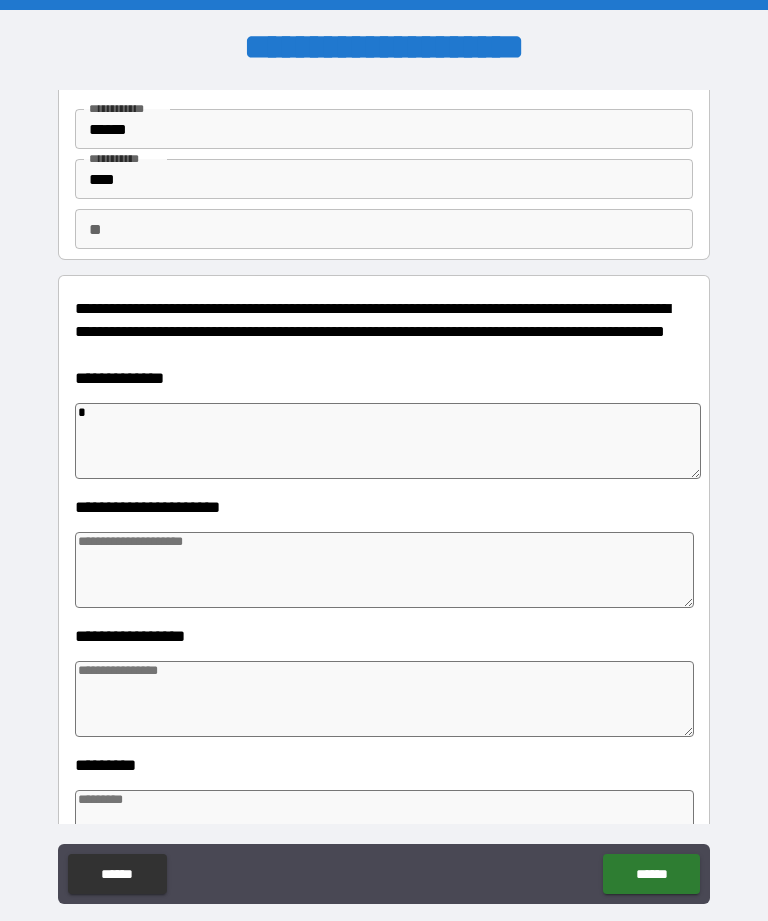 type on "*" 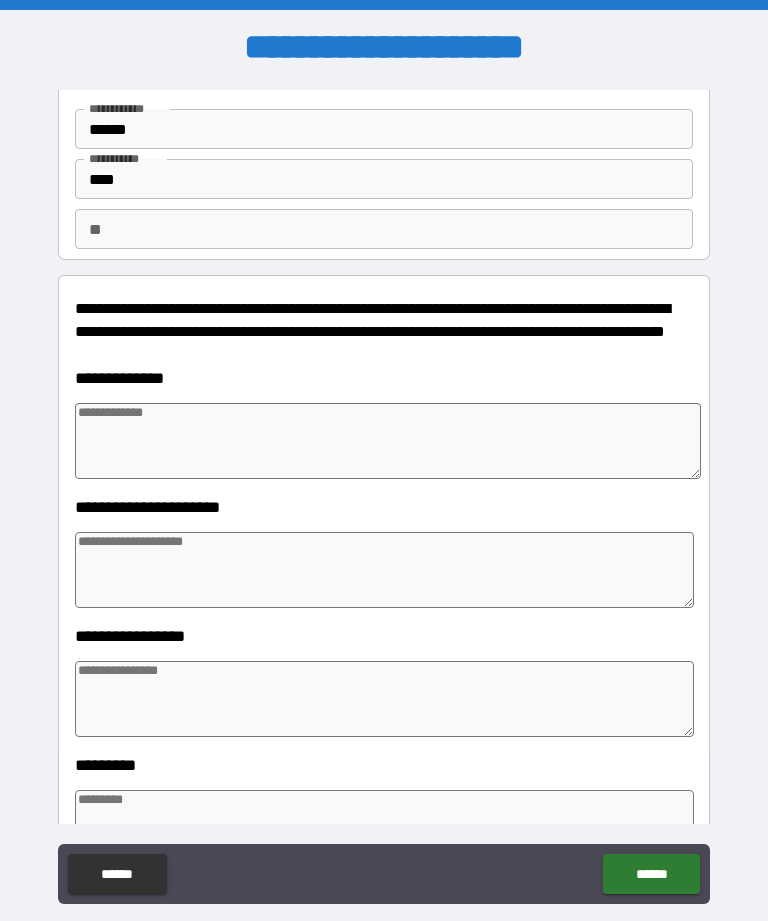 type on "*" 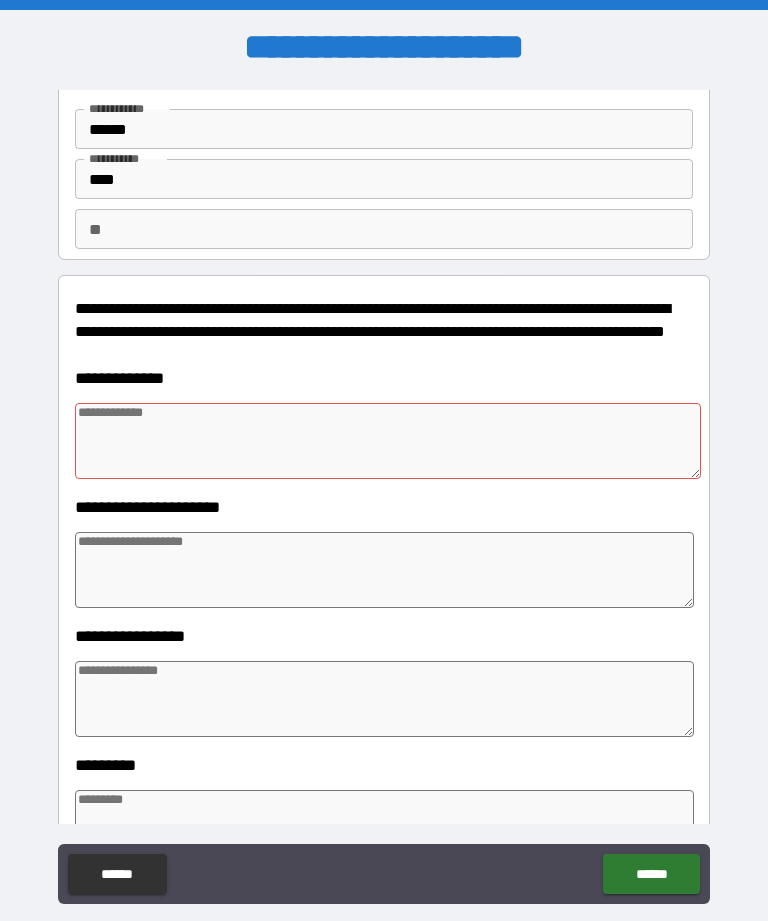 type on "*" 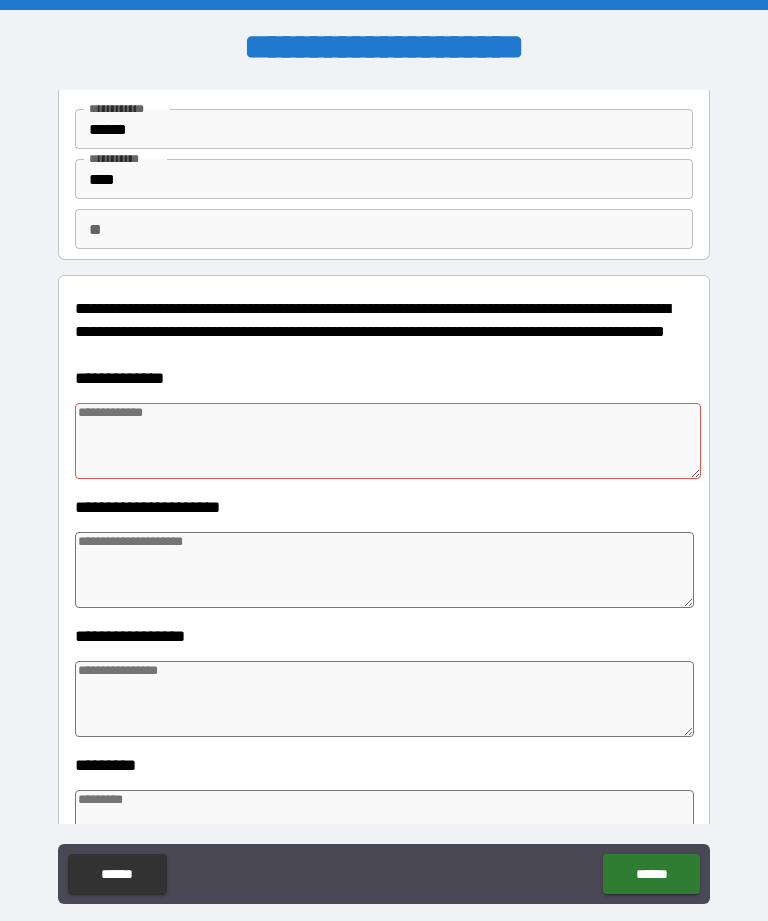 type on "*" 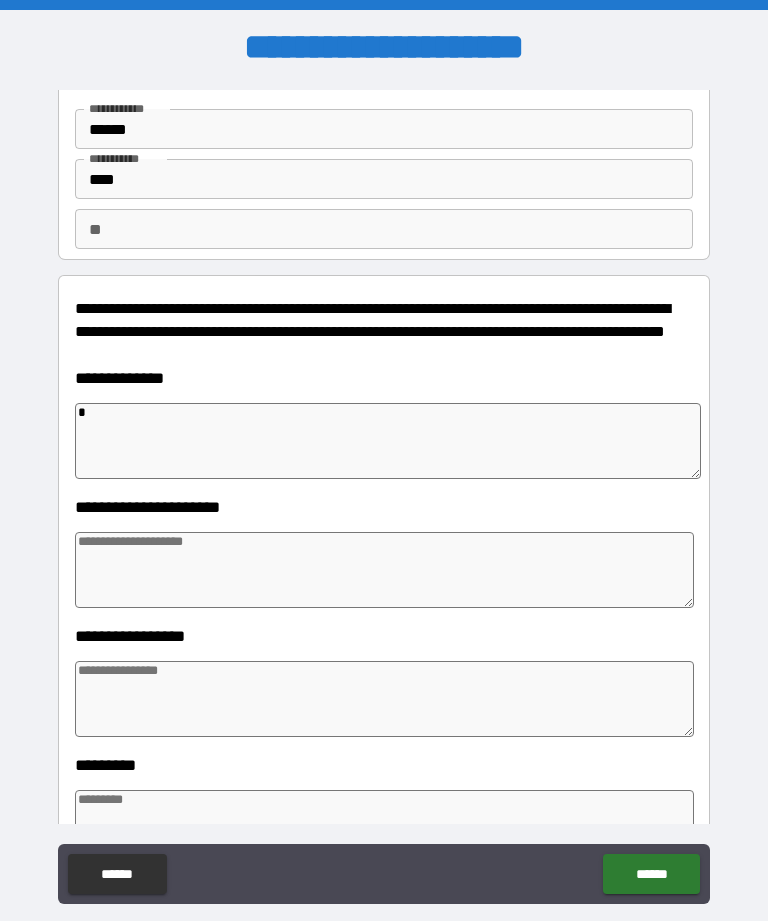 type on "*" 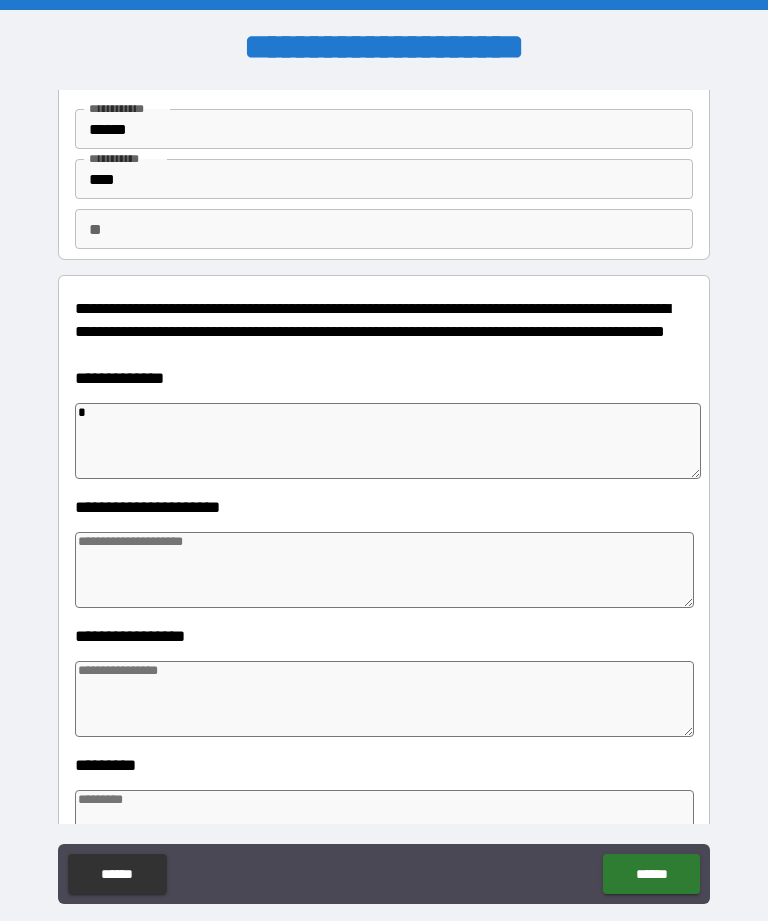 type on "*" 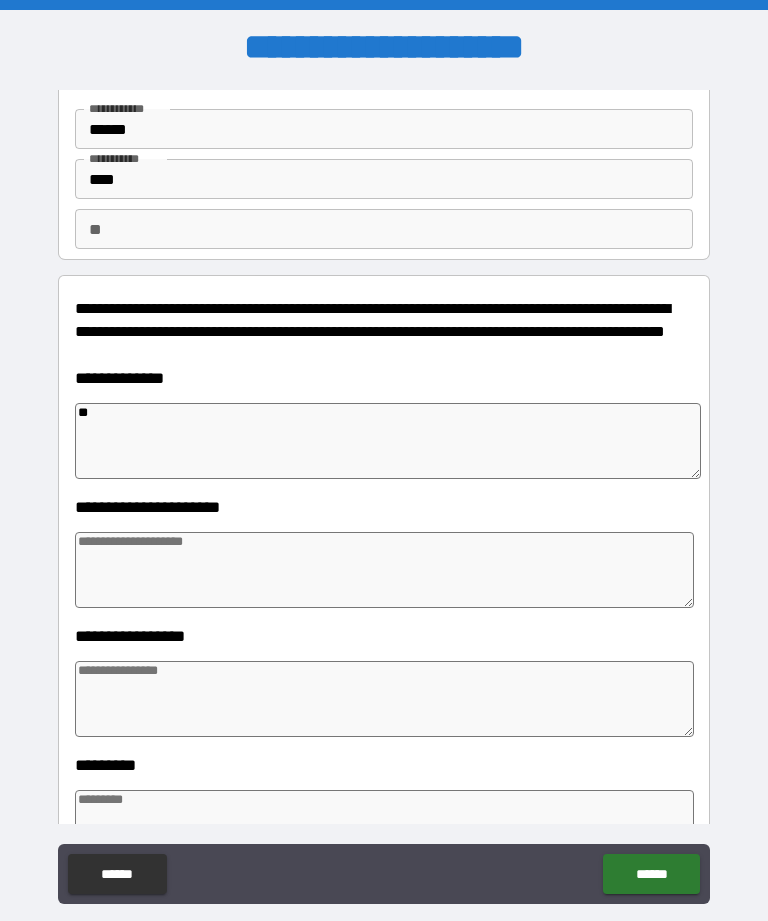 type on "*" 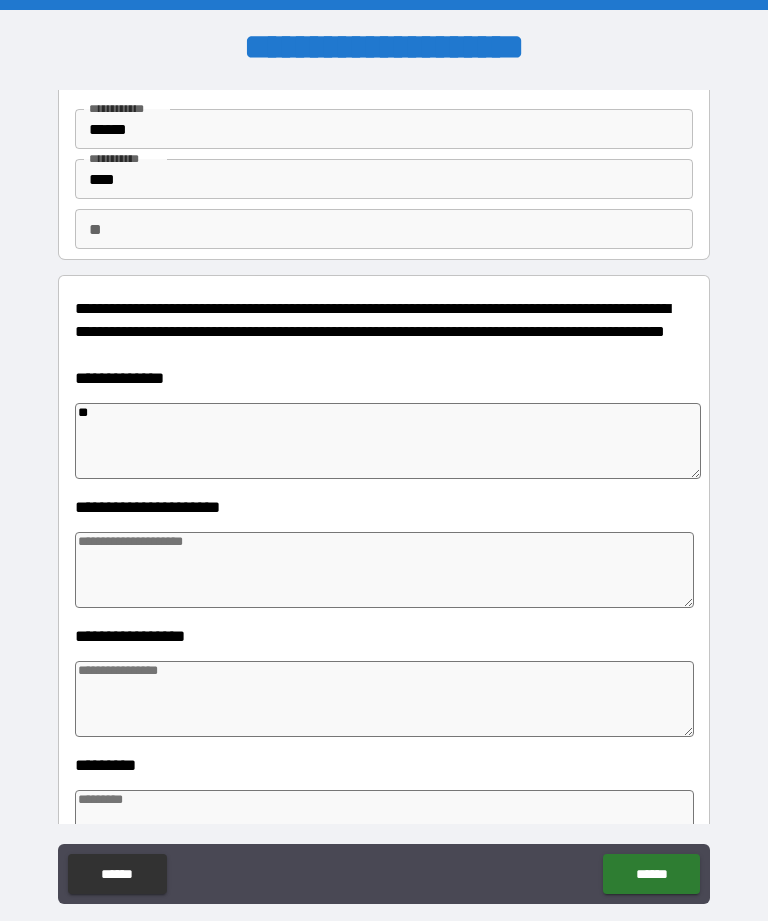 type on "*" 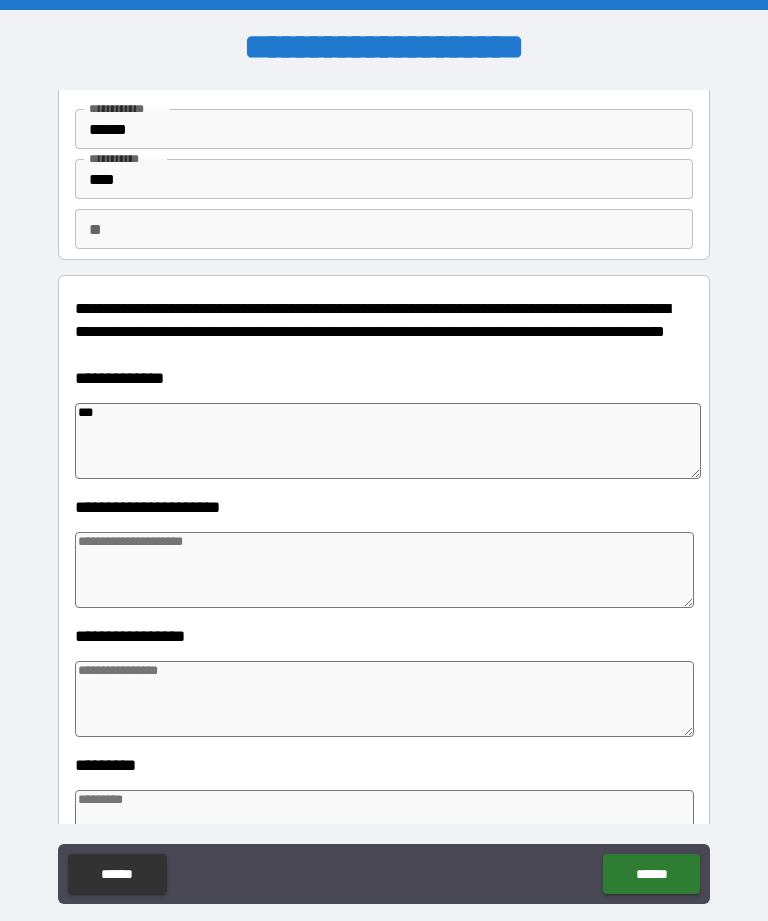 type on "*" 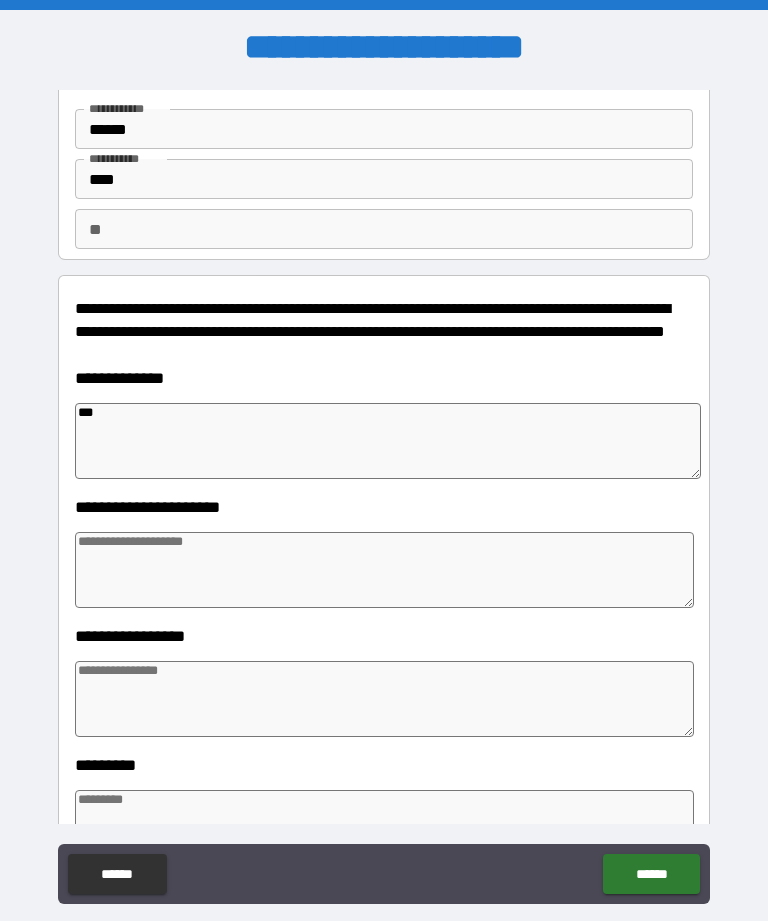 type on "*" 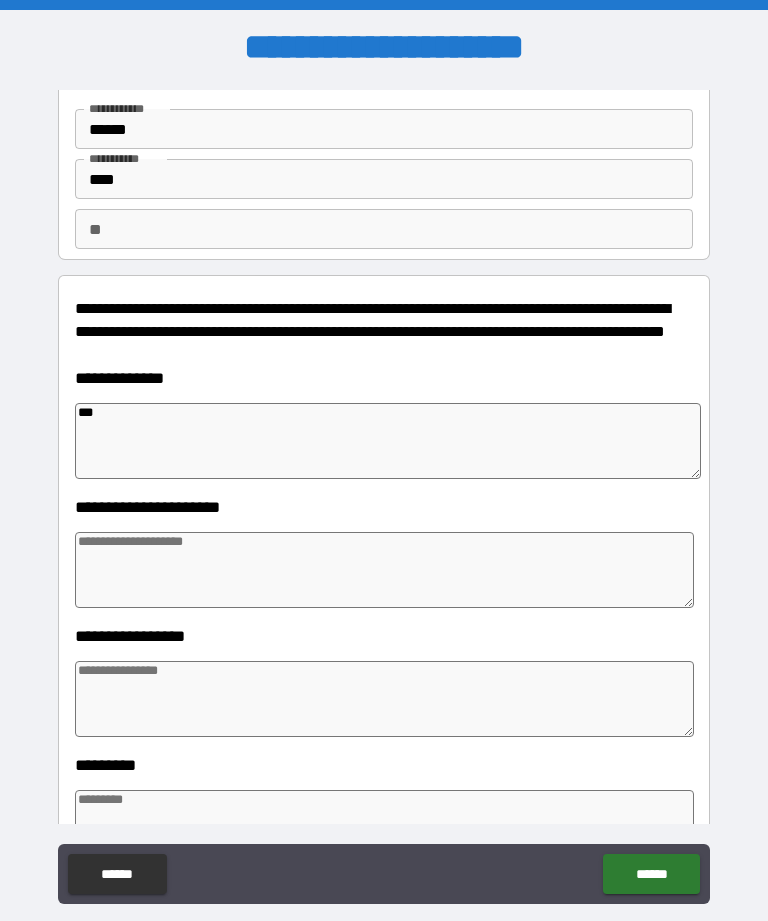 type on "*" 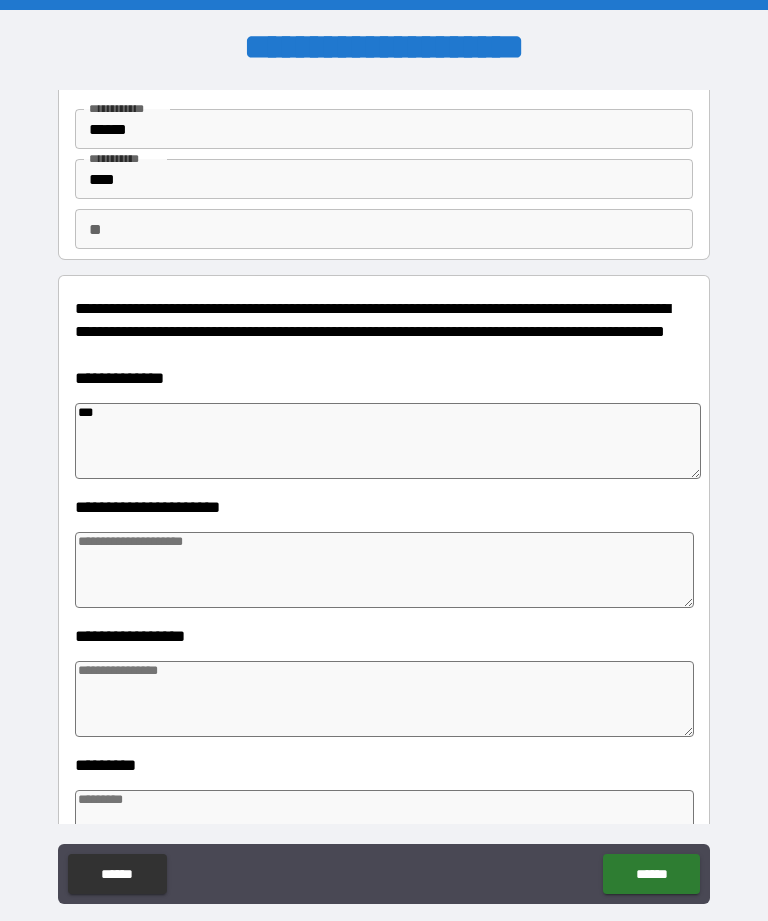 type on "***" 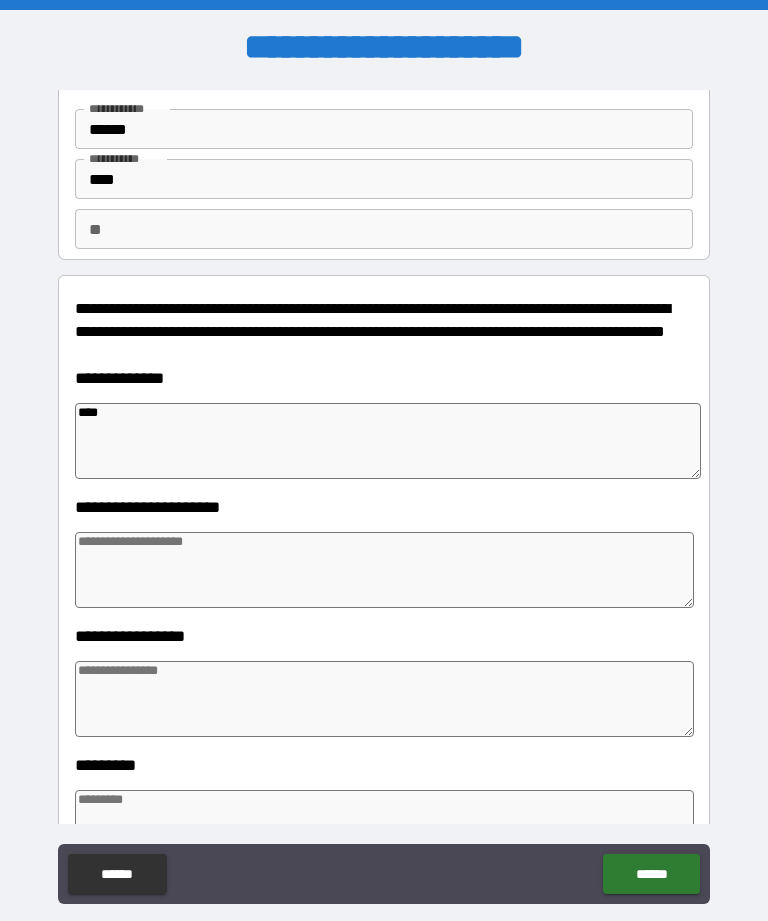 type on "*" 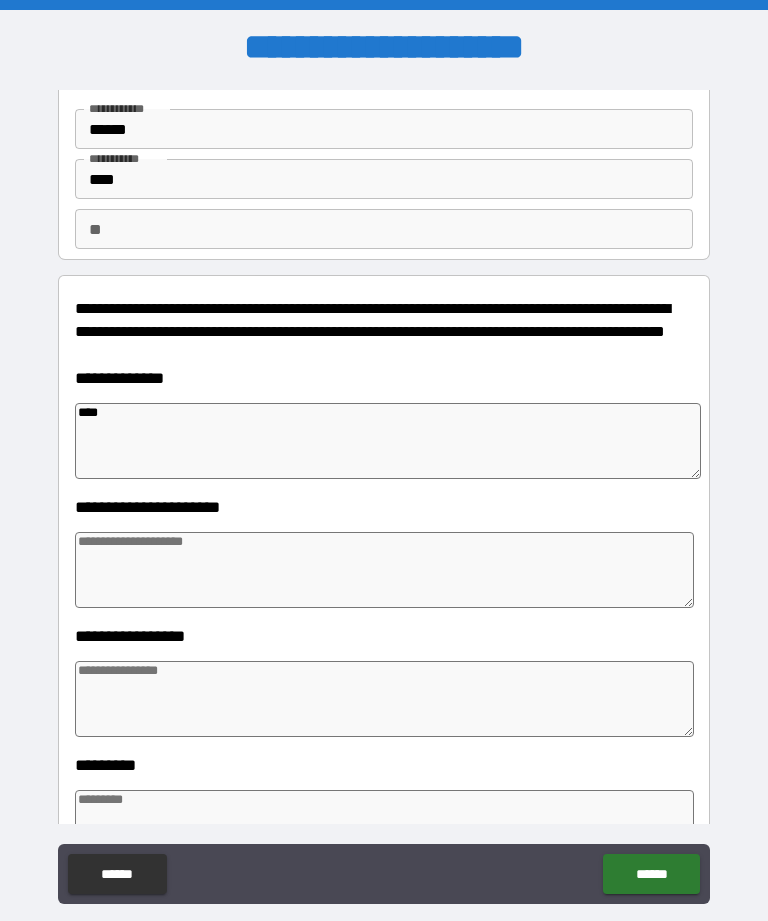 type on "*****" 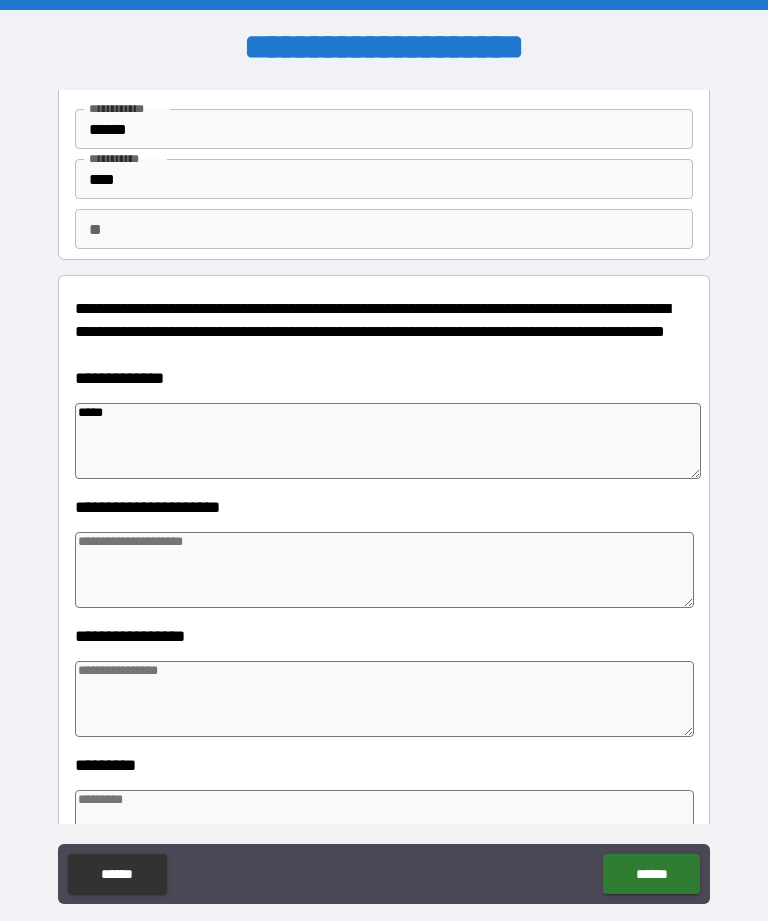 type on "*" 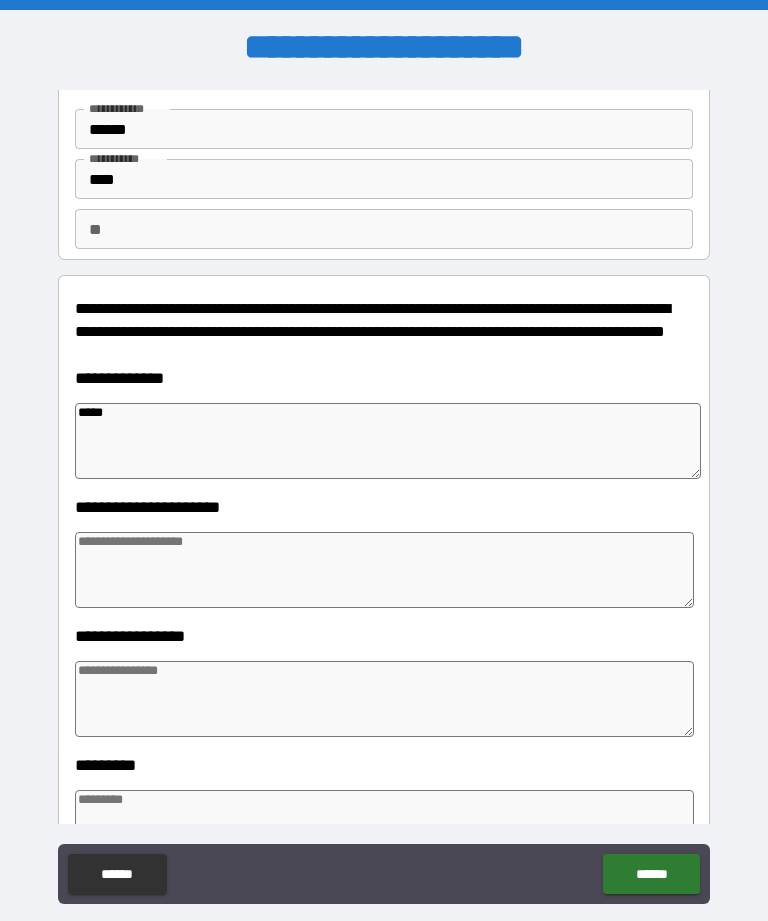 type on "*" 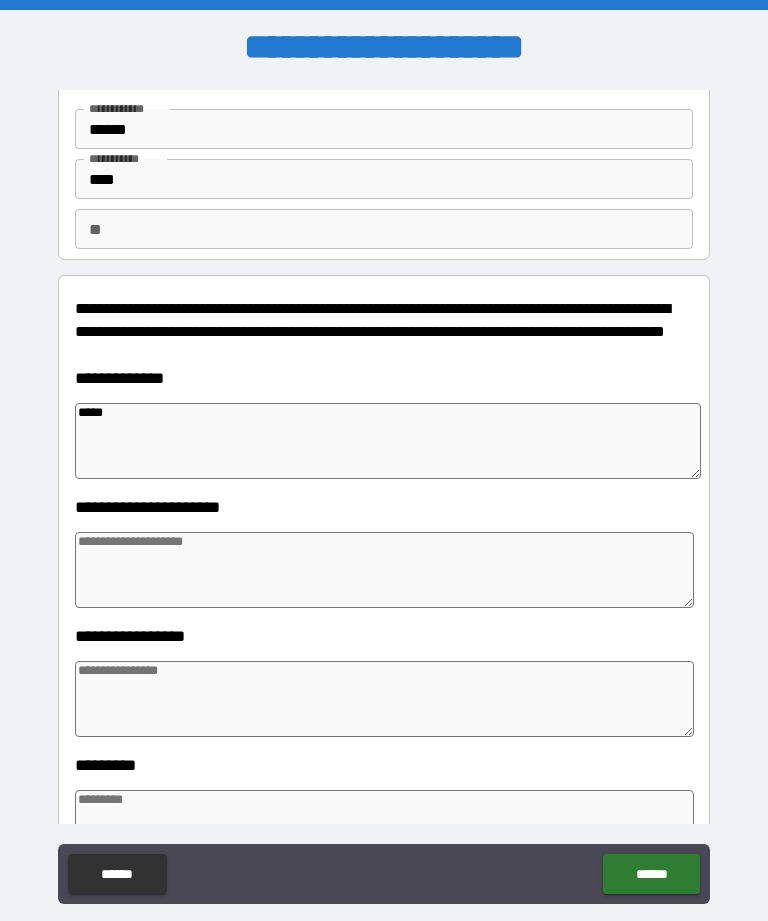 type on "*" 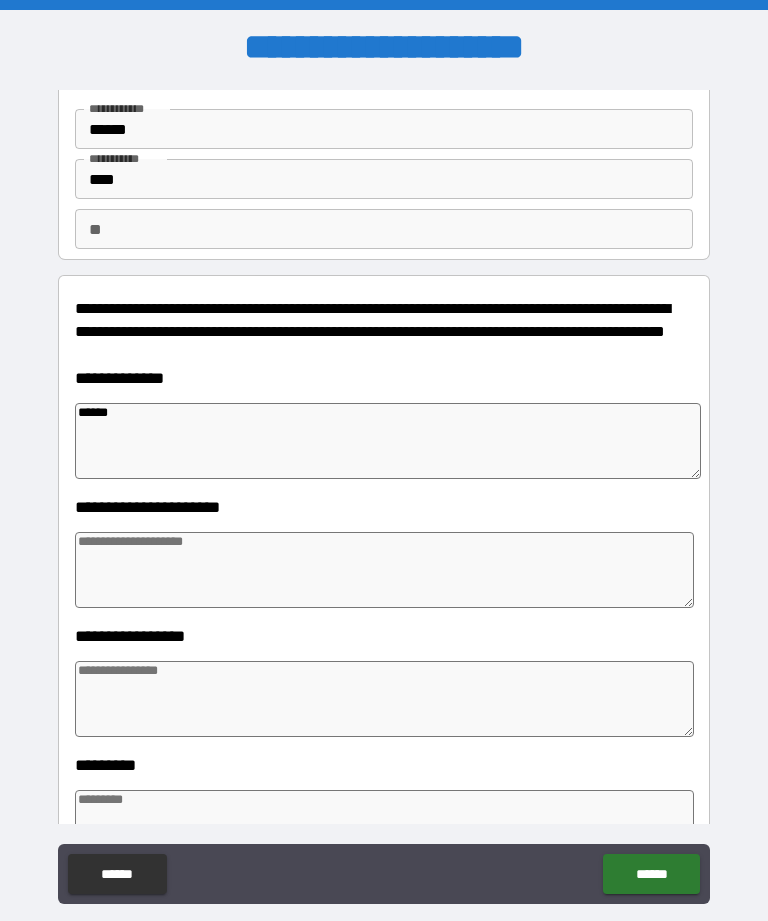 type on "*" 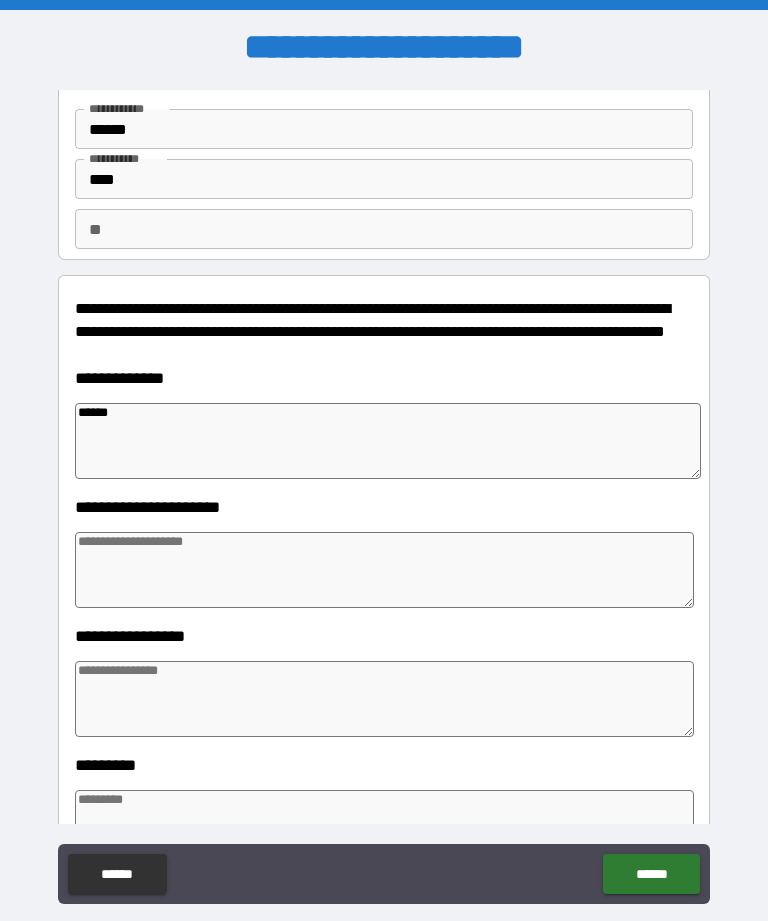 type on "*******" 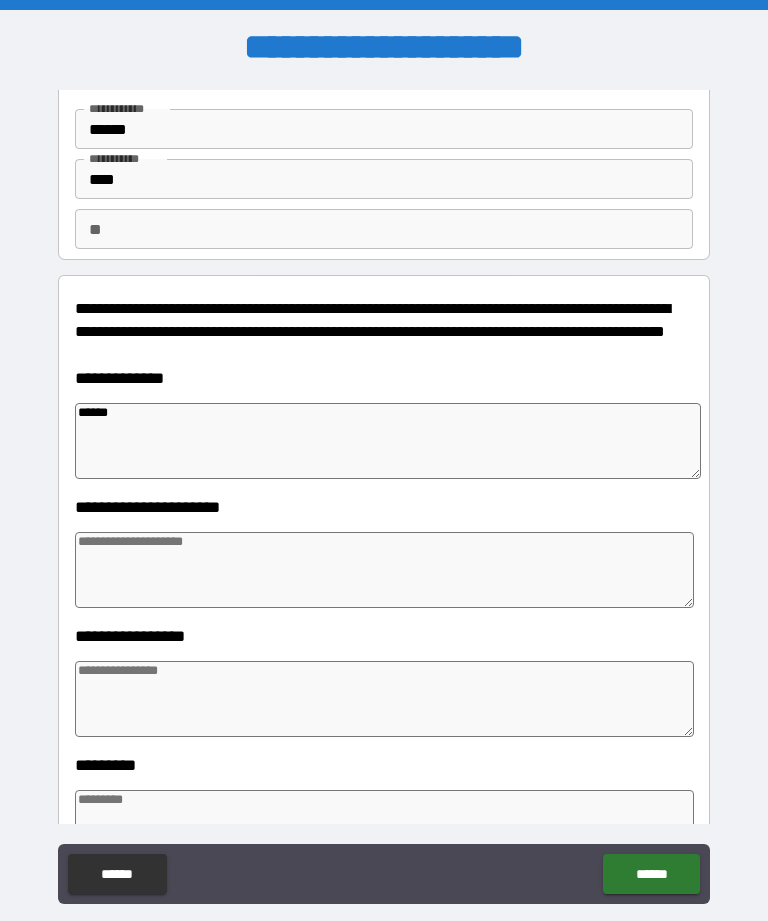 type on "*" 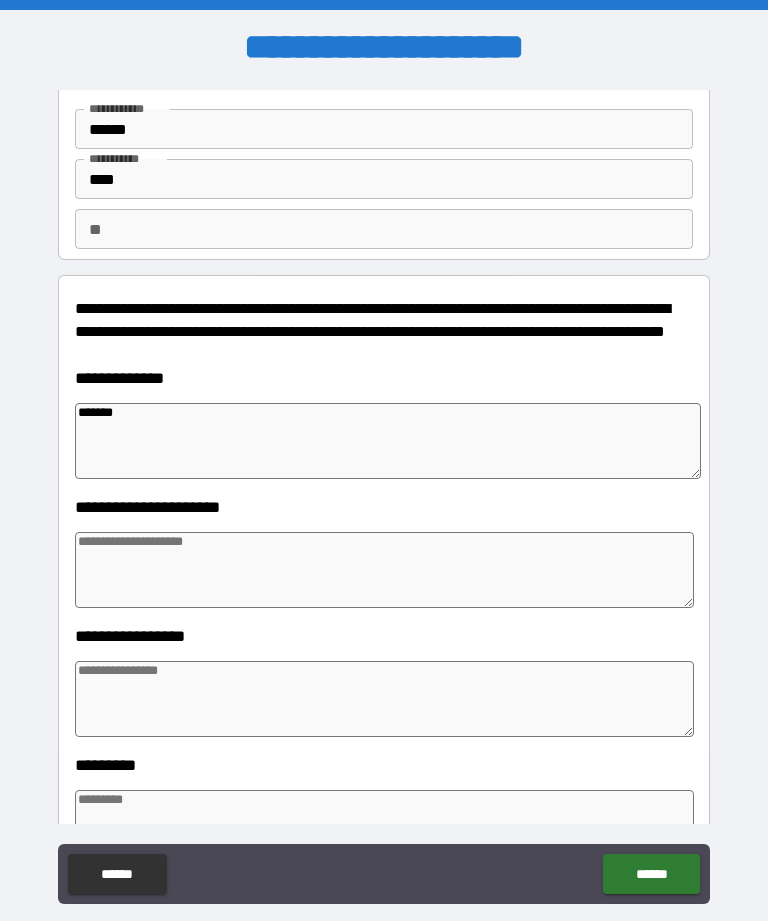 type on "*" 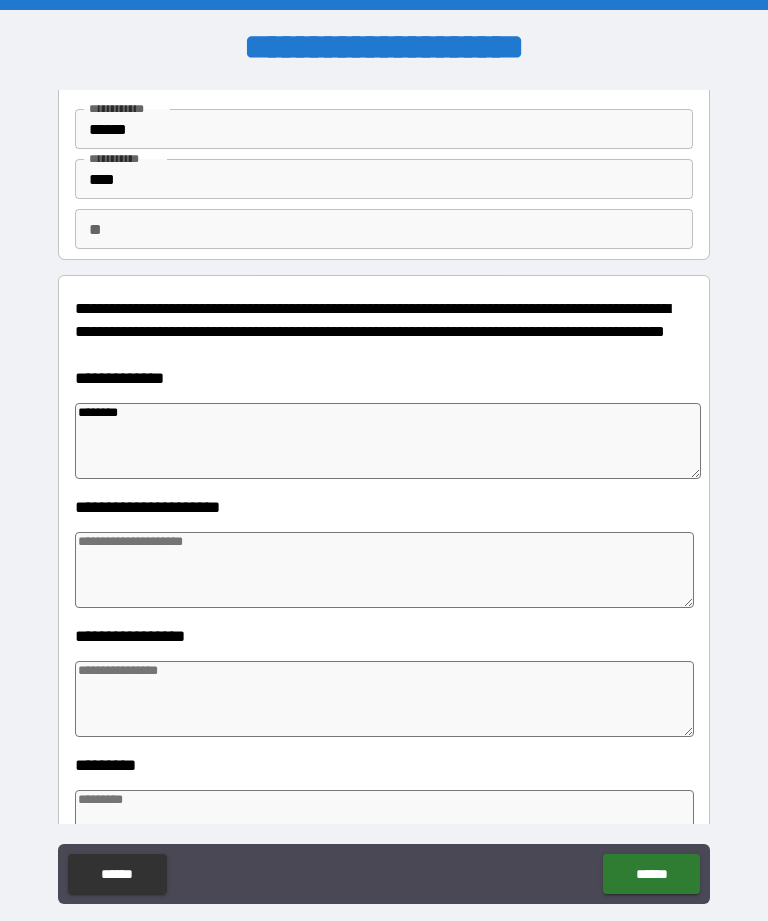 type on "*" 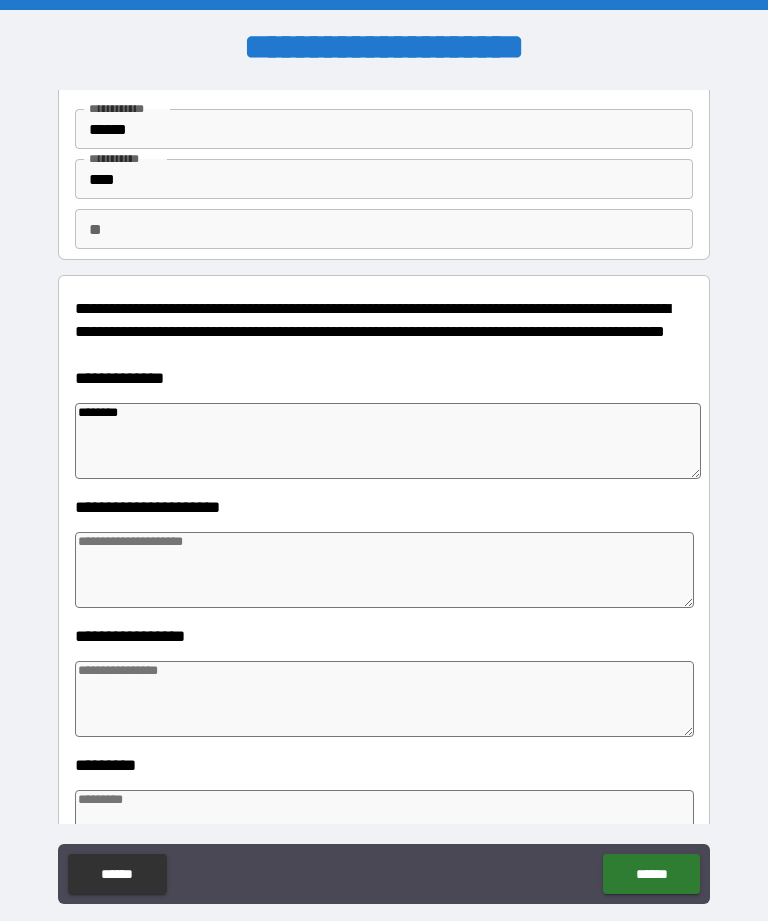 type on "*" 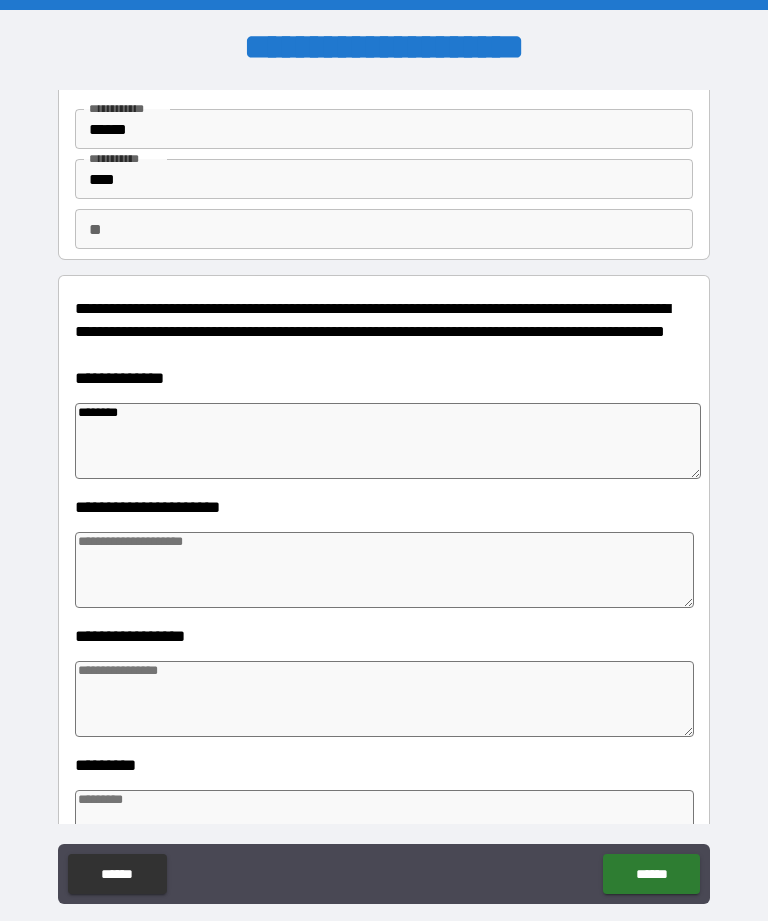 type on "*" 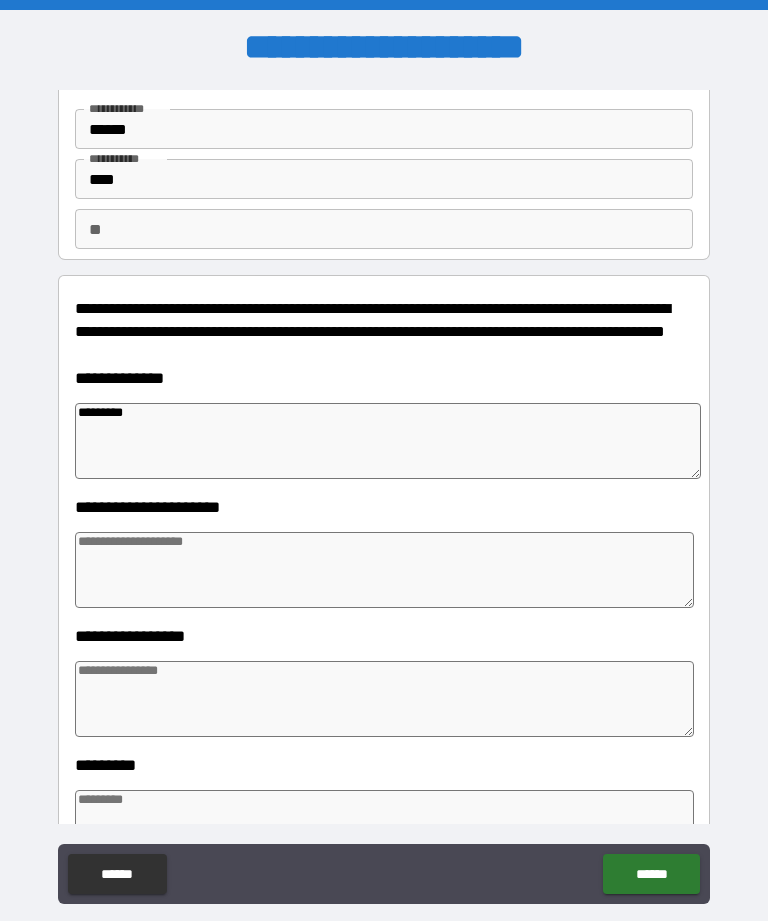 type on "*" 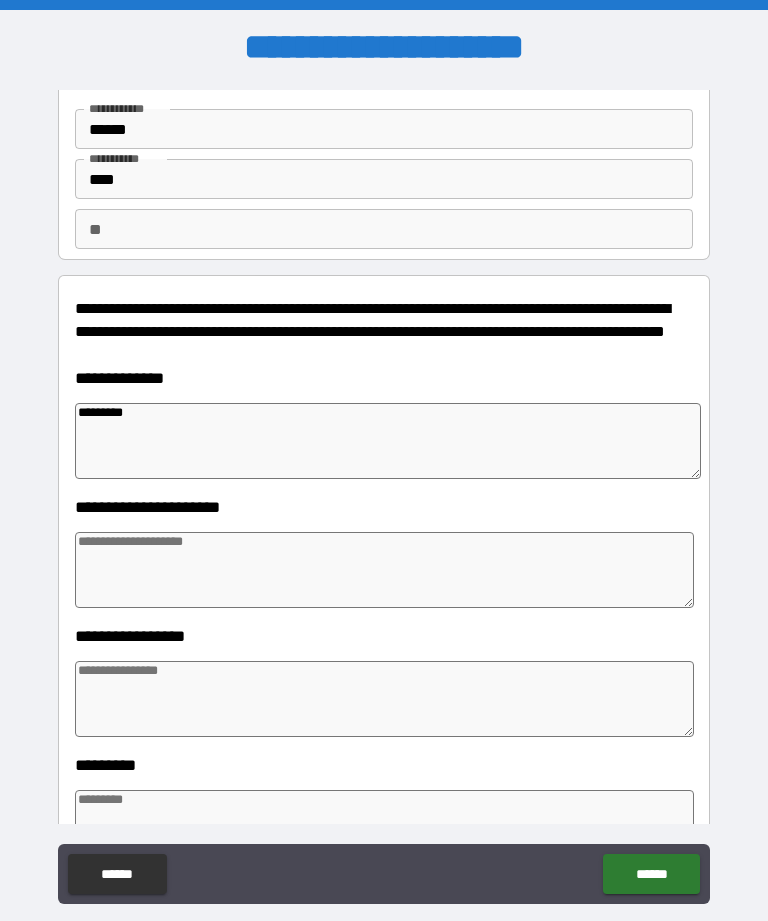 type on "*" 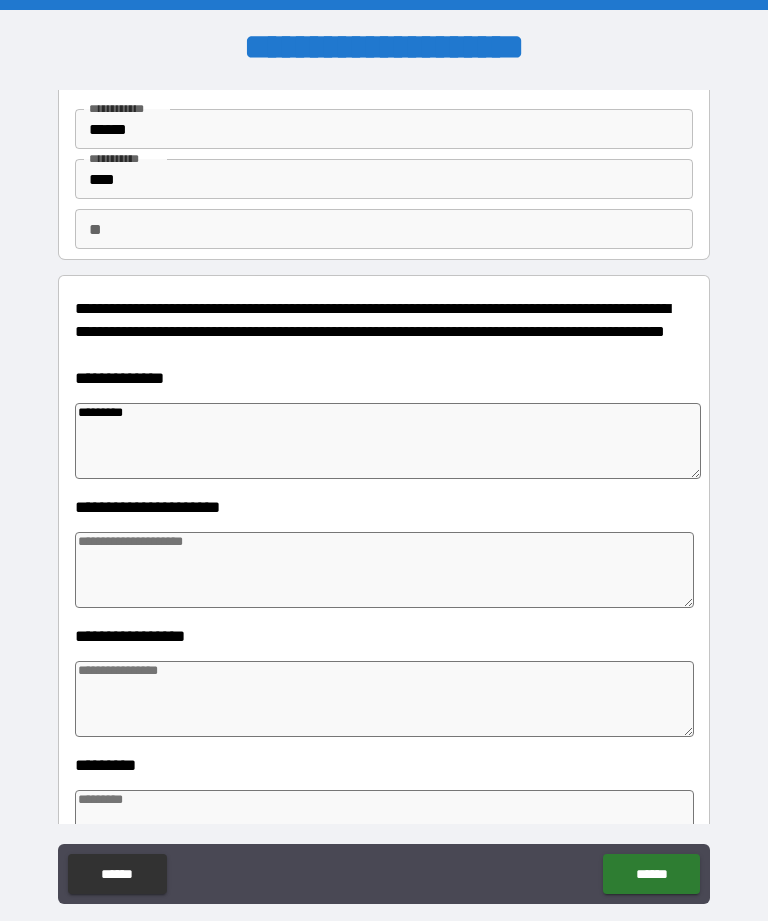 type on "*" 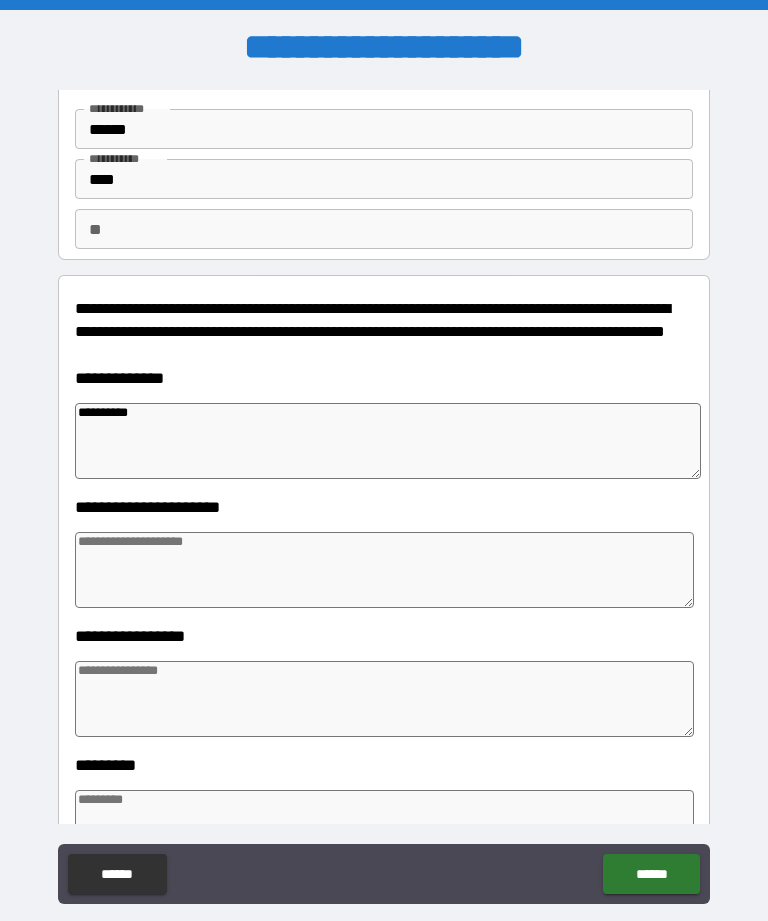 type on "**********" 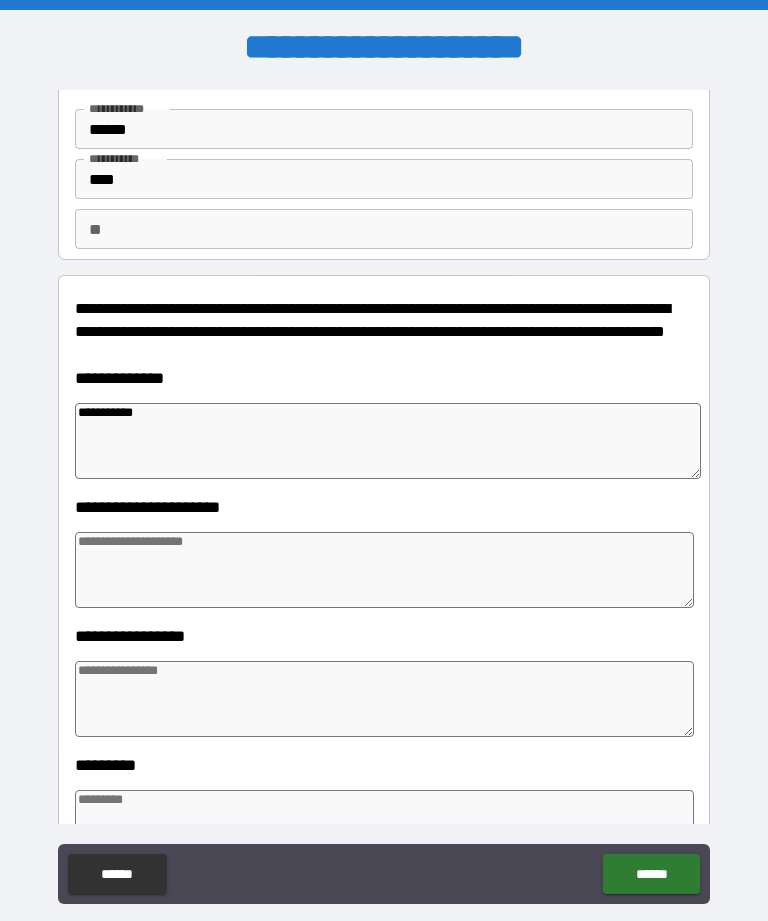 type on "*" 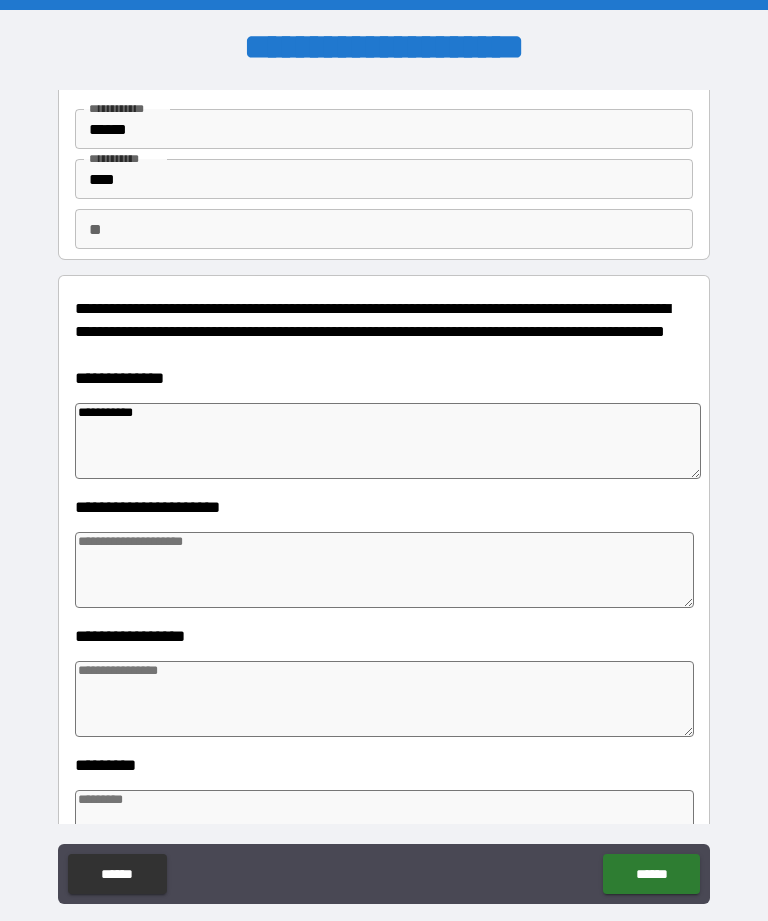 type on "**********" 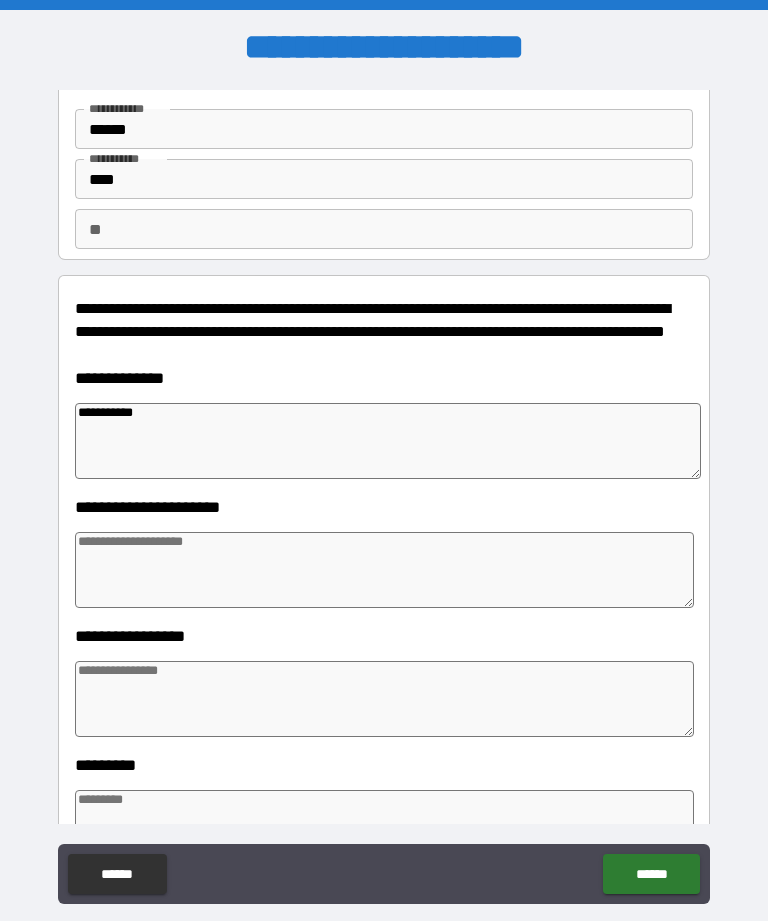 type on "*" 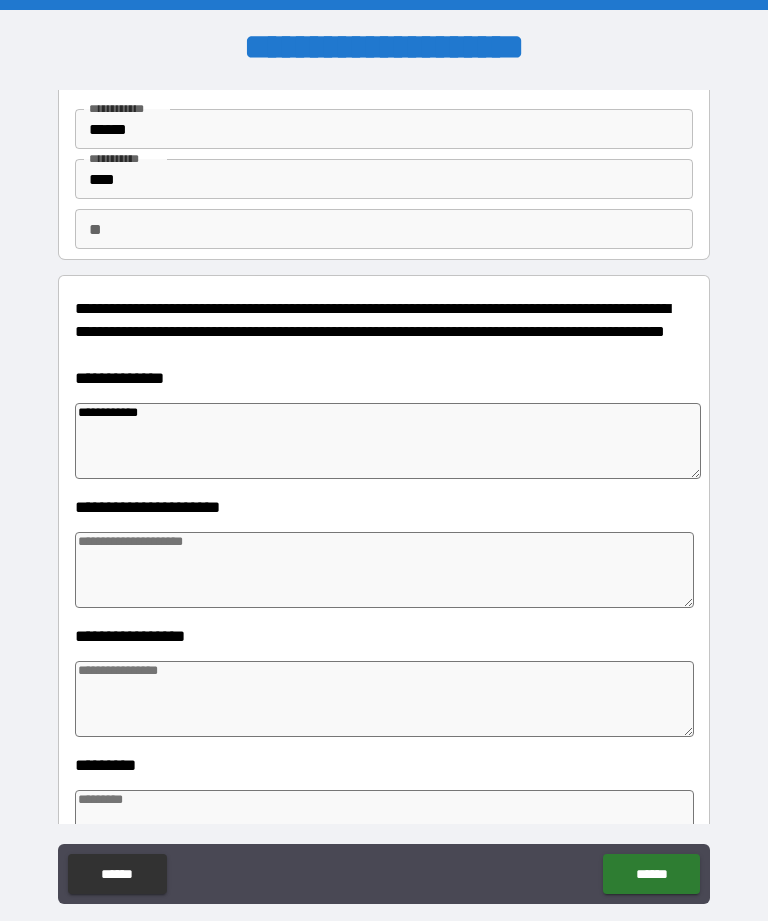 type on "*" 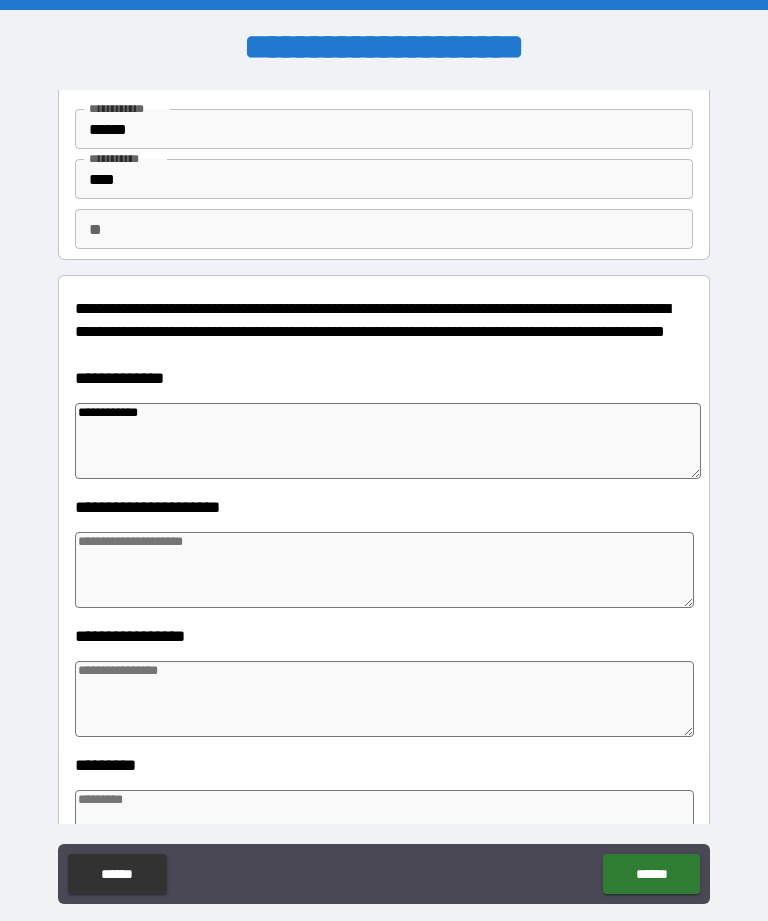 type on "*" 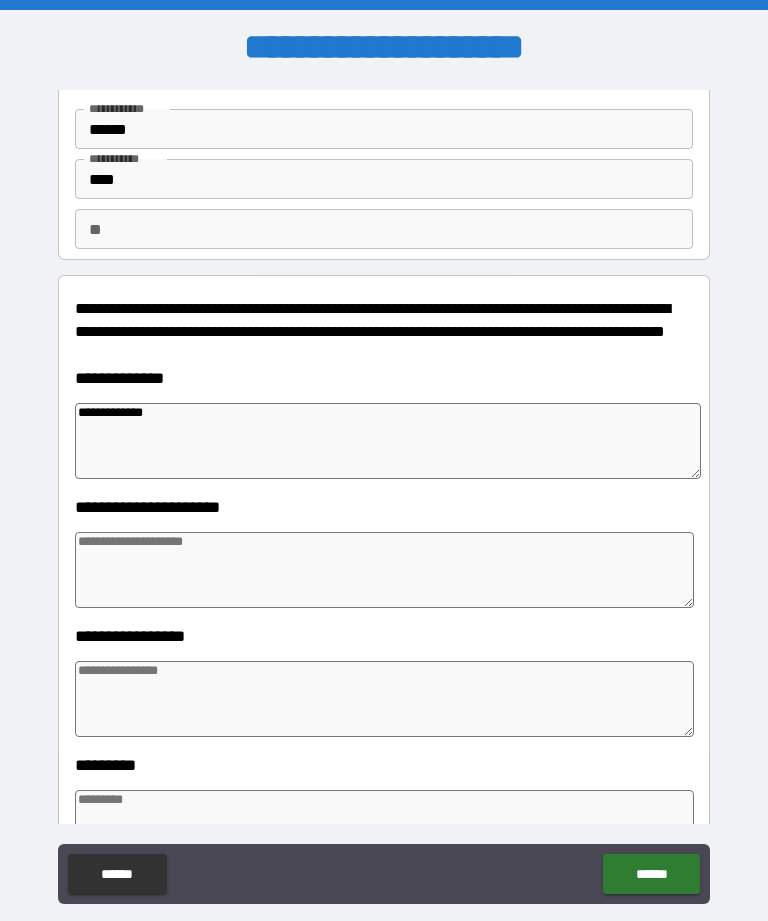 type on "**********" 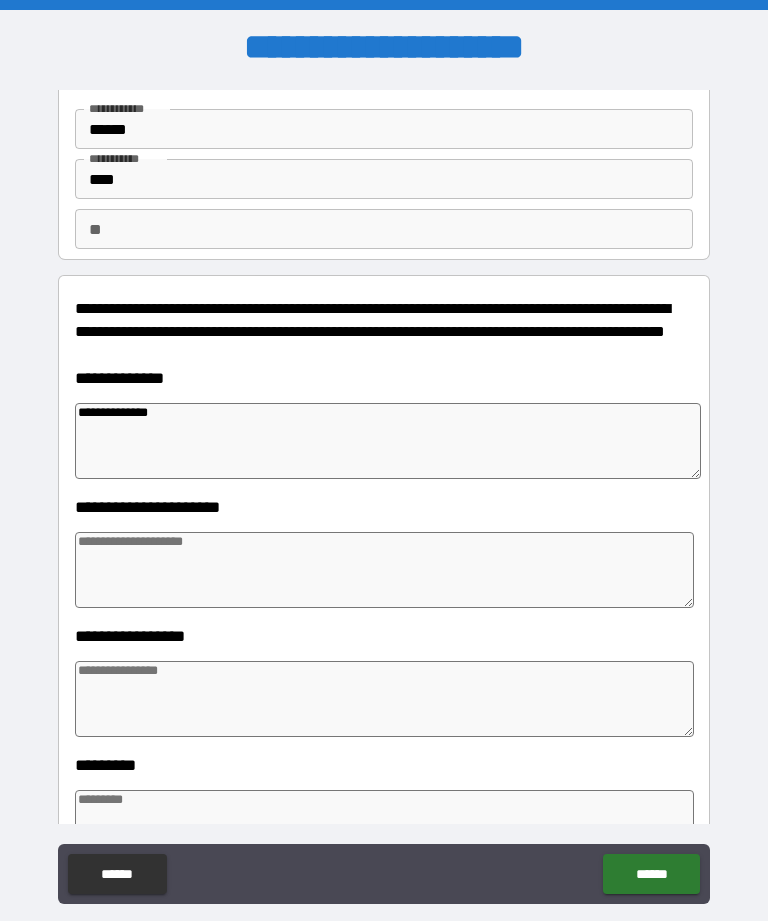 type on "*" 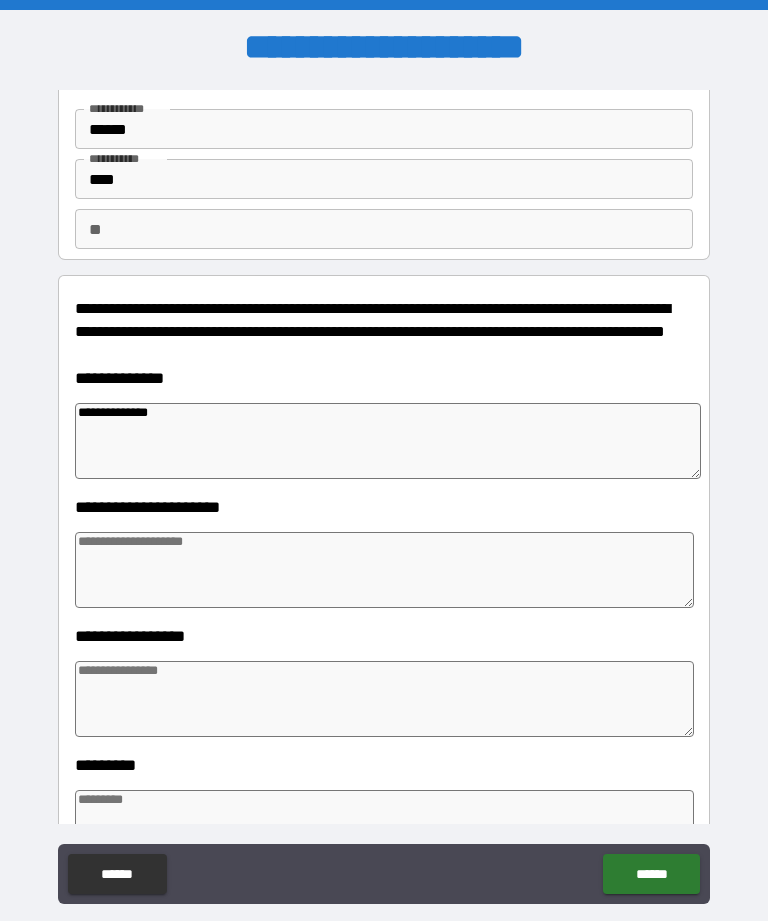 type 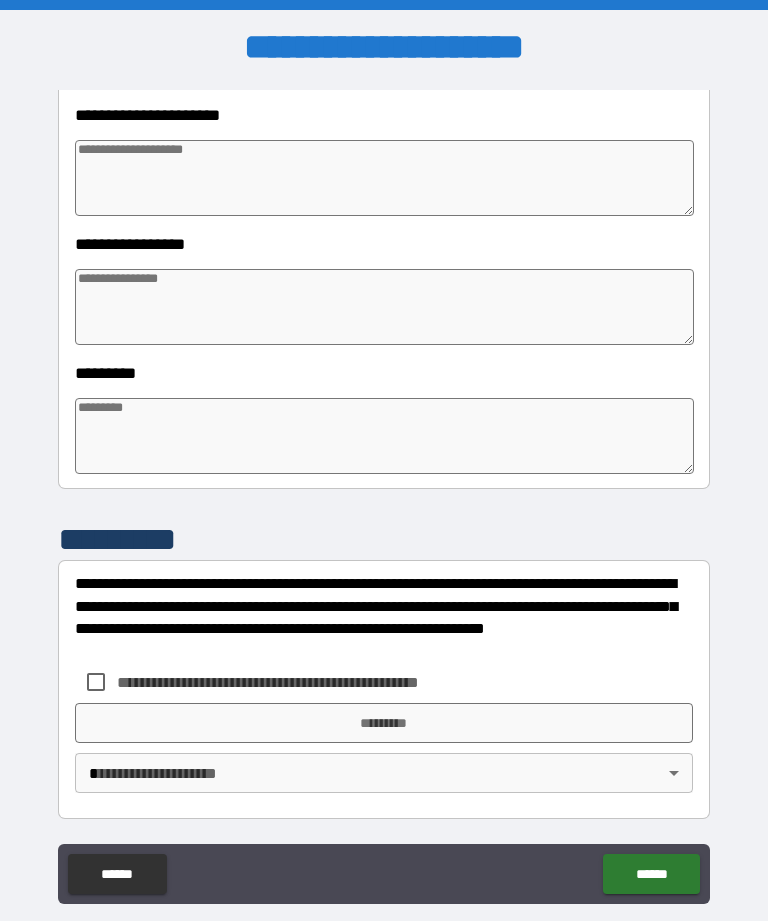 scroll, scrollTop: 466, scrollLeft: 0, axis: vertical 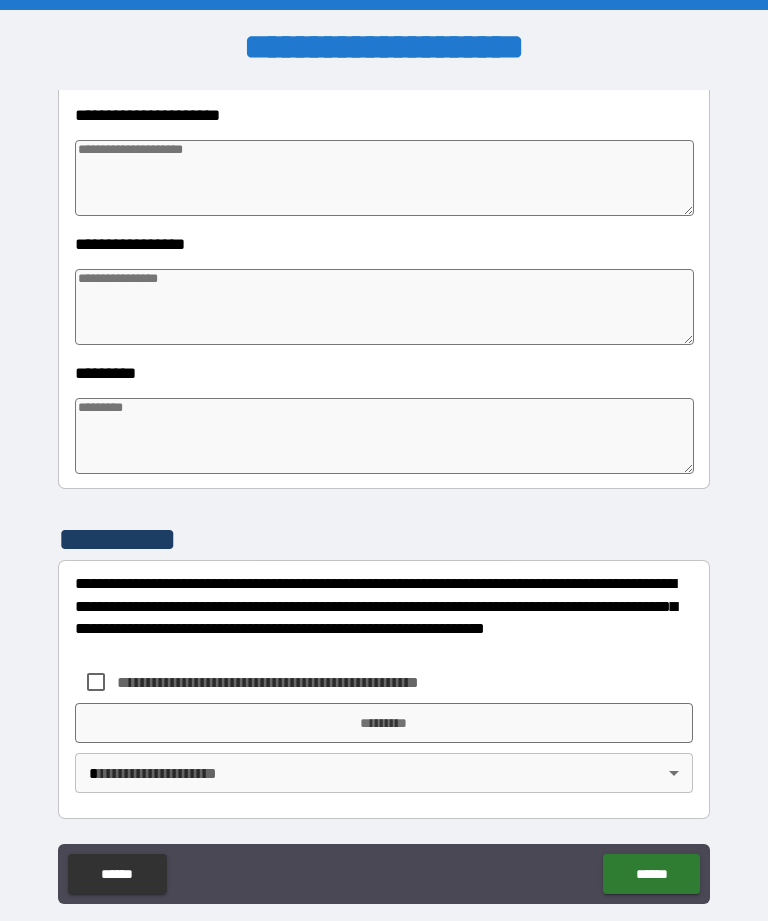 click at bounding box center [384, 178] 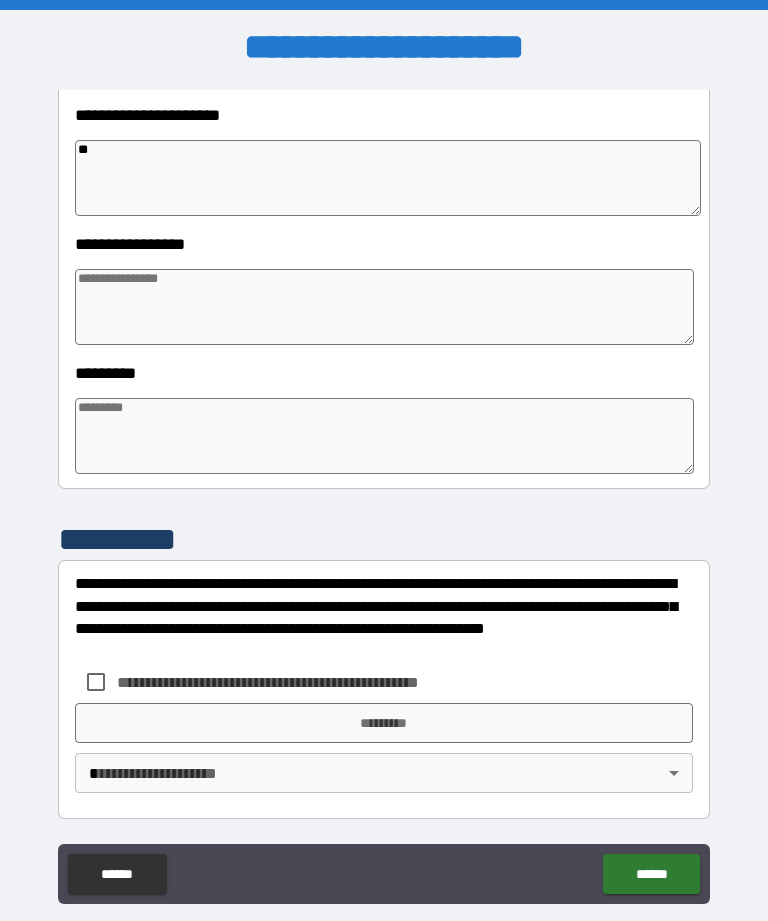 click at bounding box center [384, 307] 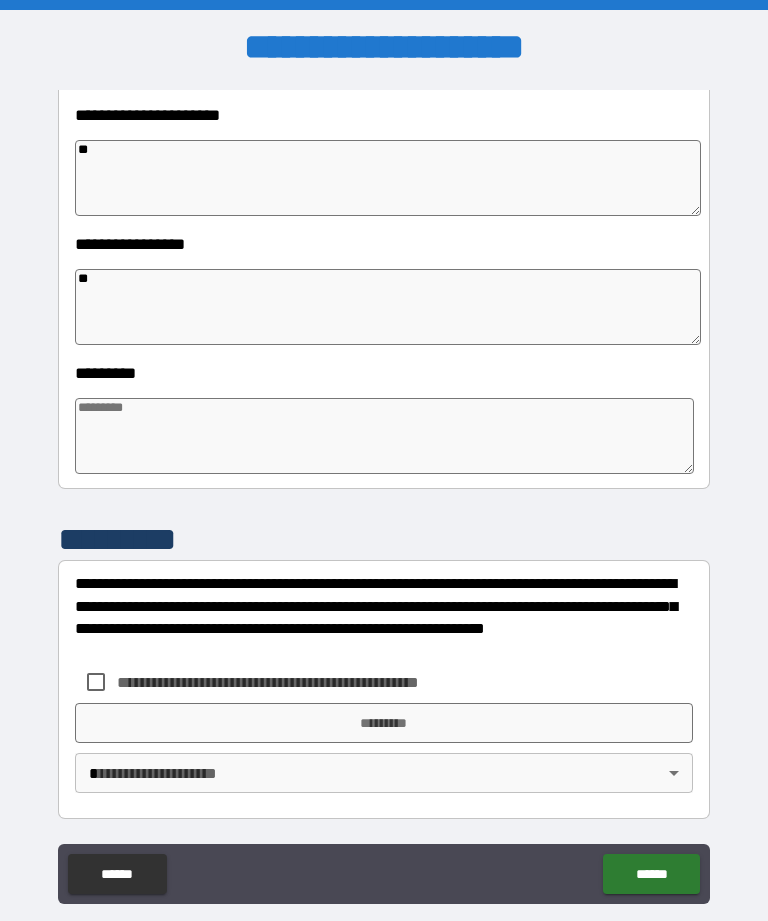 click at bounding box center (384, 436) 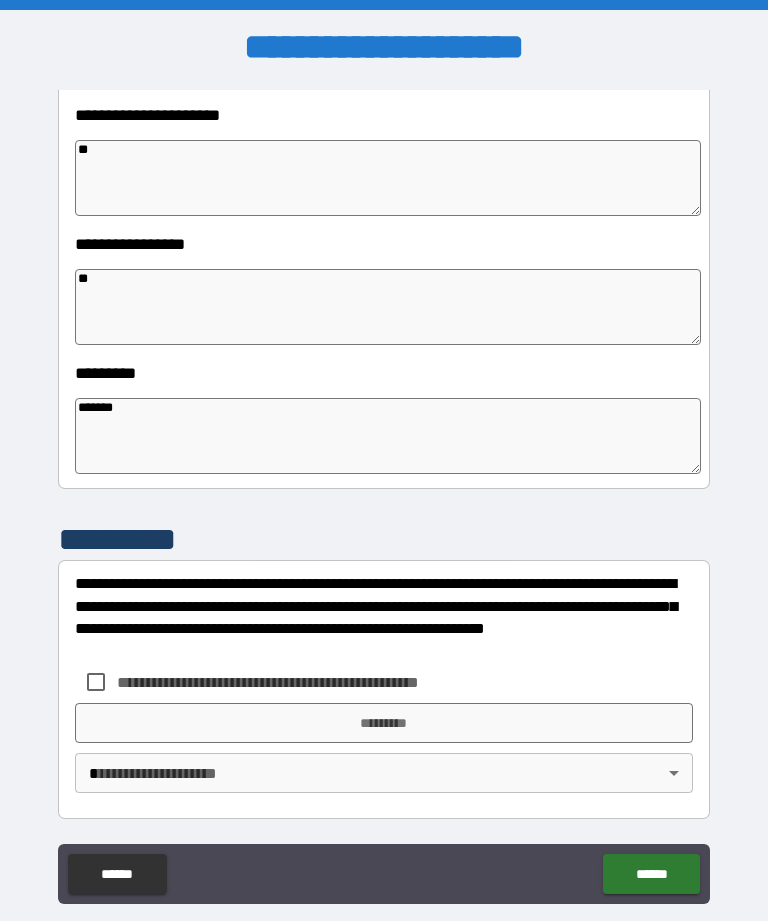 scroll, scrollTop: 64, scrollLeft: 0, axis: vertical 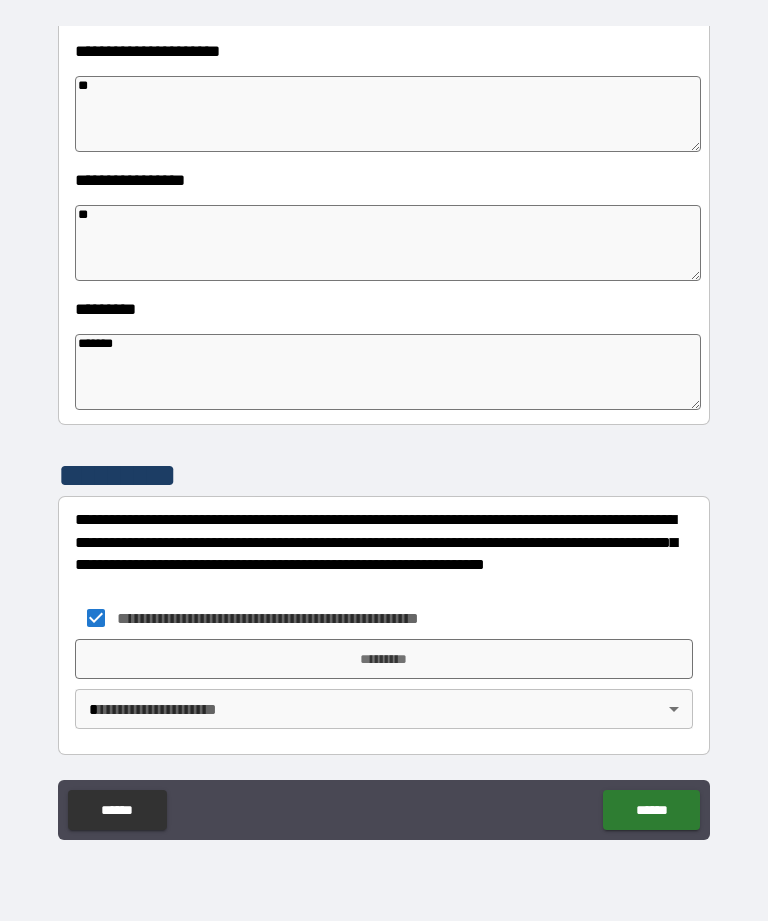 click on "*********" at bounding box center [384, 659] 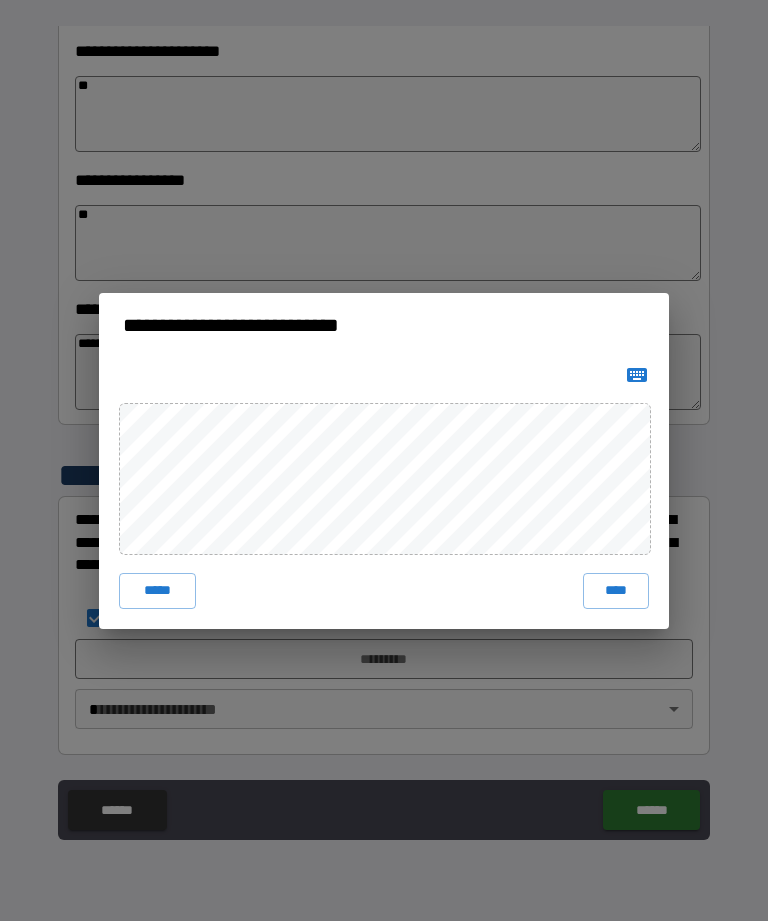 click on "****" at bounding box center (616, 591) 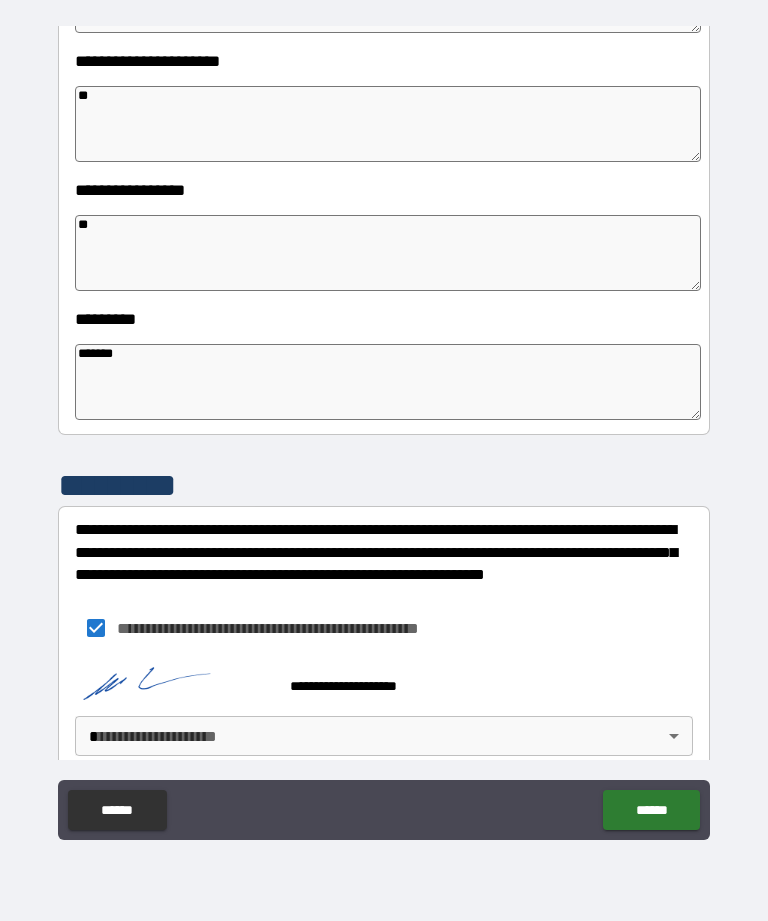 click on "**********" at bounding box center (384, 428) 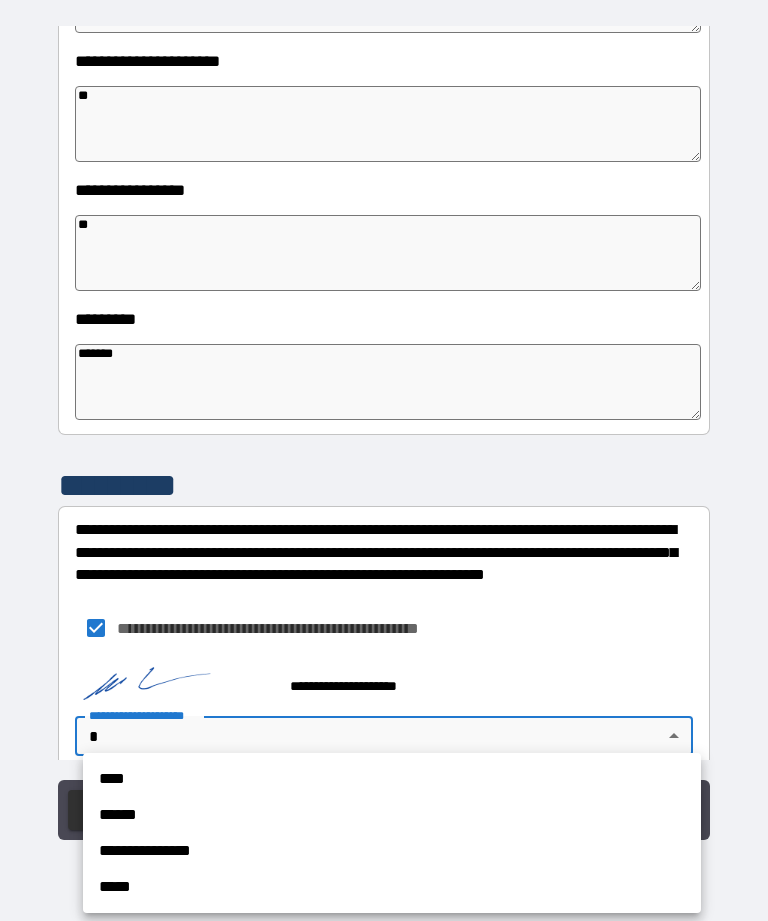 click on "**********" at bounding box center [392, 851] 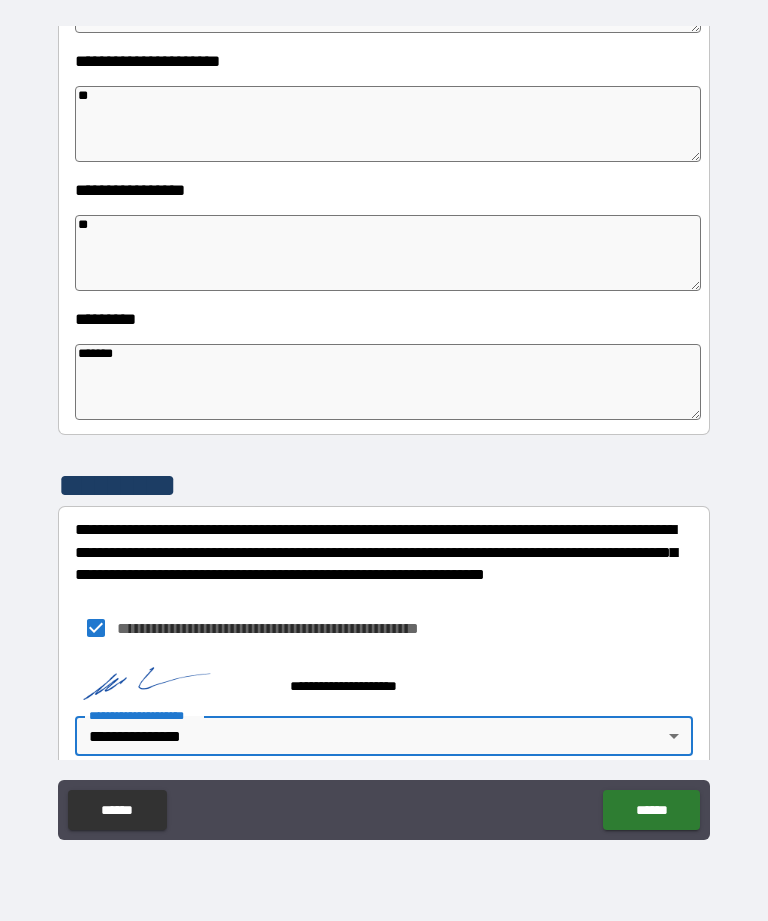 click on "******" at bounding box center [651, 810] 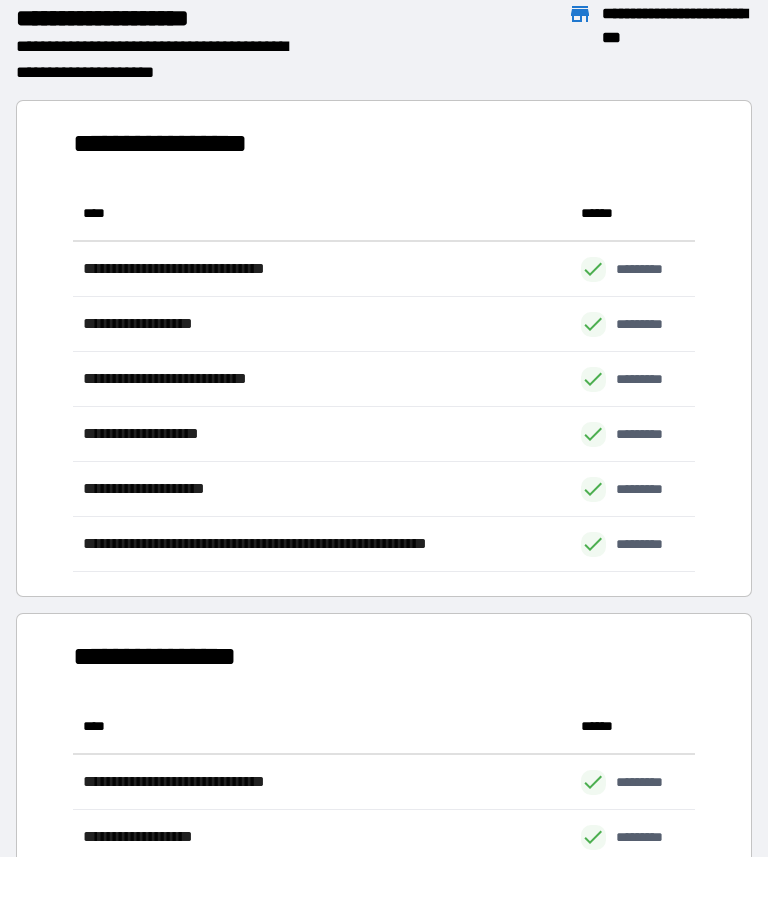 scroll, scrollTop: 386, scrollLeft: 622, axis: both 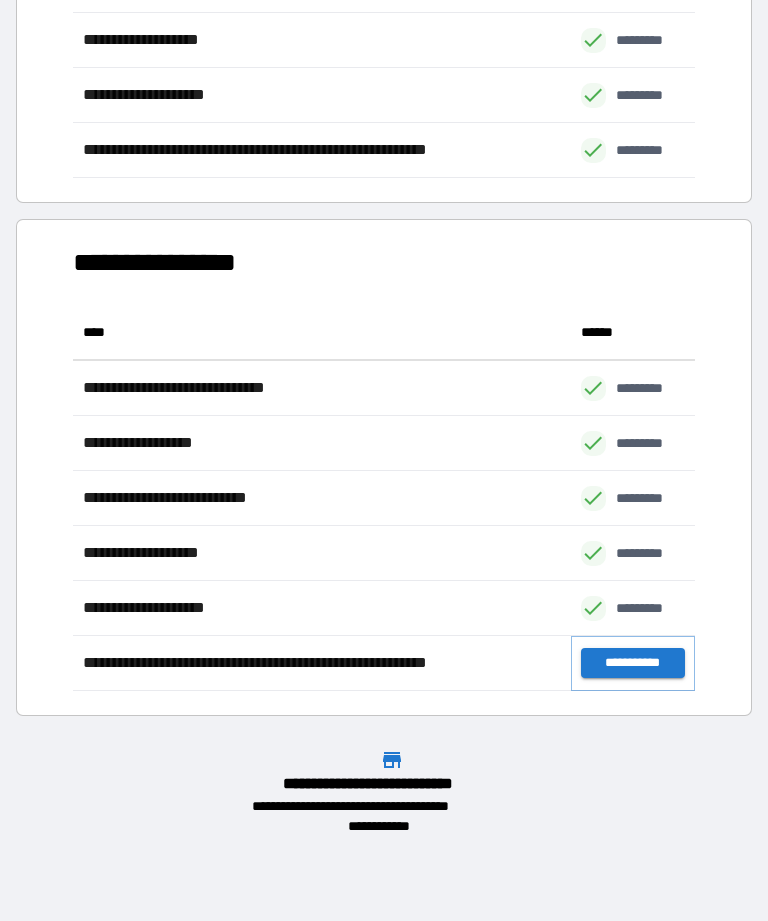 click on "**********" at bounding box center (633, 663) 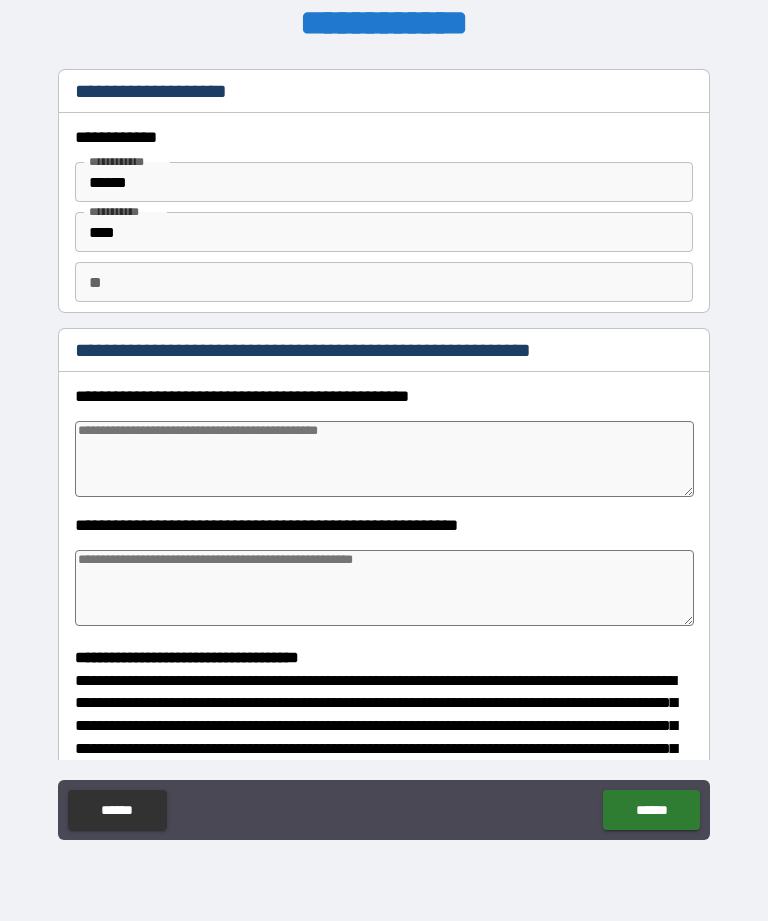 click at bounding box center [384, 459] 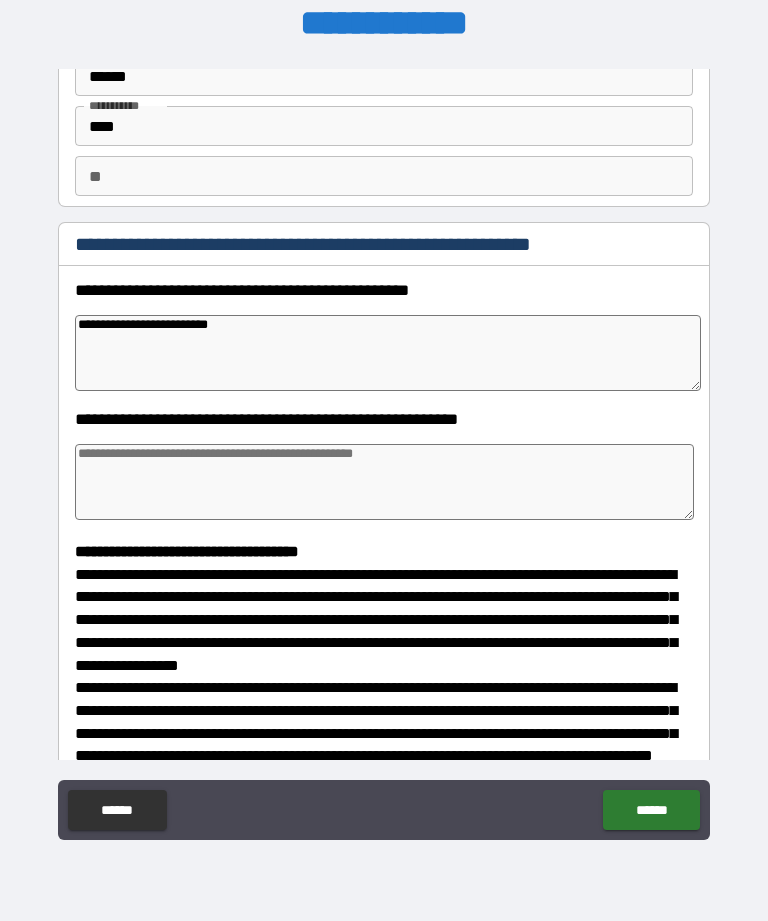scroll, scrollTop: 110, scrollLeft: 0, axis: vertical 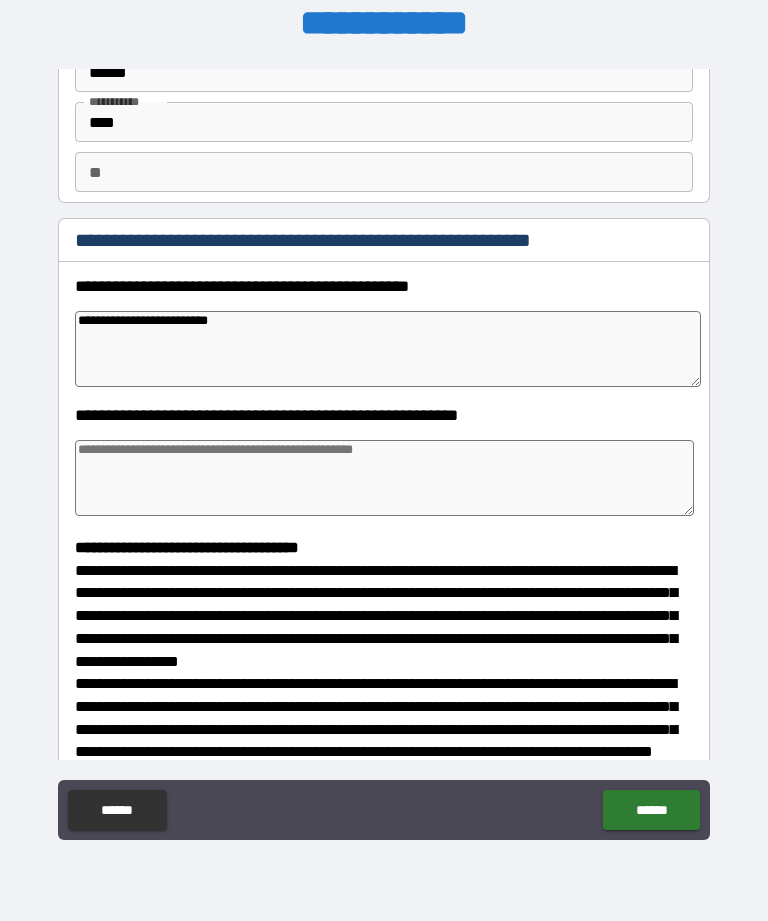 click at bounding box center (384, 478) 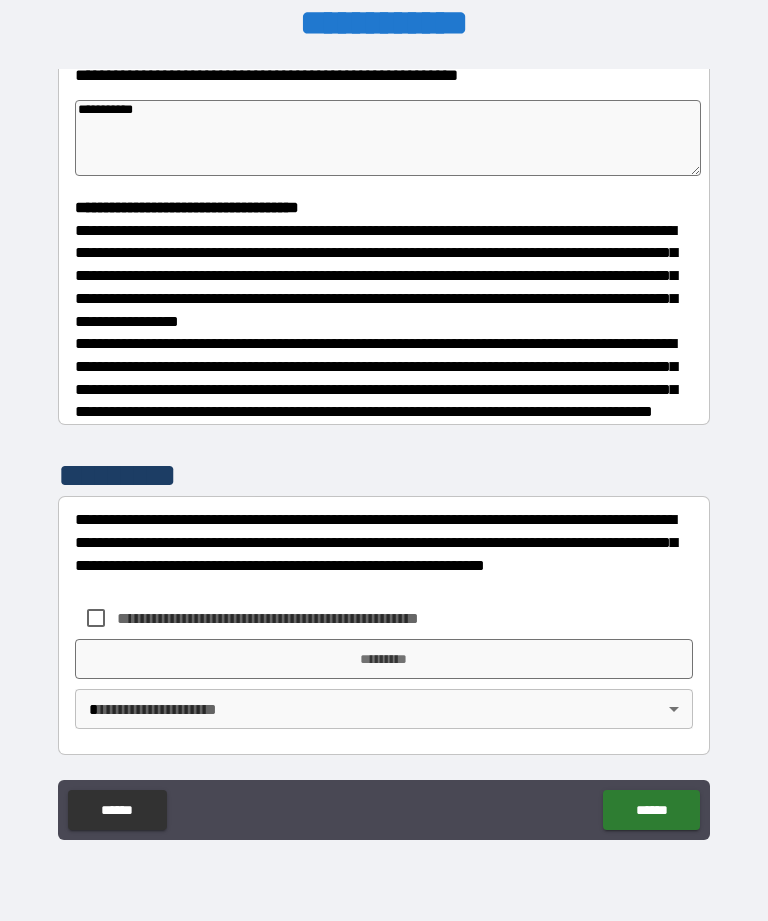 scroll, scrollTop: 465, scrollLeft: 0, axis: vertical 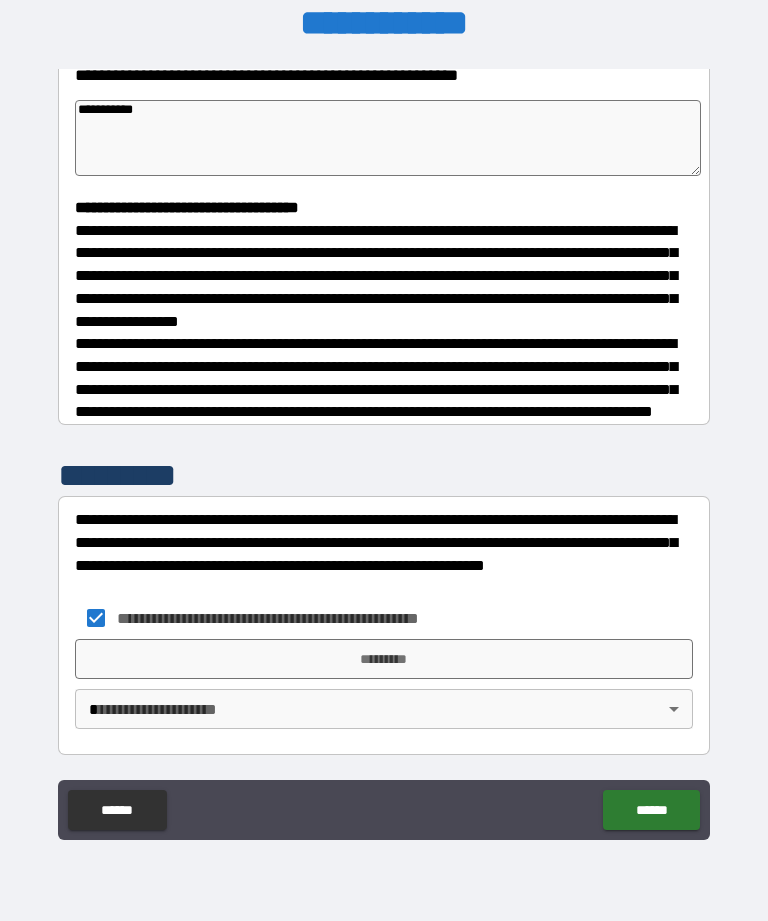 click on "*********" at bounding box center [384, 659] 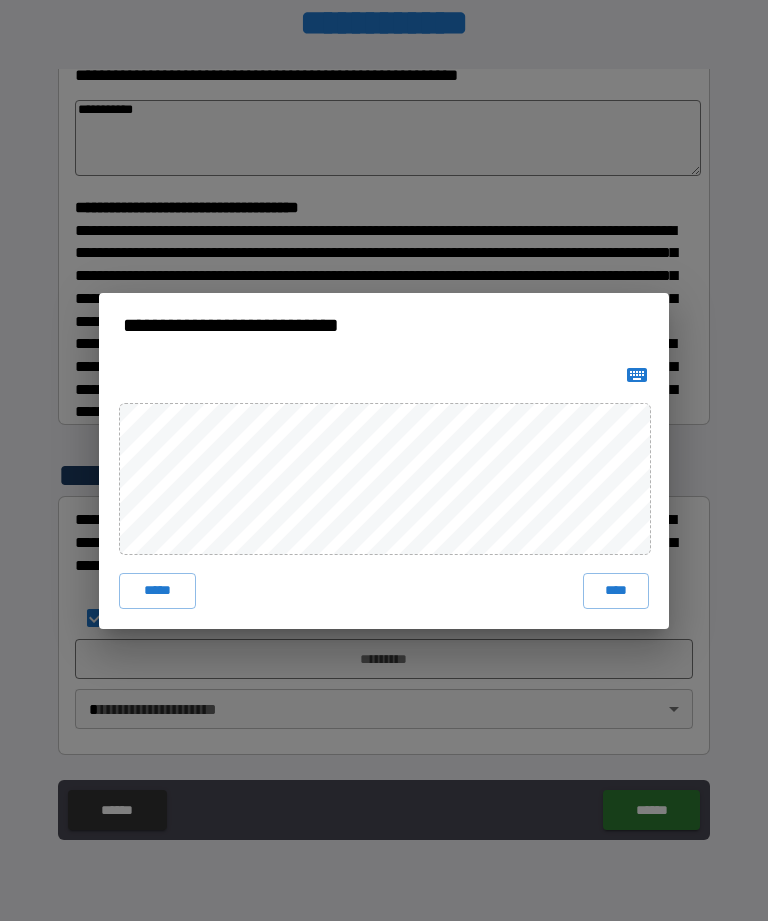 click on "****" at bounding box center (616, 591) 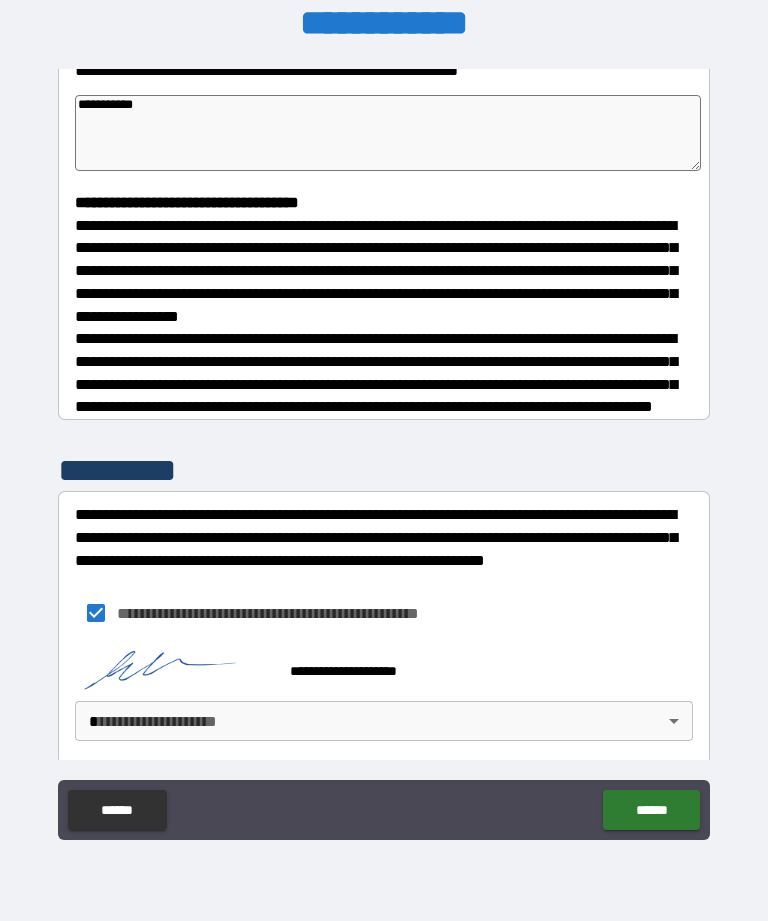 click on "**********" at bounding box center (384, 428) 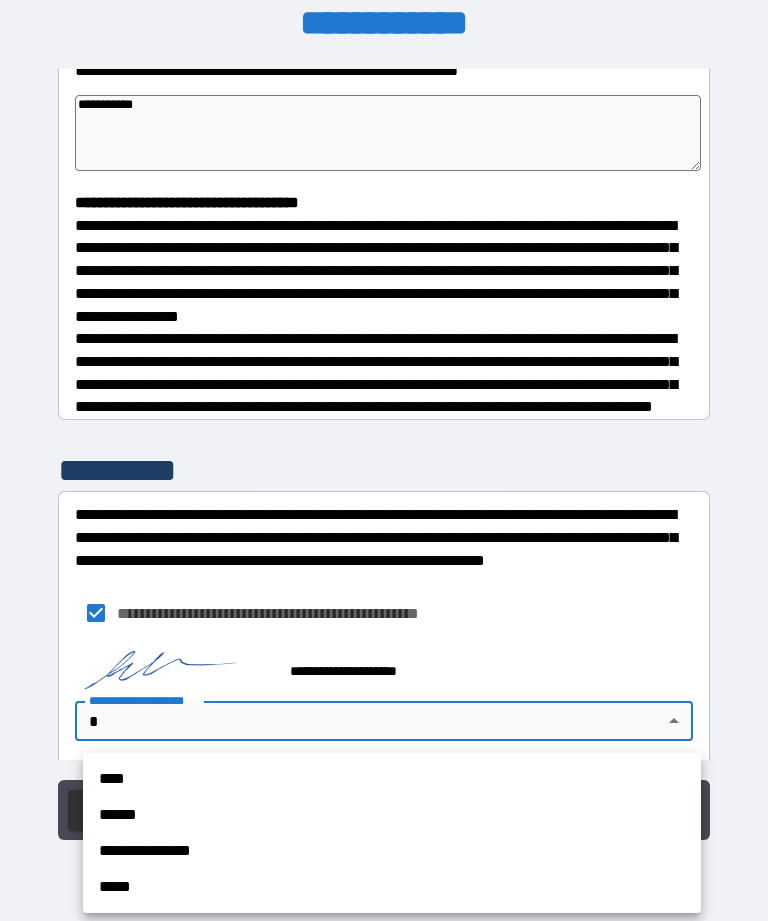 click on "**********" at bounding box center (392, 851) 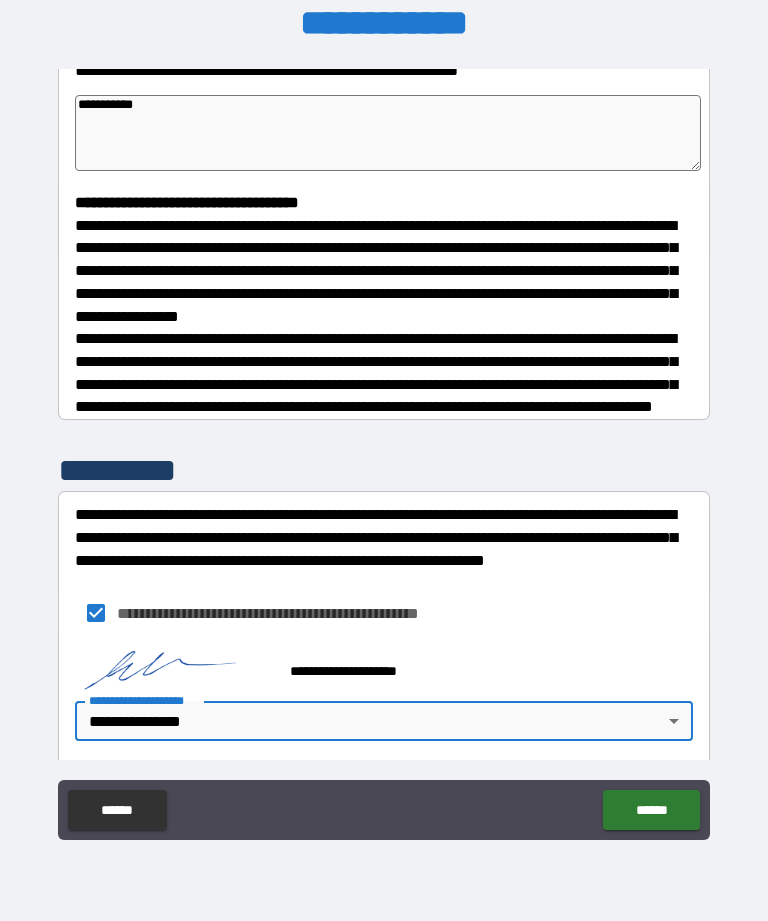 click on "******" at bounding box center (651, 810) 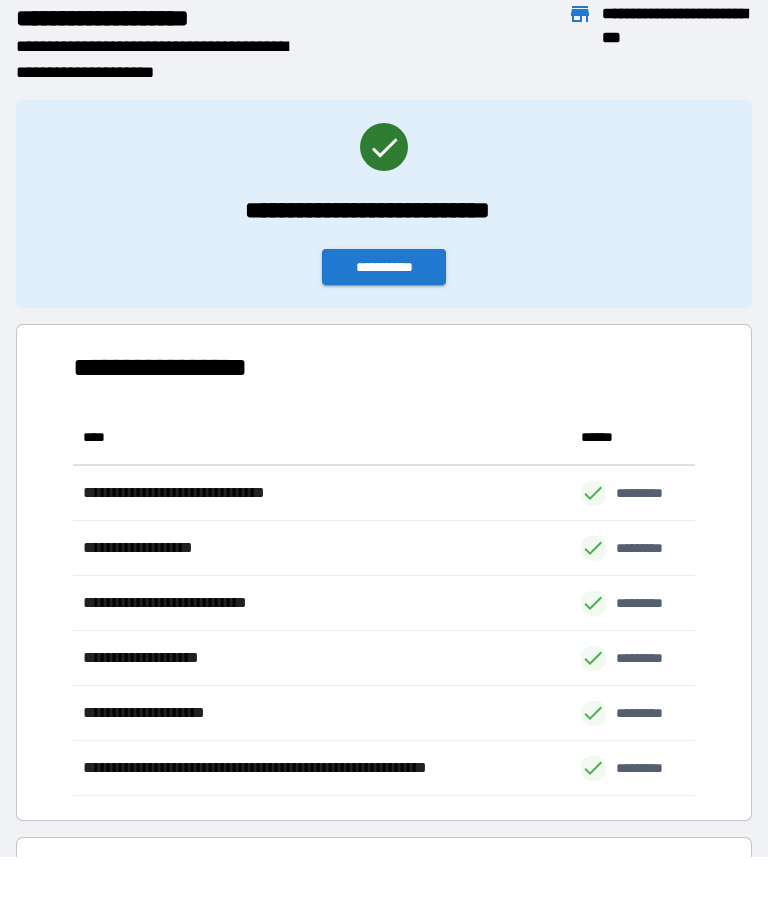 scroll, scrollTop: 1, scrollLeft: 1, axis: both 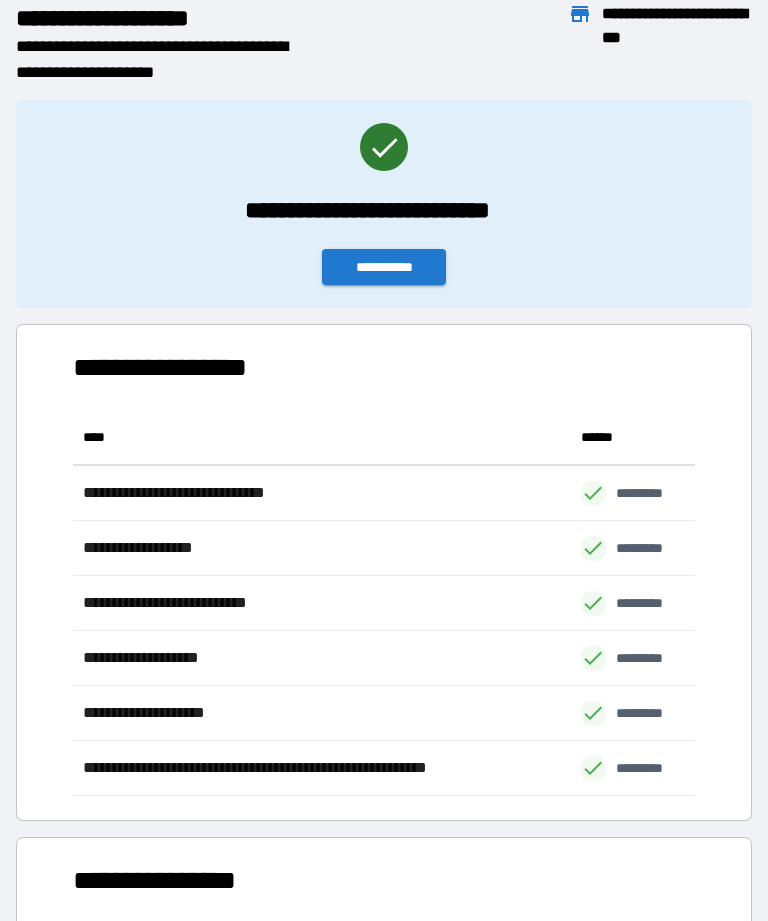 click on "**********" at bounding box center (384, 267) 